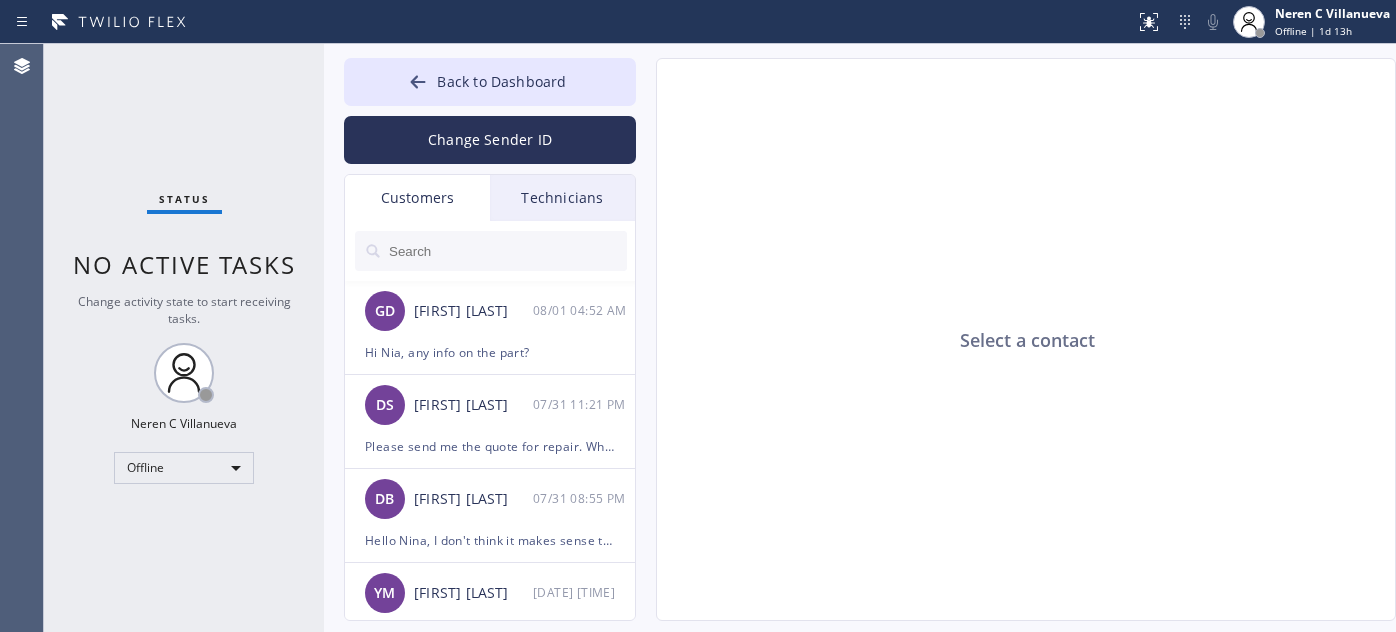 scroll, scrollTop: 0, scrollLeft: 0, axis: both 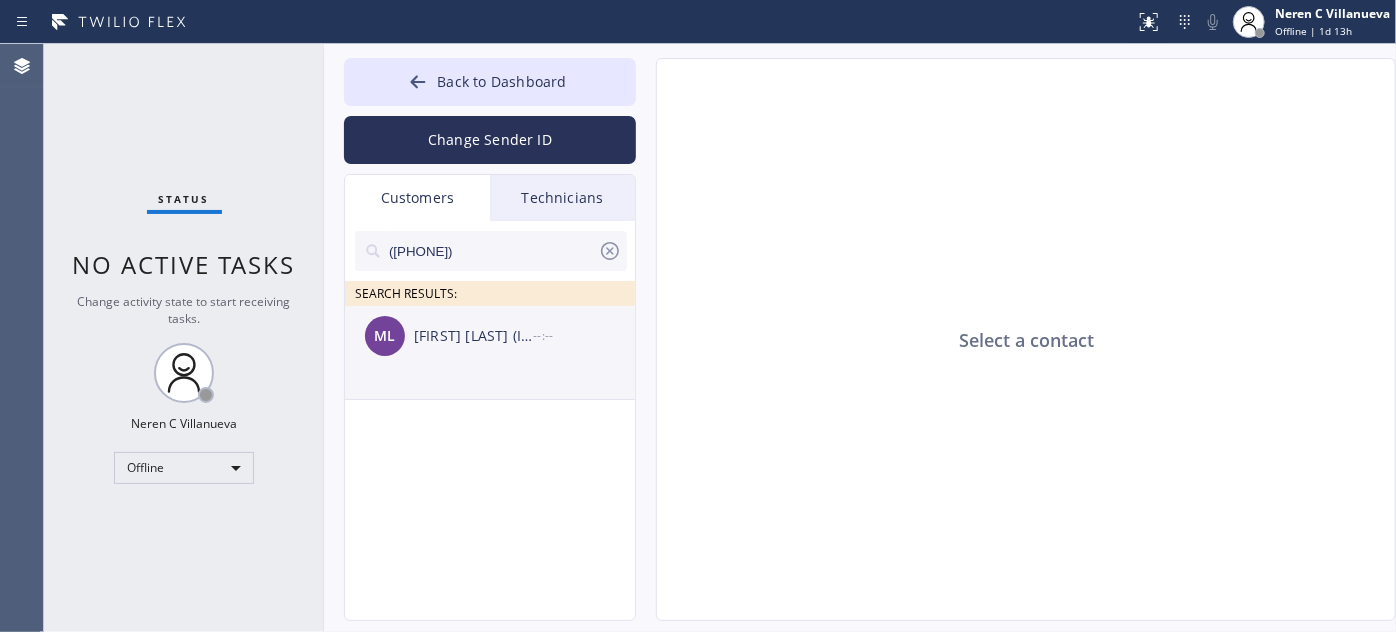 click on "ML [FIRST] [LAST] (IPM Miami LLC) --:--" at bounding box center (491, 336) 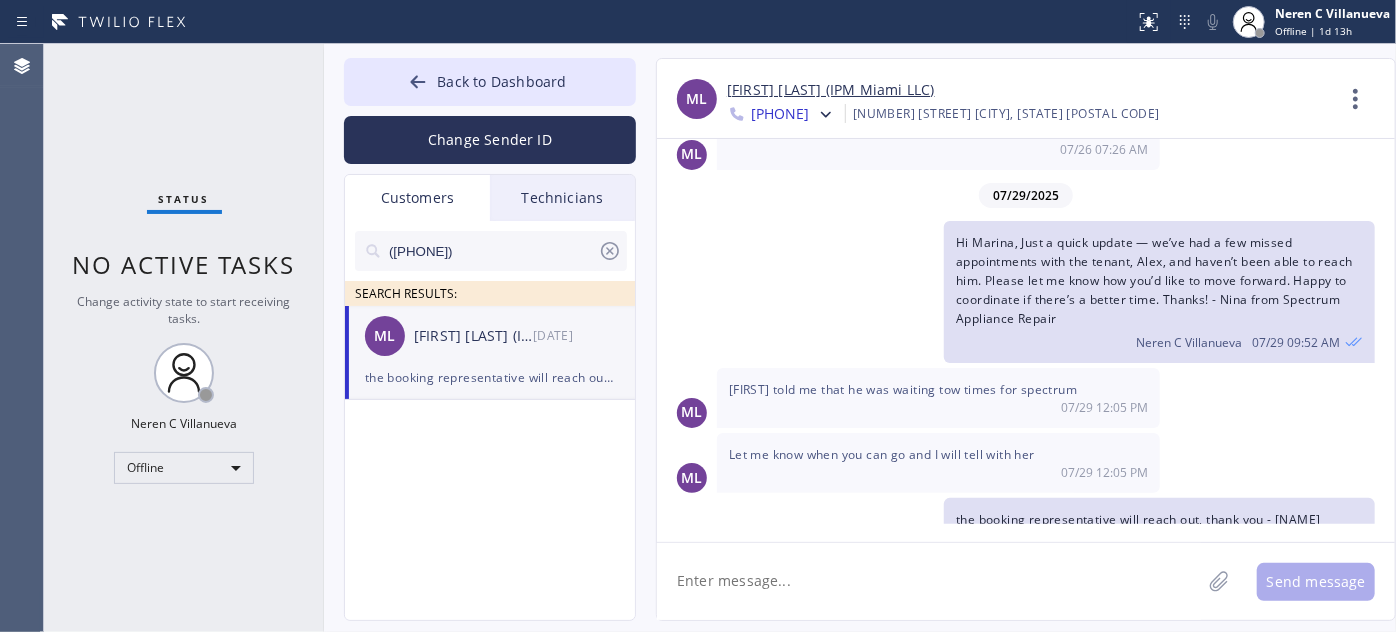 scroll, scrollTop: 617, scrollLeft: 0, axis: vertical 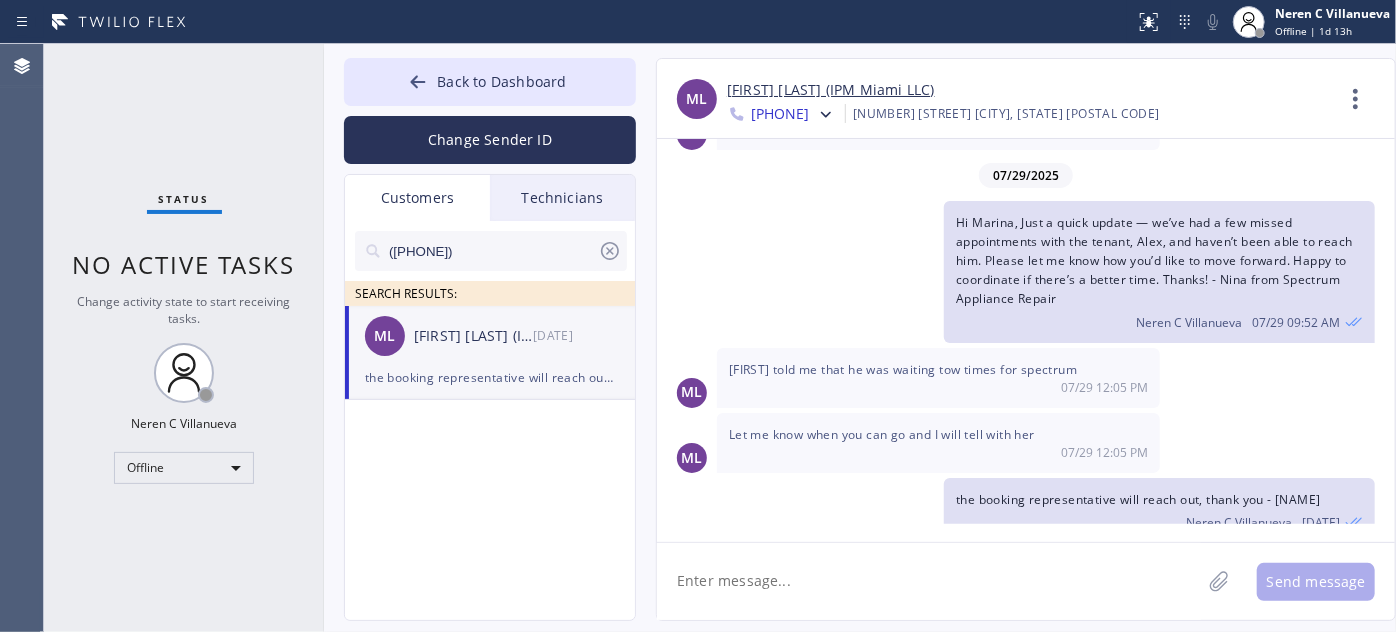 click 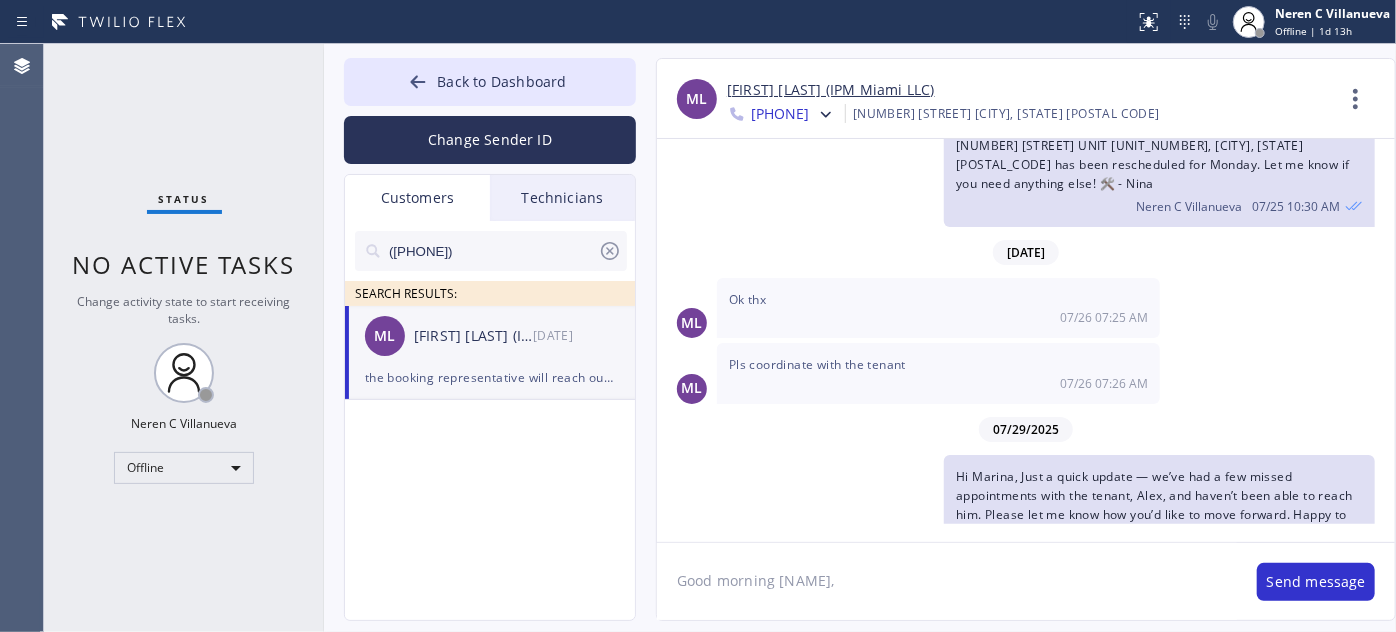 scroll, scrollTop: 617, scrollLeft: 0, axis: vertical 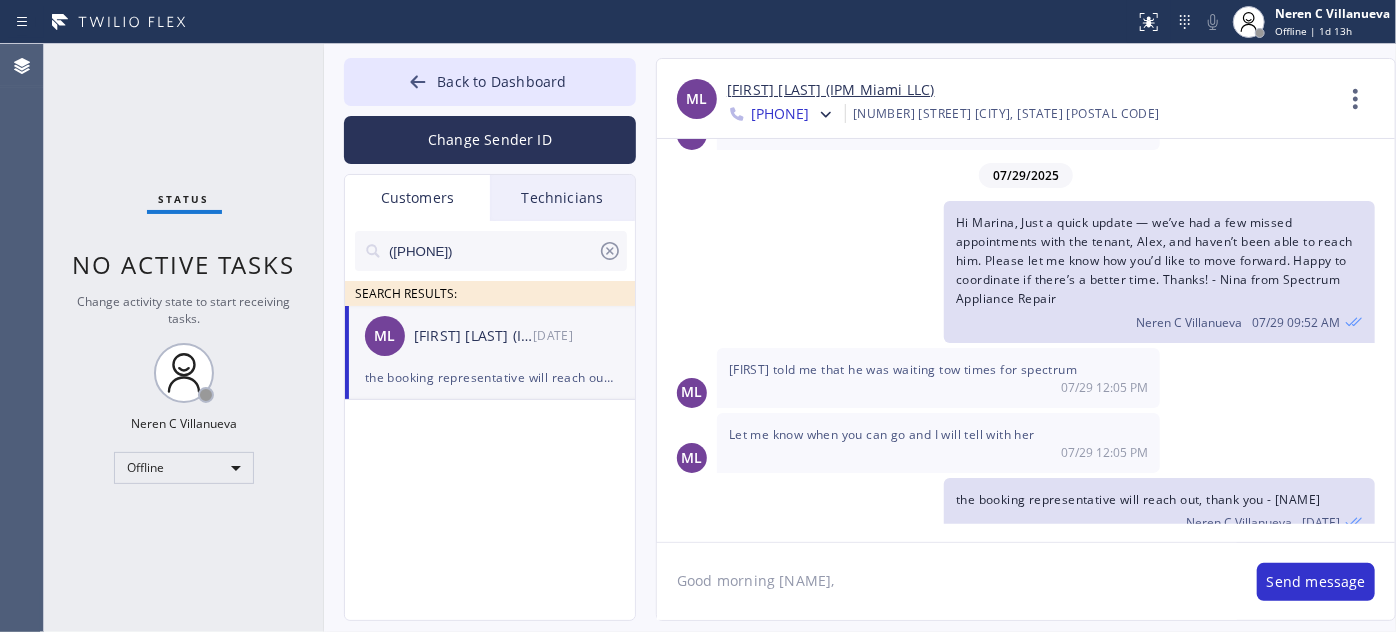 paste on "Thanks again for having us out yesterday for your Samsung washer! Just checking if you’d like to 𝗺𝗼𝘃𝗲 𝗳𝗼𝗿𝘄𝗮𝗿𝗱 𝘄𝗶𝘁𝗵 𝘁𝗵𝗲 𝗿𝗲𝗽𝗮𝗶𝗿—I’ve got the full quote ready and can help get you scheduled. Let me know what works best!" 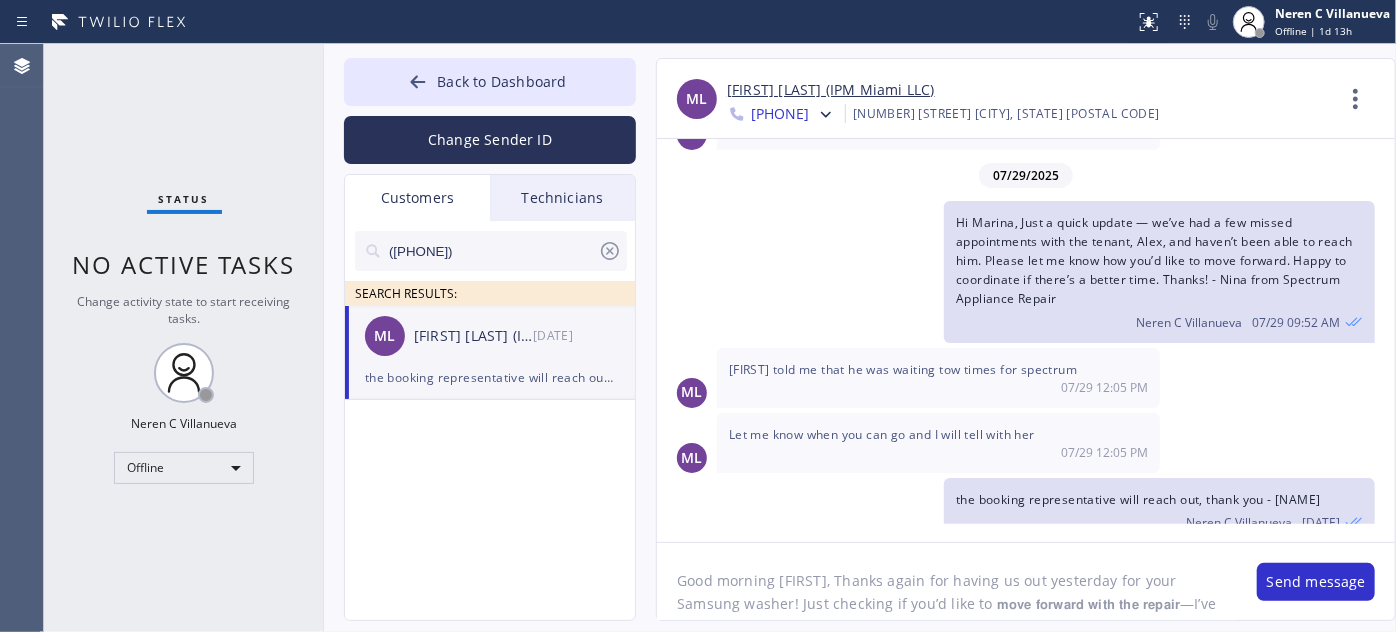 scroll, scrollTop: 62, scrollLeft: 0, axis: vertical 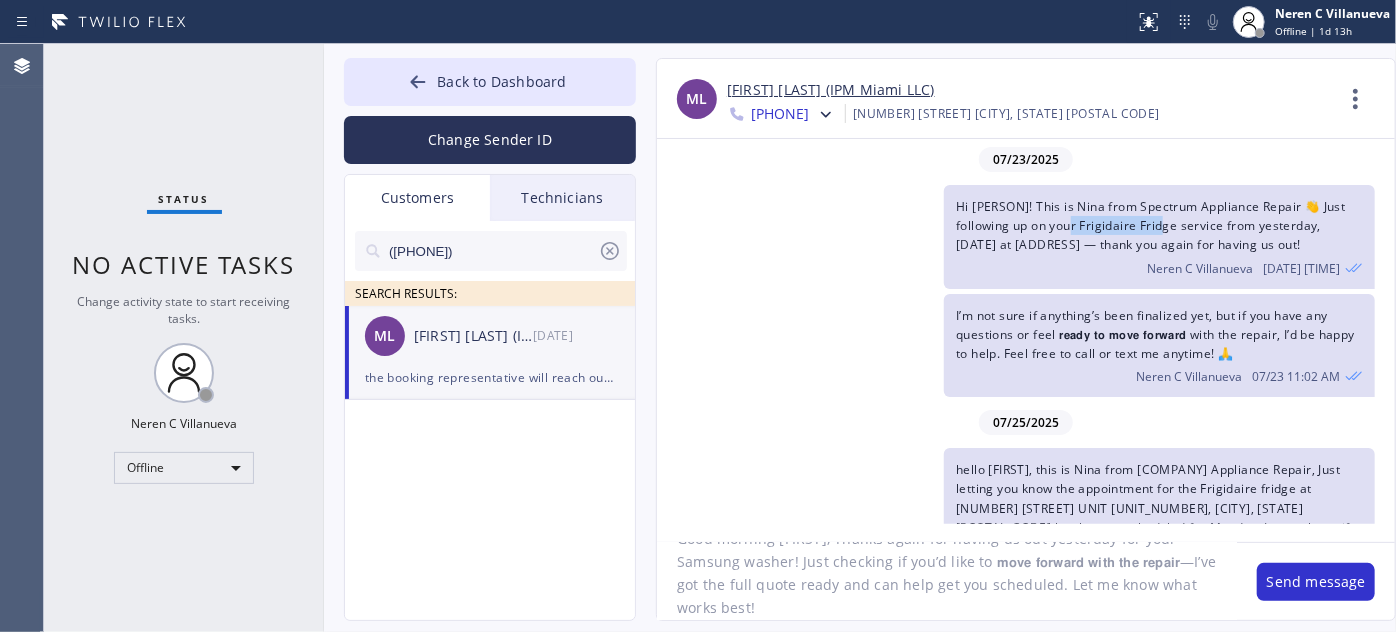 drag, startPoint x: 1081, startPoint y: 223, endPoint x: 1179, endPoint y: 222, distance: 98.005104 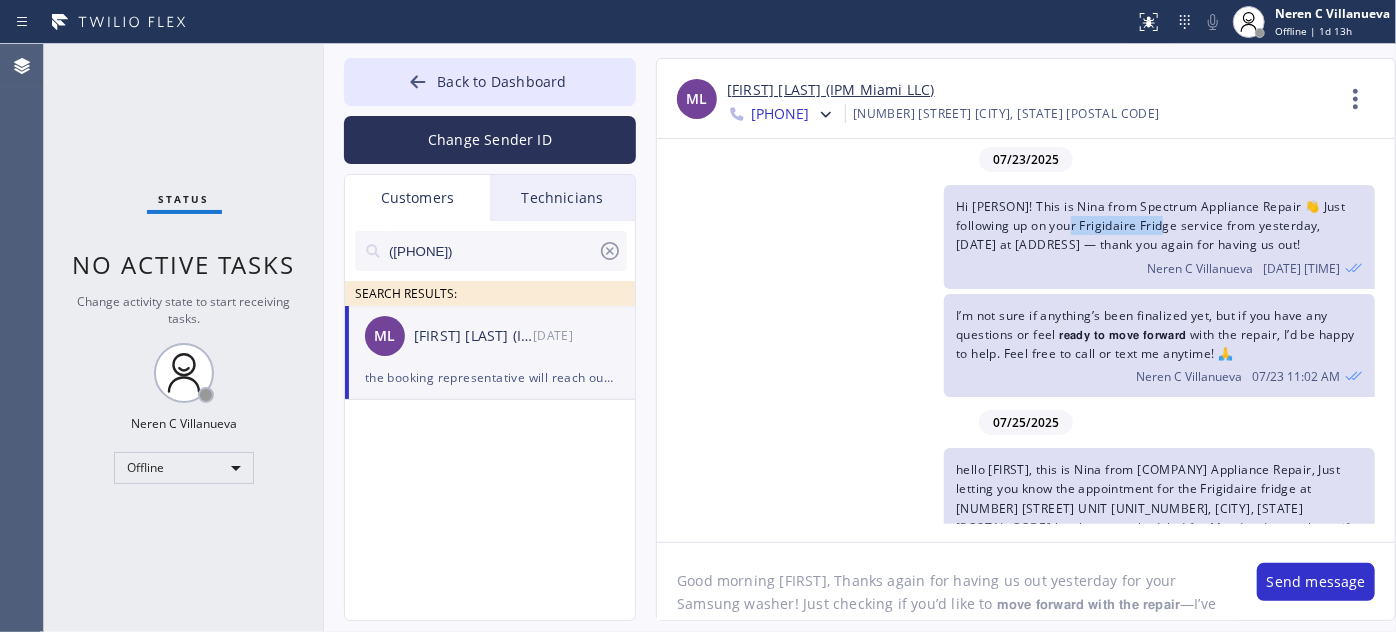 scroll, scrollTop: 64, scrollLeft: 0, axis: vertical 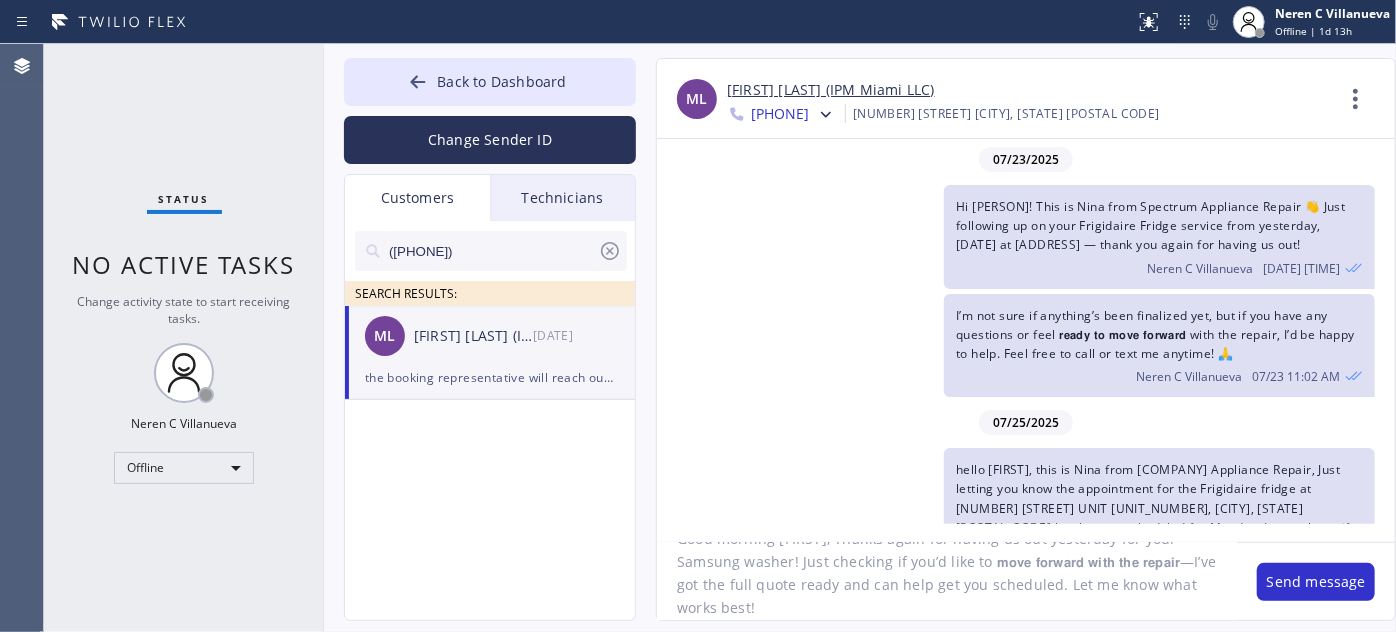 click on "Good morning [FIRST], Thanks again for having us out yesterday for your Samsung washer! Just checking if you’d like to 𝗺𝗼𝘃𝗲 𝗳𝗼𝗿𝘄𝗮𝗿𝗱 𝘄𝗶𝘁𝗵 𝘁𝗵𝗲 𝗿𝗲𝗽𝗮𝗶𝗿—I’ve got the full quote ready and can help get you scheduled. Let me know what works best!" 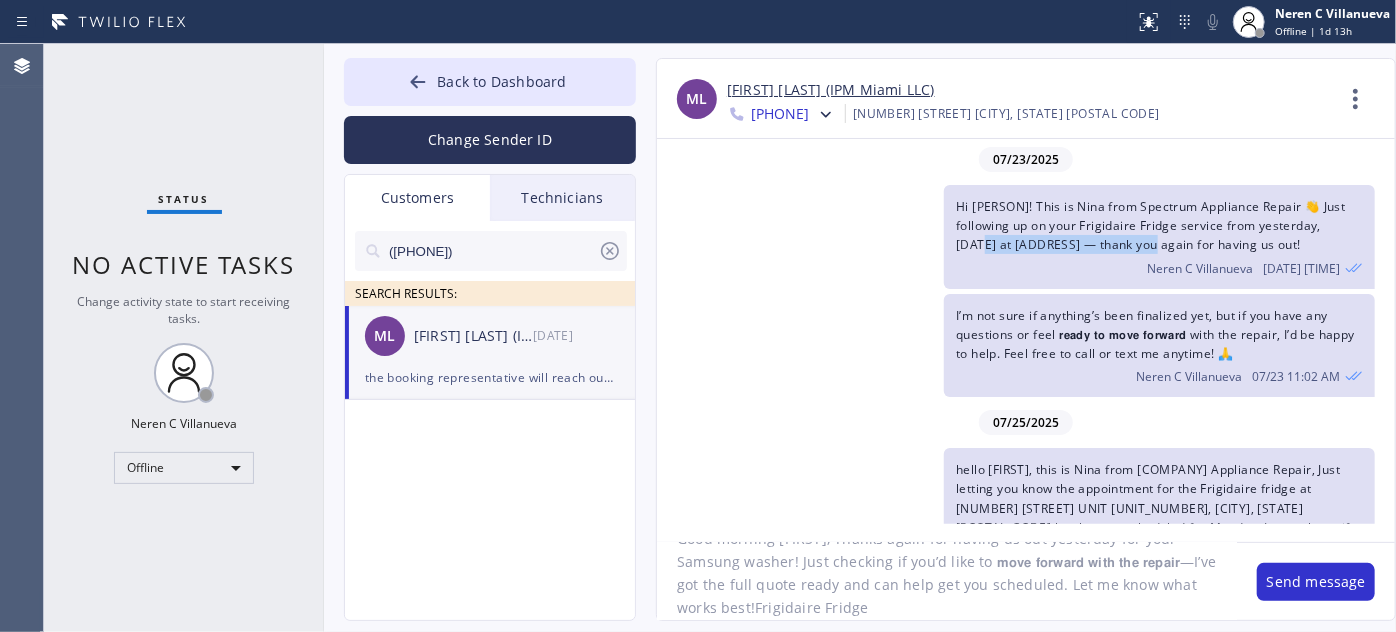 drag, startPoint x: 955, startPoint y: 245, endPoint x: 1121, endPoint y: 250, distance: 166.07529 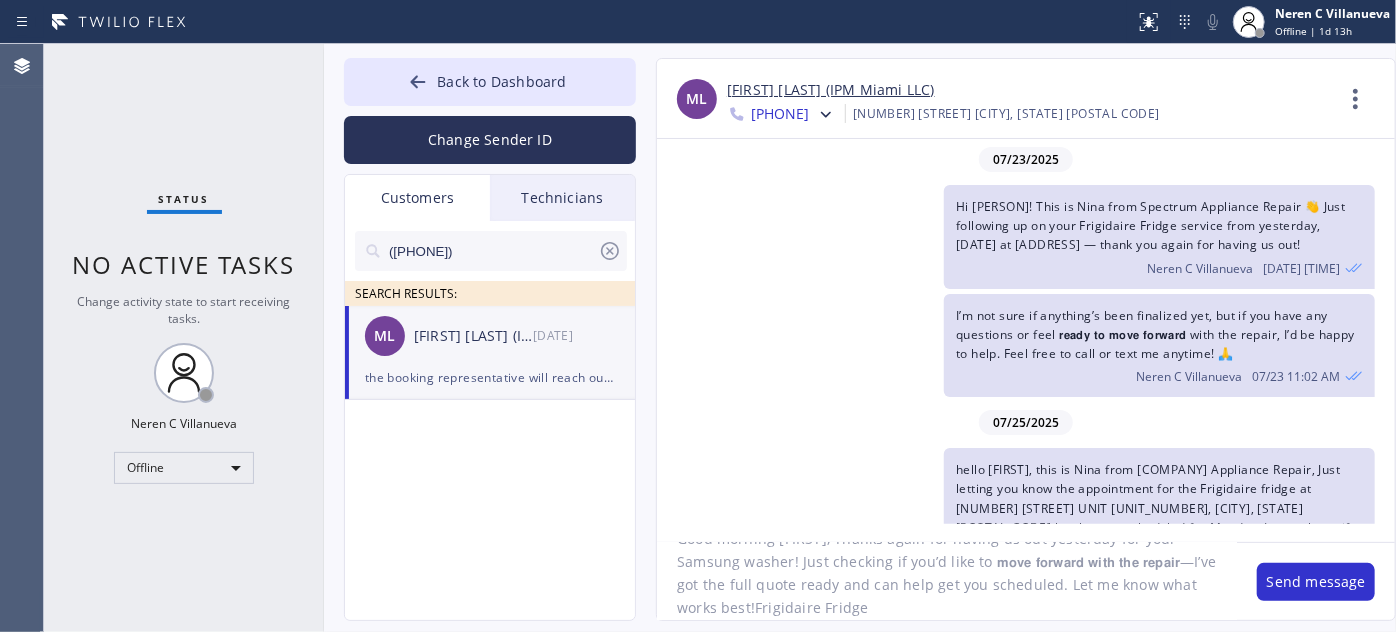click on "Good morning [FIRST], Thanks again for having us out yesterday for your Samsung washer! Just checking if you’d like to 𝗺𝗼𝘃𝗲 𝗳𝗼𝗿𝘄𝗮𝗿𝗱 𝘄𝗶𝘁𝗵 𝘁𝗵𝗲 𝗿𝗲𝗽𝗮𝗶𝗿—I’ve got the full quote ready and can help get you scheduled. Let me know what works best!Frigidaire Fridge" 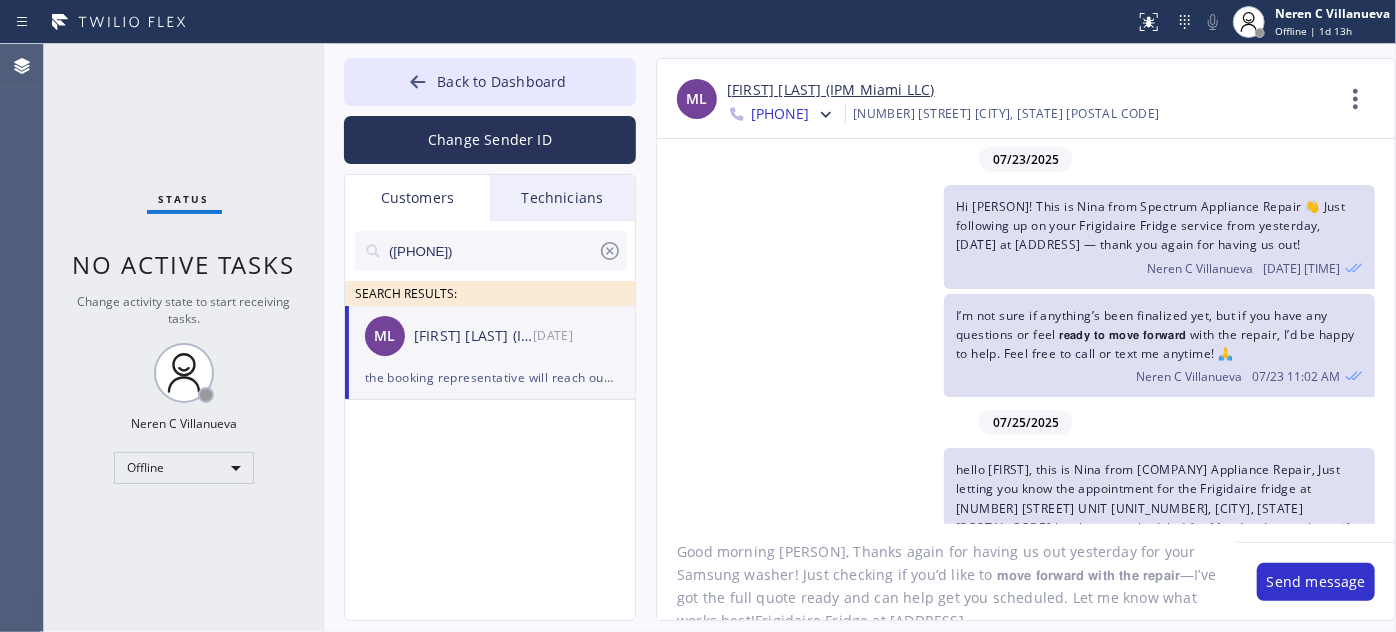 scroll, scrollTop: 0, scrollLeft: 0, axis: both 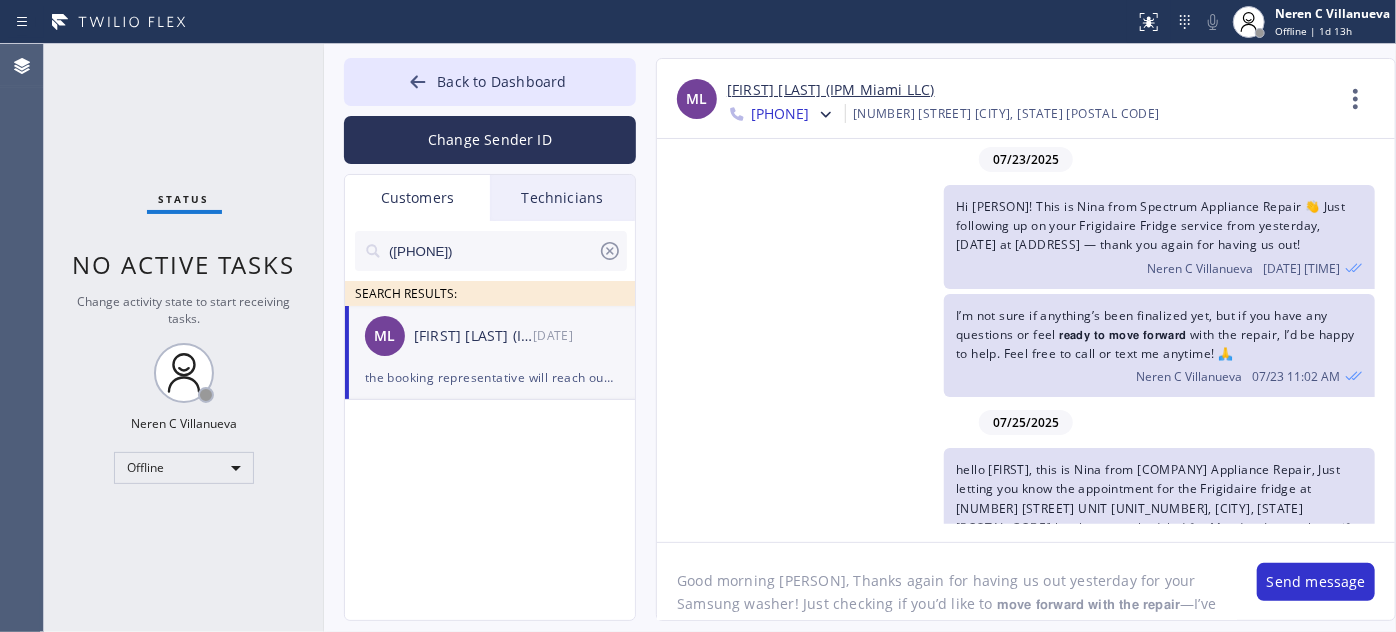 drag, startPoint x: 1045, startPoint y: 580, endPoint x: 674, endPoint y: 539, distance: 373.25864 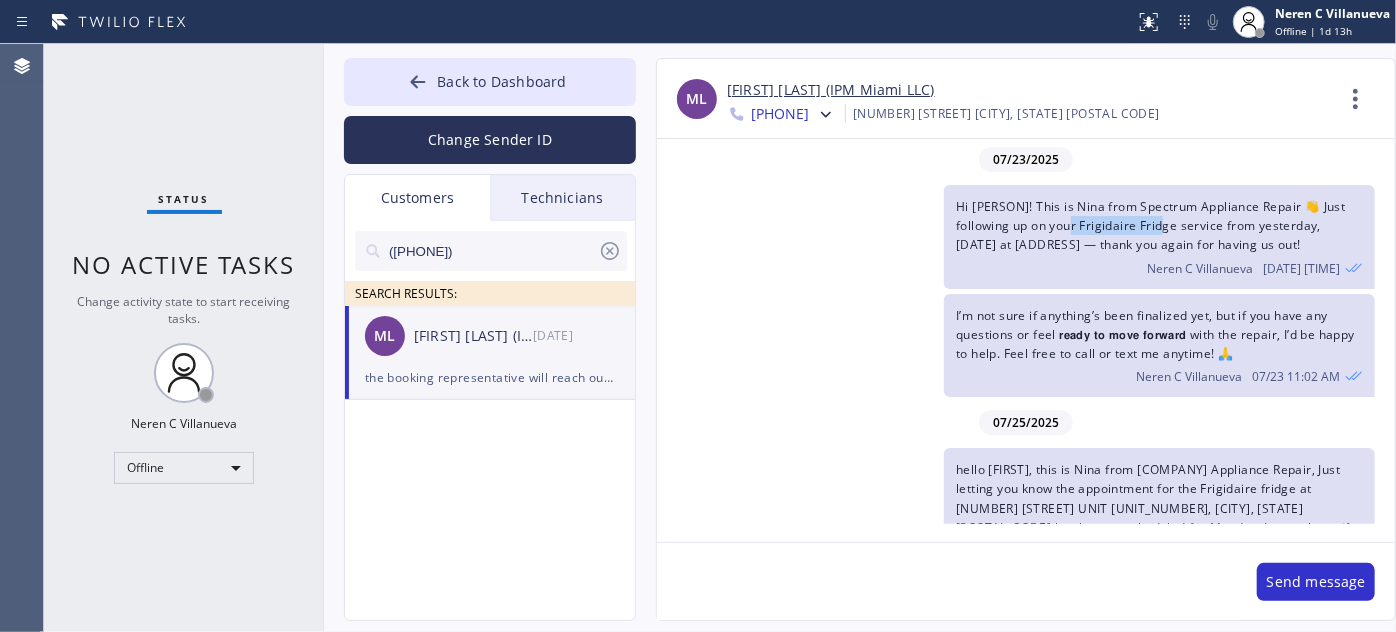 drag, startPoint x: 1084, startPoint y: 220, endPoint x: 1180, endPoint y: 220, distance: 96 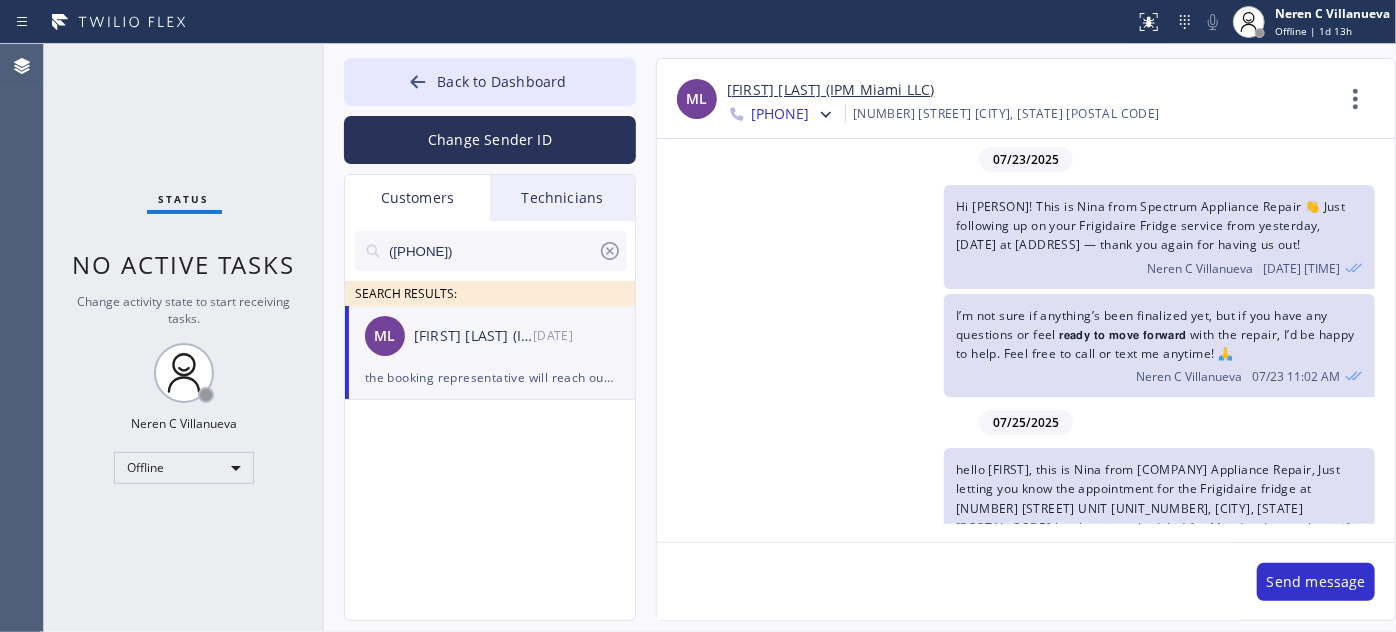 paste on "Good morning [FIRST]! Thanks so much for choosing us to take a look at your Frigidaire fridge and stove at [ADDRESS]. Just checking if you’d like to move forward with the repair—I’ve got the full quote ready and can help get you scheduled. Let me know what works best for you!" 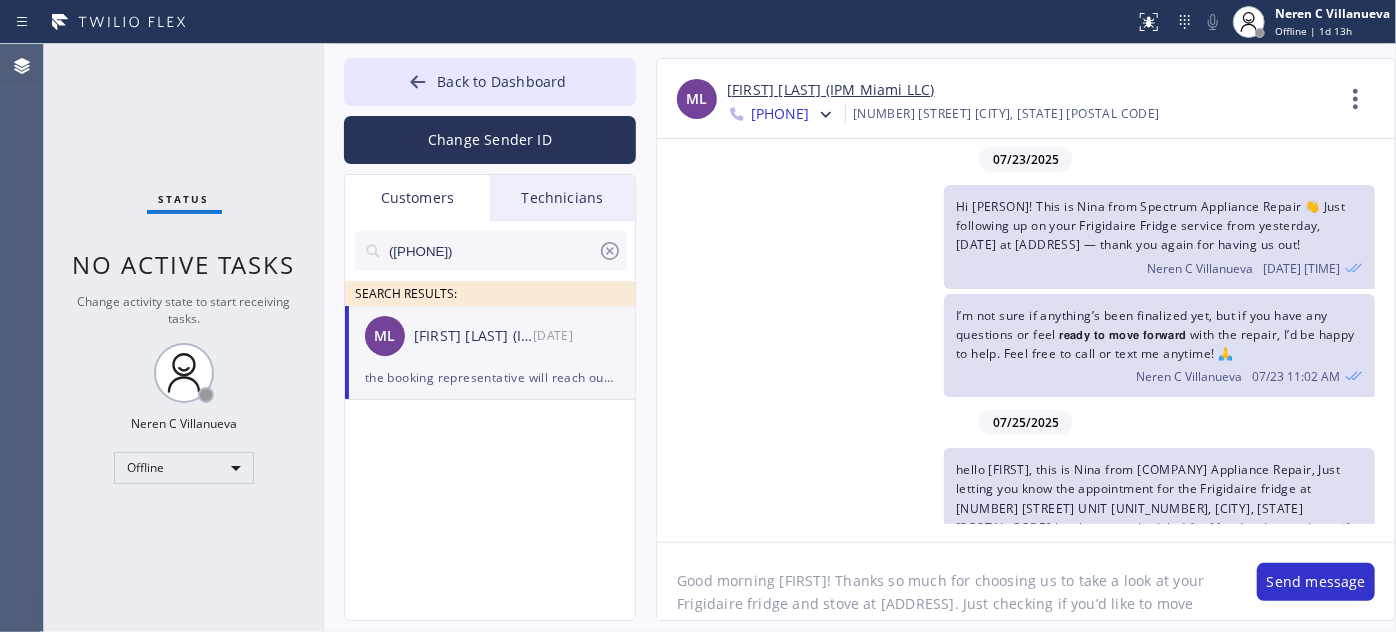 scroll, scrollTop: 40, scrollLeft: 0, axis: vertical 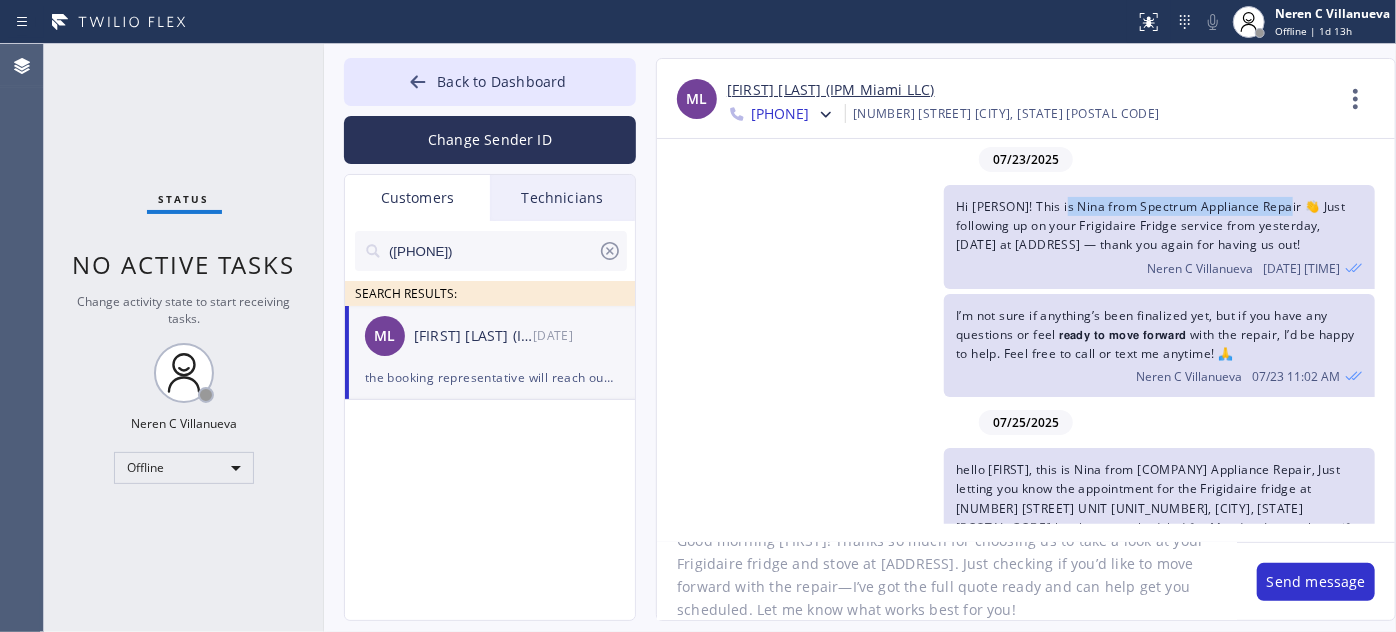 drag, startPoint x: 1063, startPoint y: 202, endPoint x: 1288, endPoint y: 205, distance: 225.02 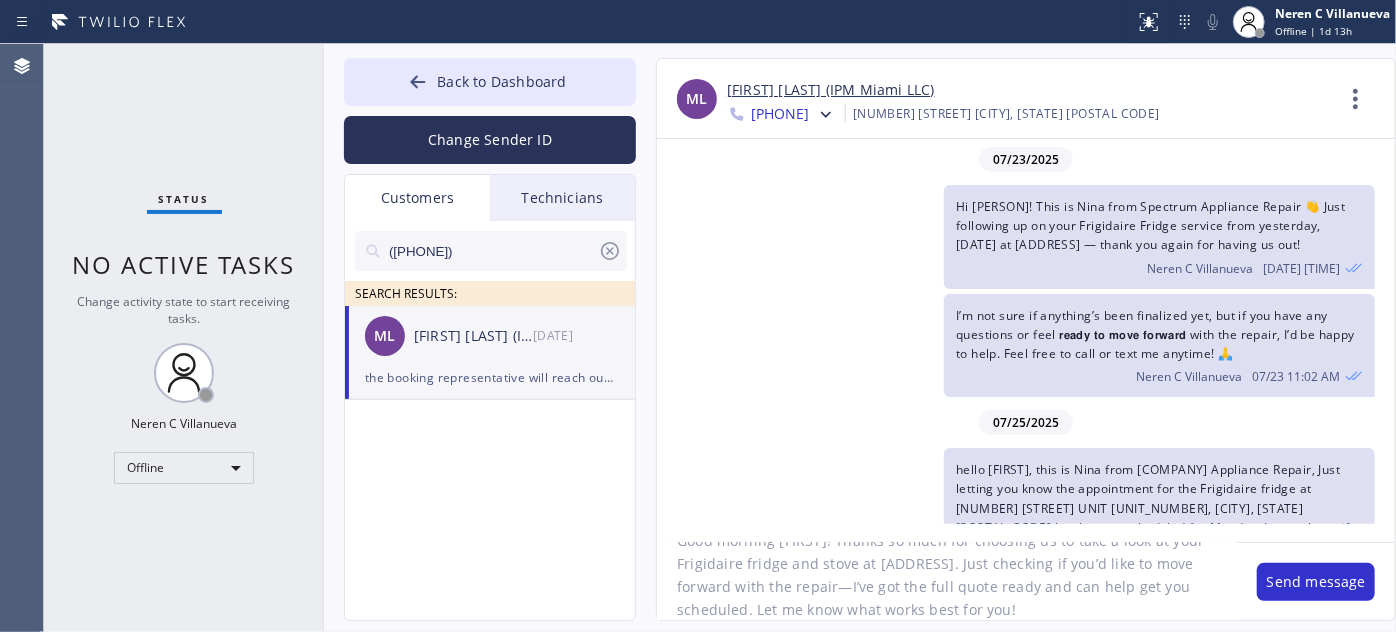 click on "Good morning [FIRST]! Thanks so much for choosing us to take a look at your Frigidaire fridge and stove at [ADDRESS]. Just checking if you’d like to move forward with the repair—I’ve got the full quote ready and can help get you scheduled. Let me know what works best for you!" 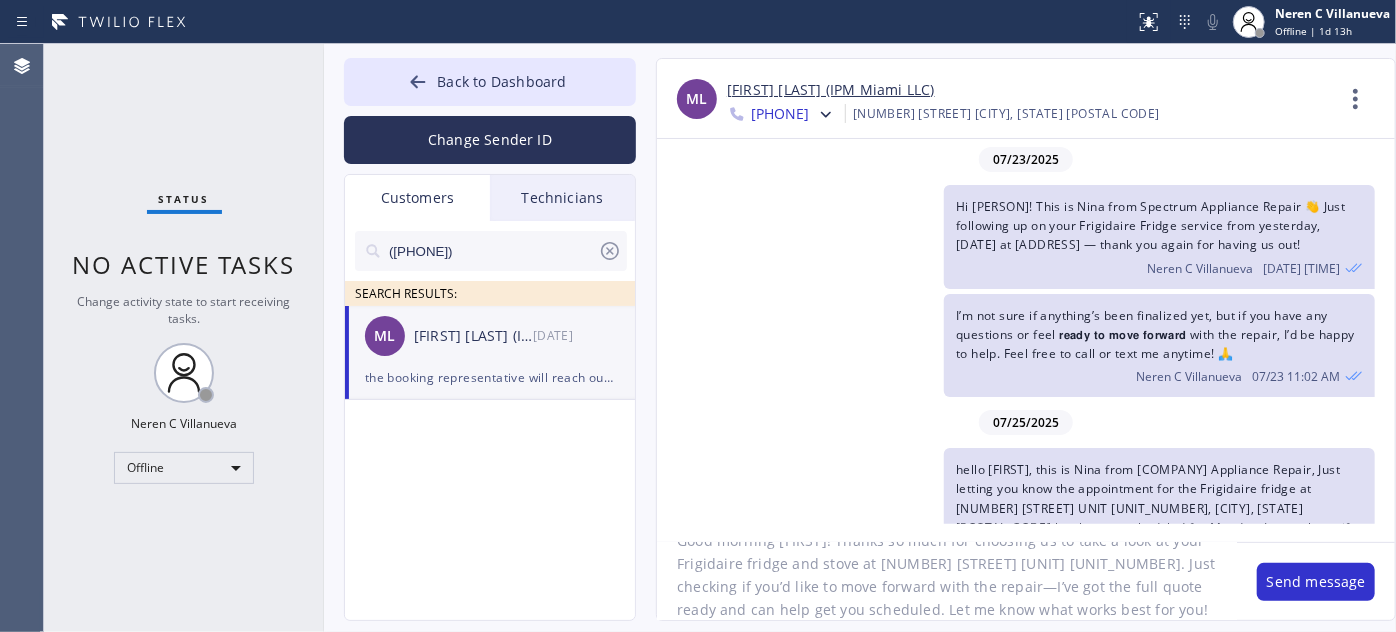 paste on "[FIRST] from Spectrum Appliance Repair" 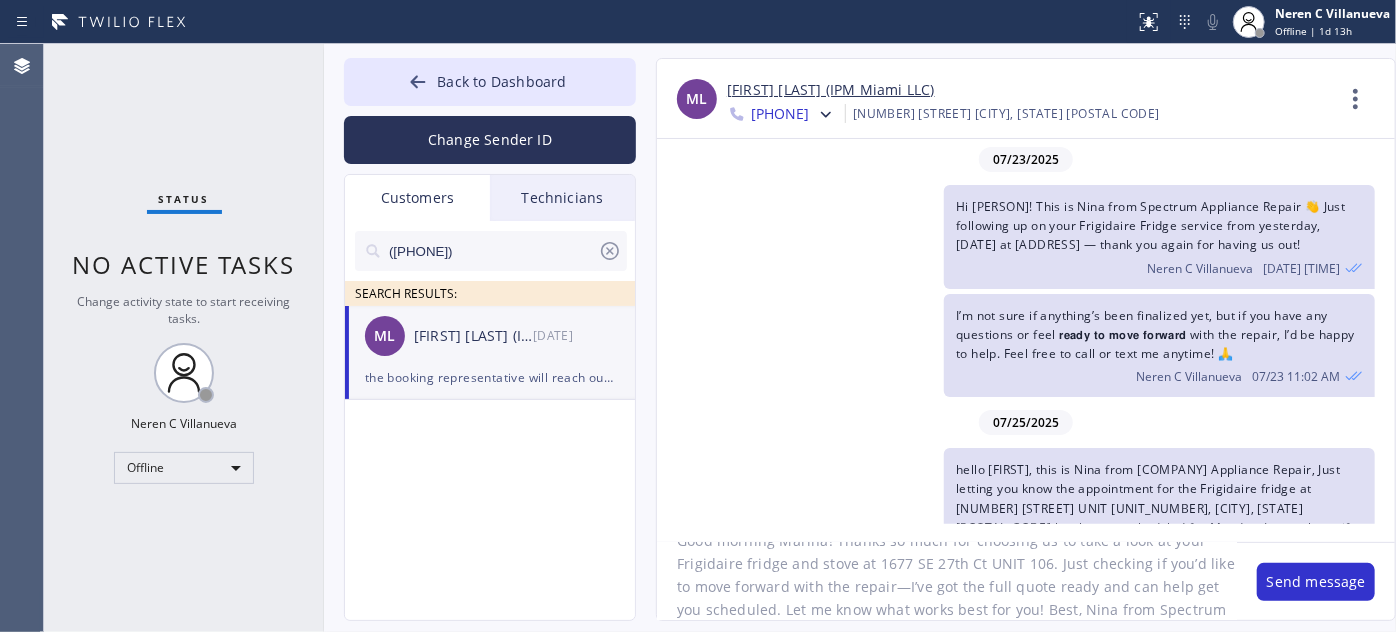 scroll, scrollTop: 62, scrollLeft: 0, axis: vertical 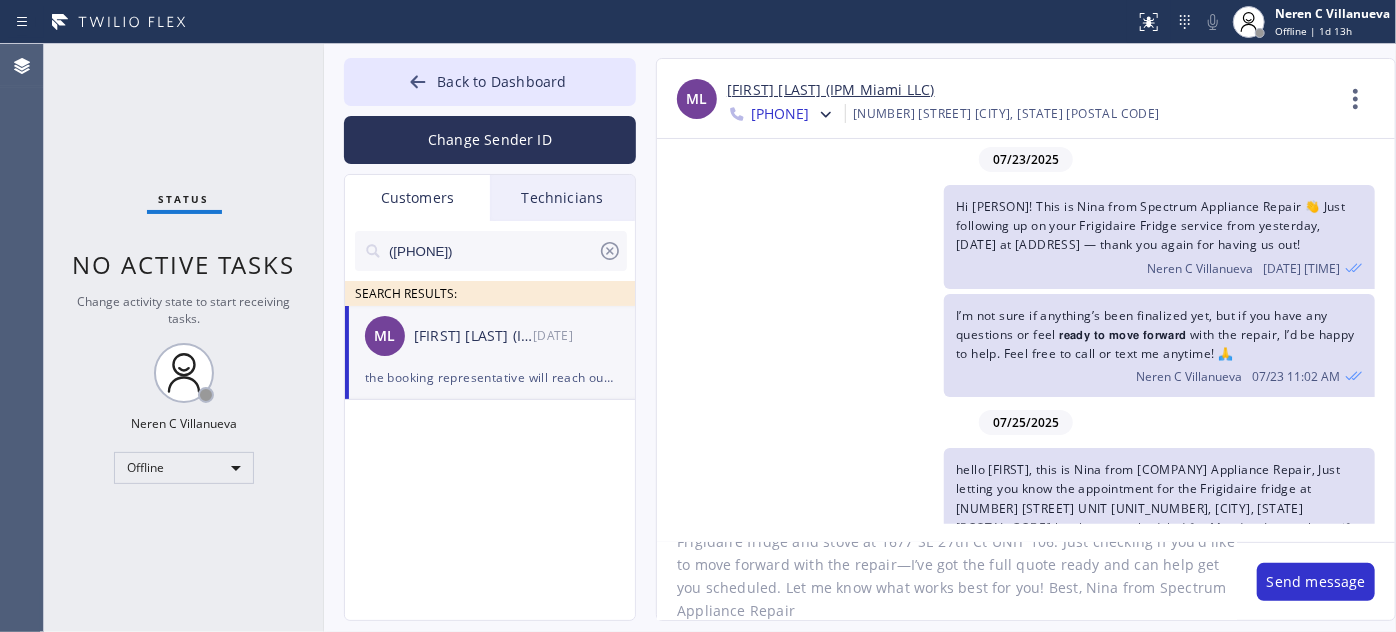 type on "Good morning Marina! Thanks so much for choosing us to take a look at your Frigidaire fridge and stove at 1677 SE 27th Ct UNIT 106. Just checking if you’d like to move forward with the repair—I’ve got the full quote ready and can help get you scheduled. Let me know what works best for you! Best, Nina from Spectrum Appliance Repair" 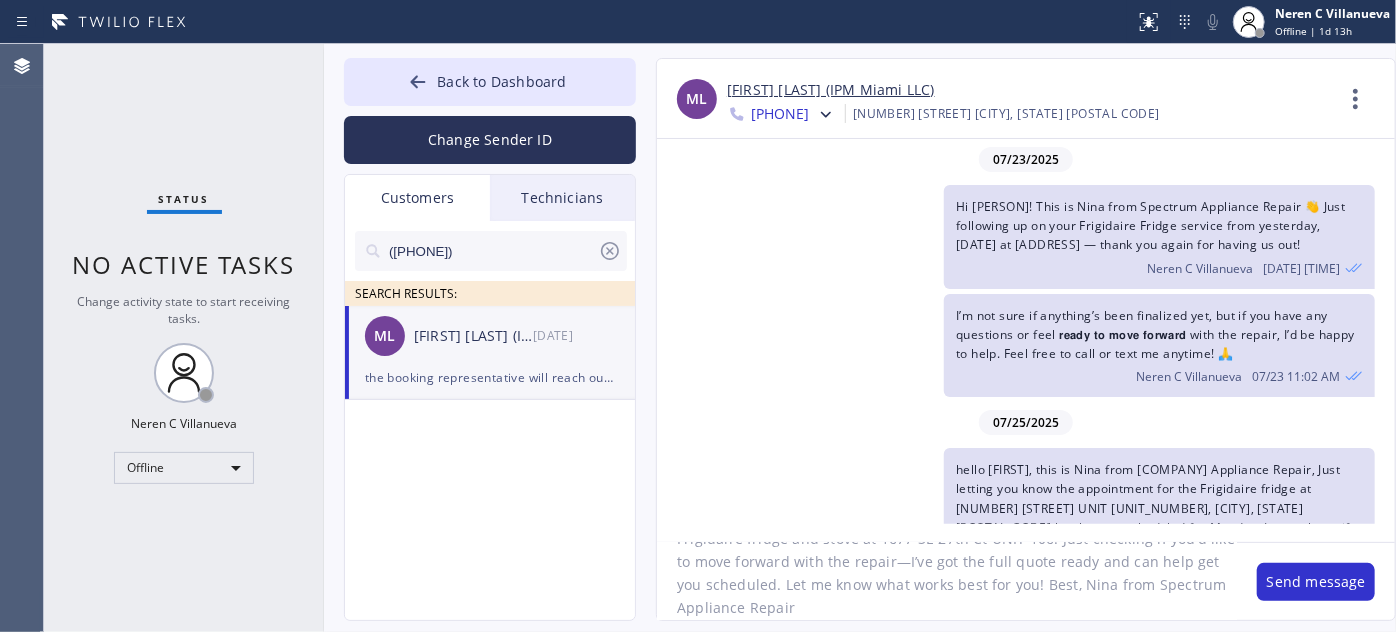 scroll, scrollTop: 0, scrollLeft: 0, axis: both 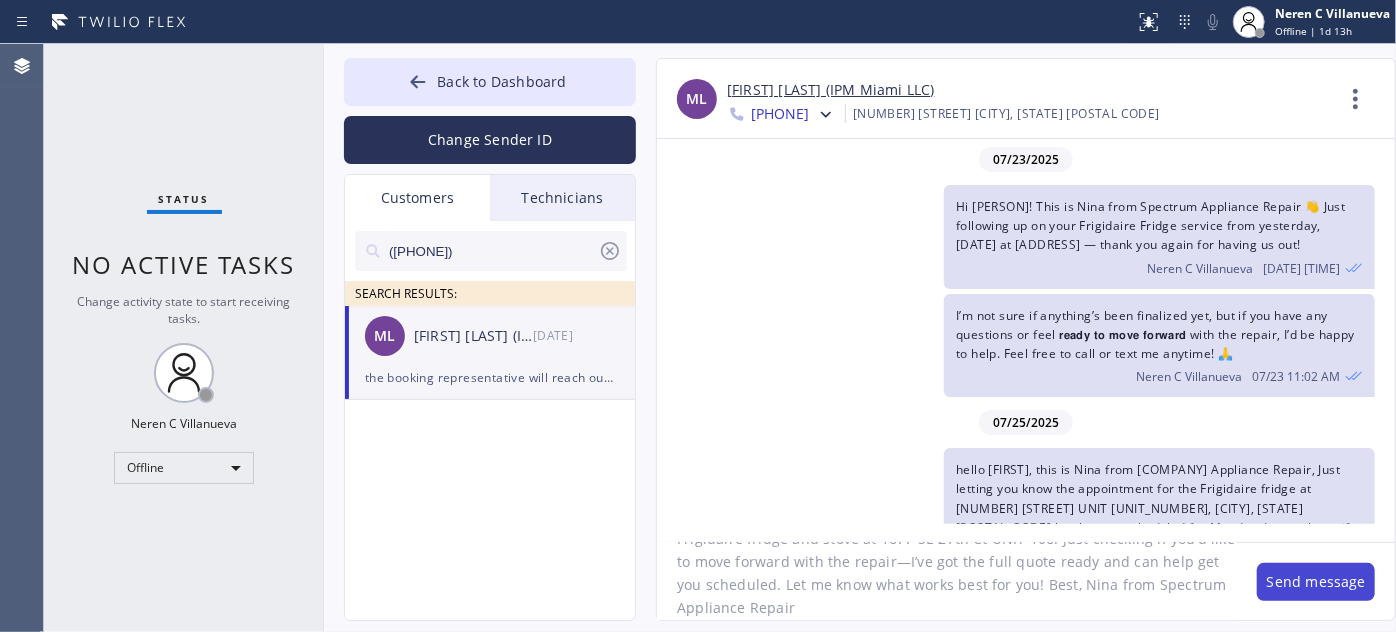 click on "Send message" at bounding box center [1316, 582] 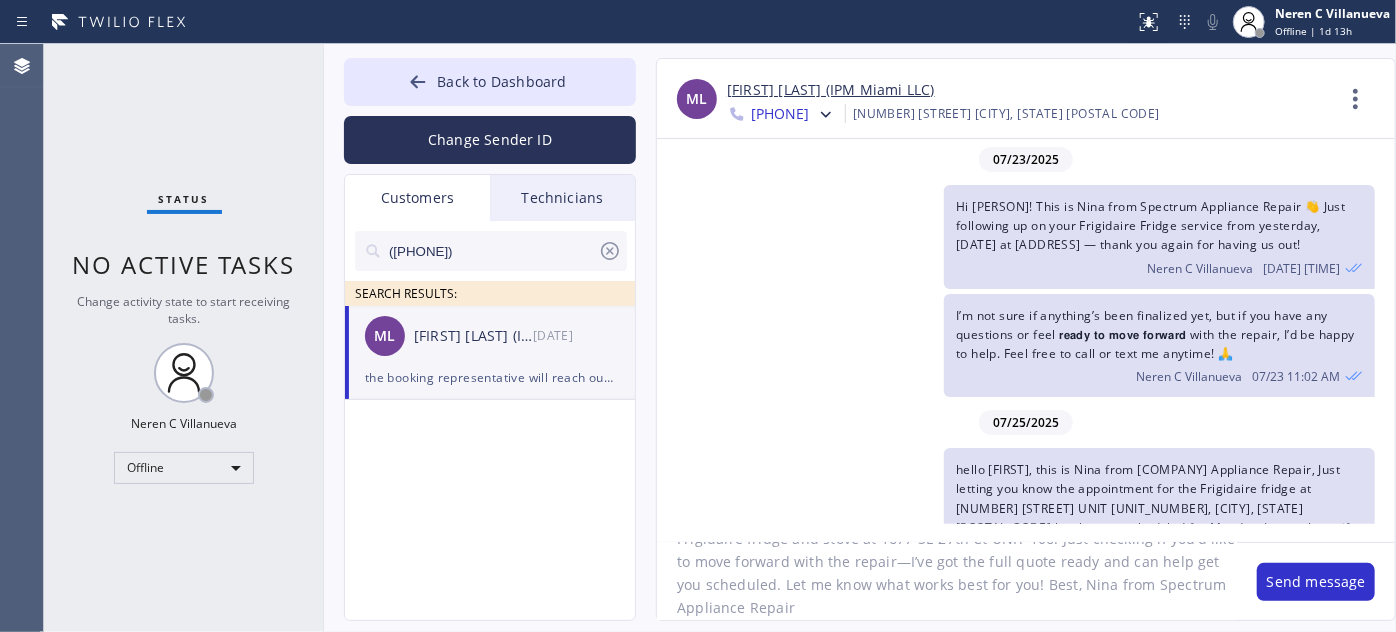 type 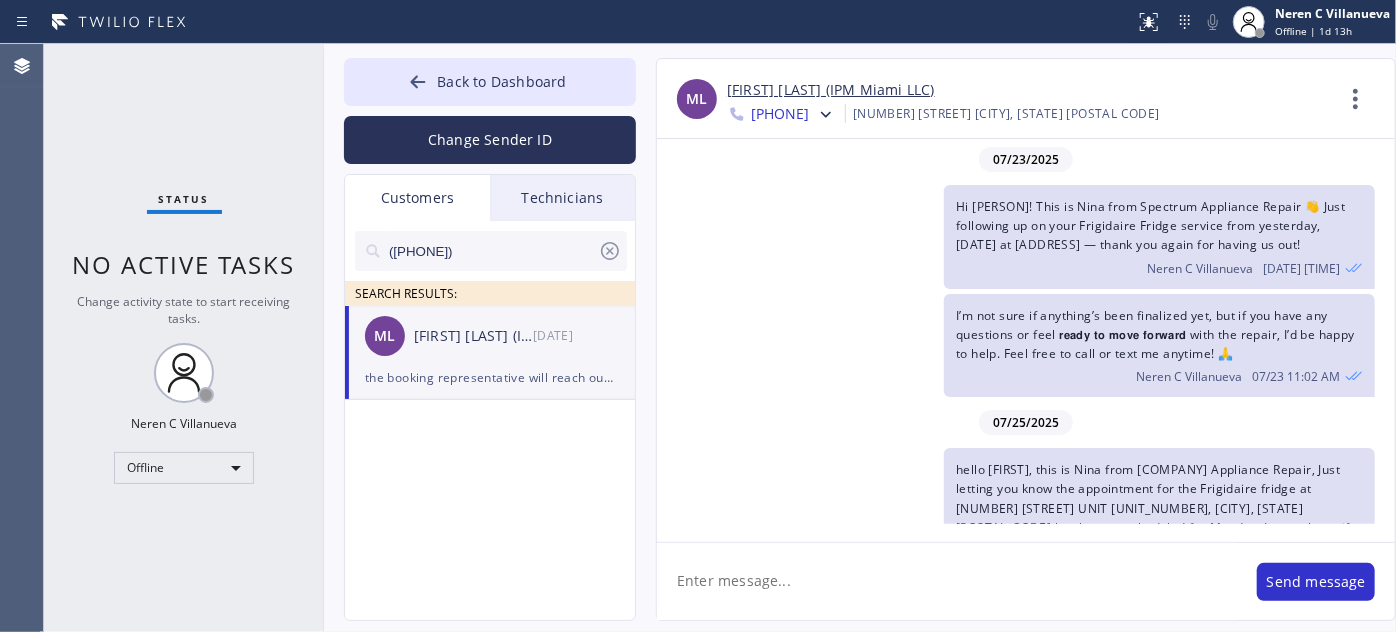 scroll, scrollTop: 617, scrollLeft: 0, axis: vertical 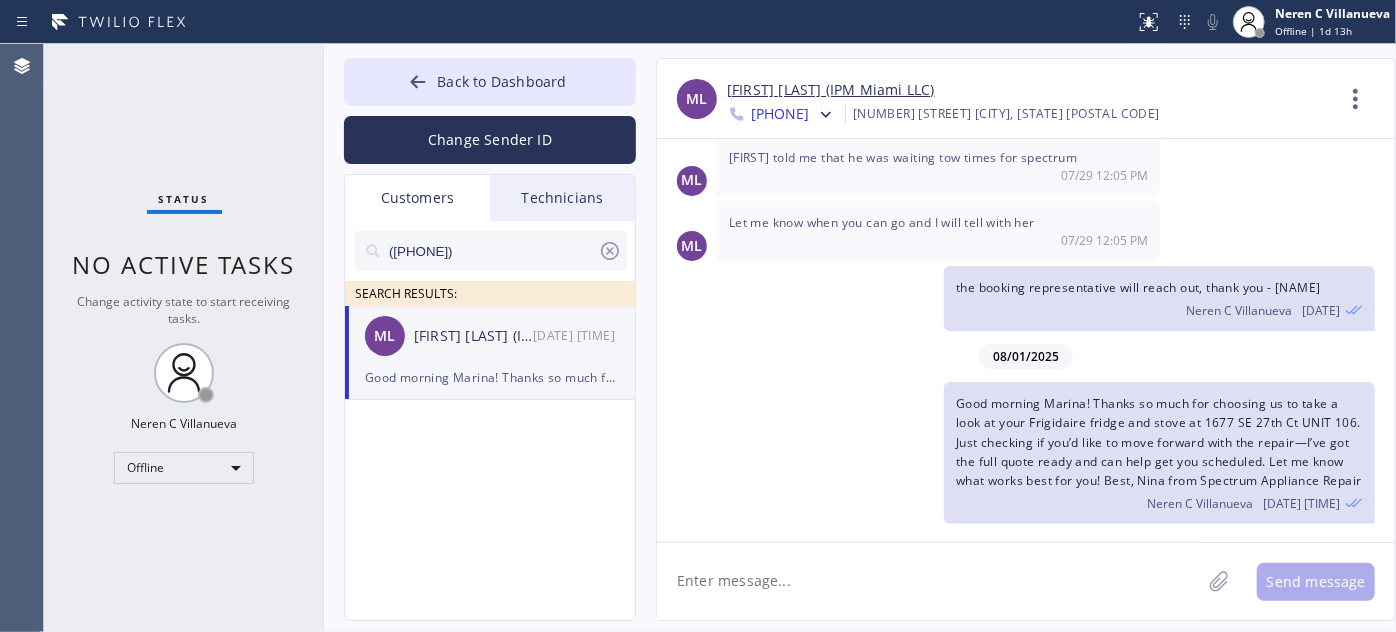 drag, startPoint x: 487, startPoint y: 243, endPoint x: 296, endPoint y: 242, distance: 191.00262 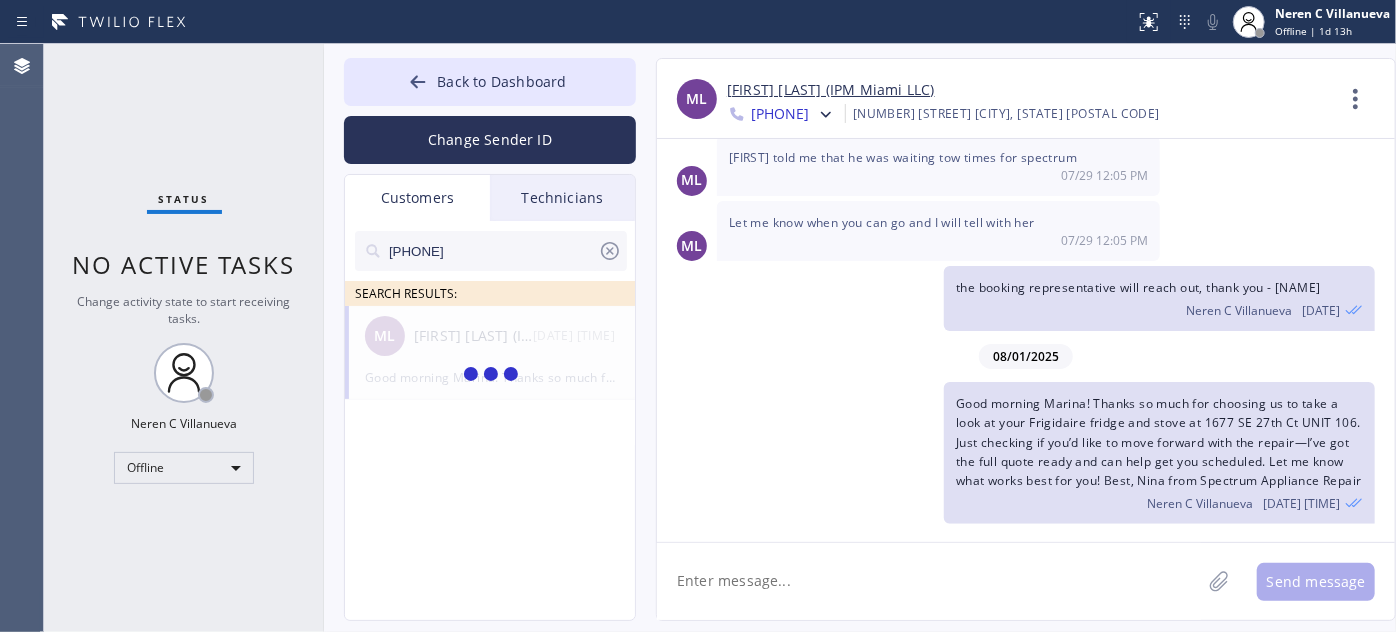 type on "[PHONE]" 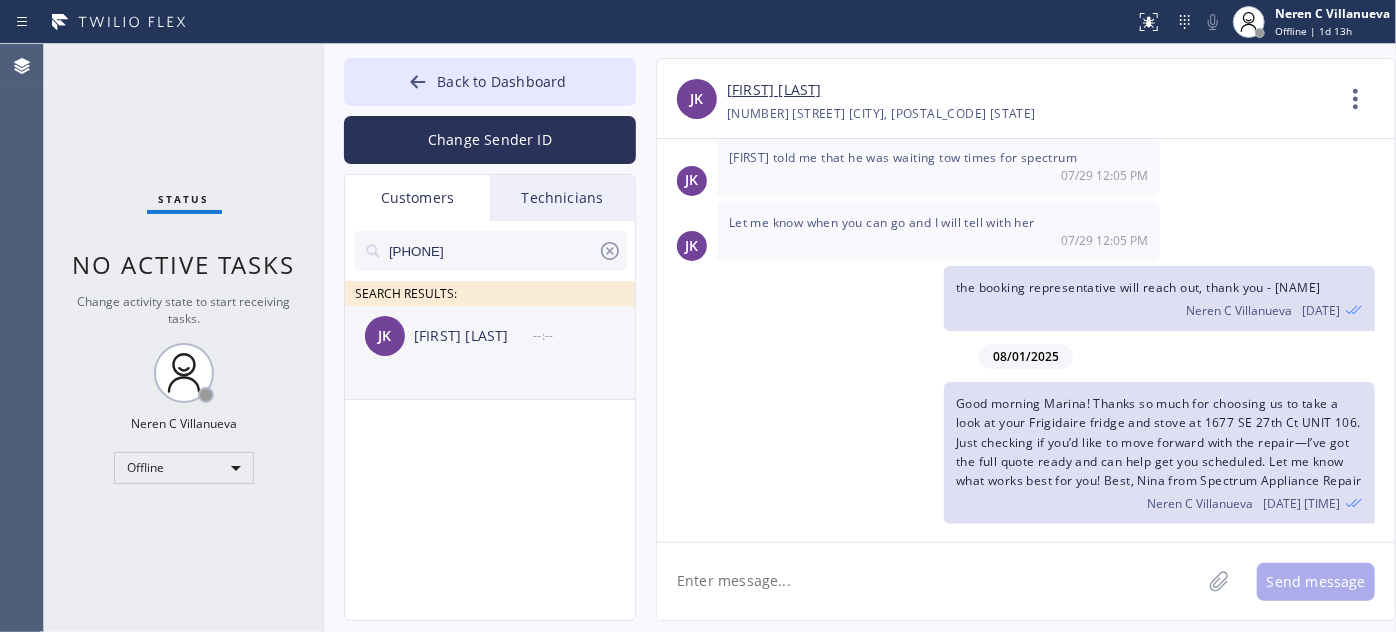 drag, startPoint x: 501, startPoint y: 356, endPoint x: 570, endPoint y: 397, distance: 80.26207 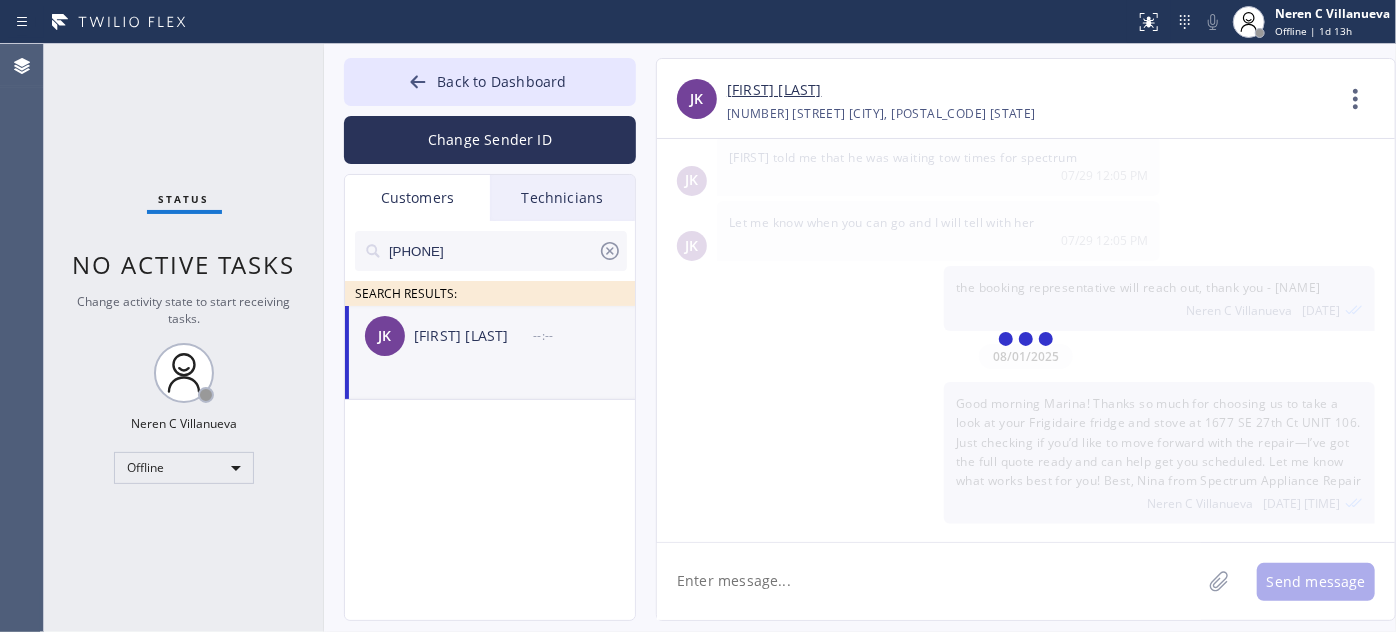 scroll, scrollTop: 0, scrollLeft: 0, axis: both 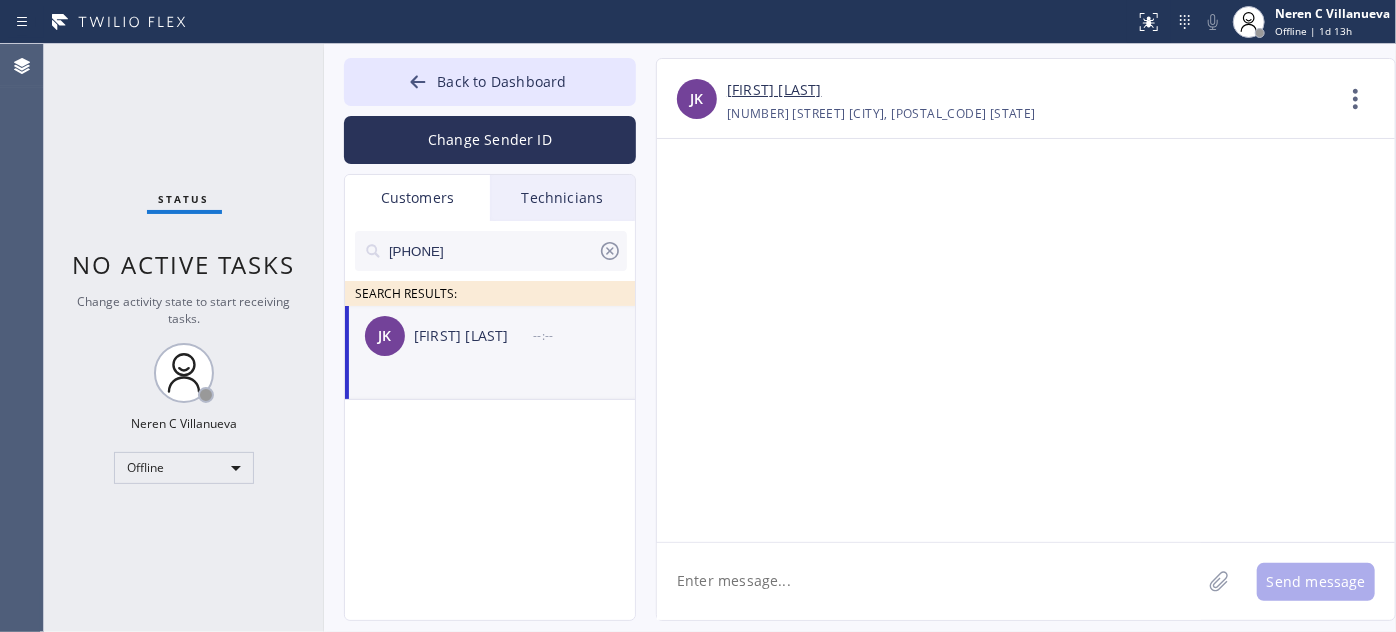 click 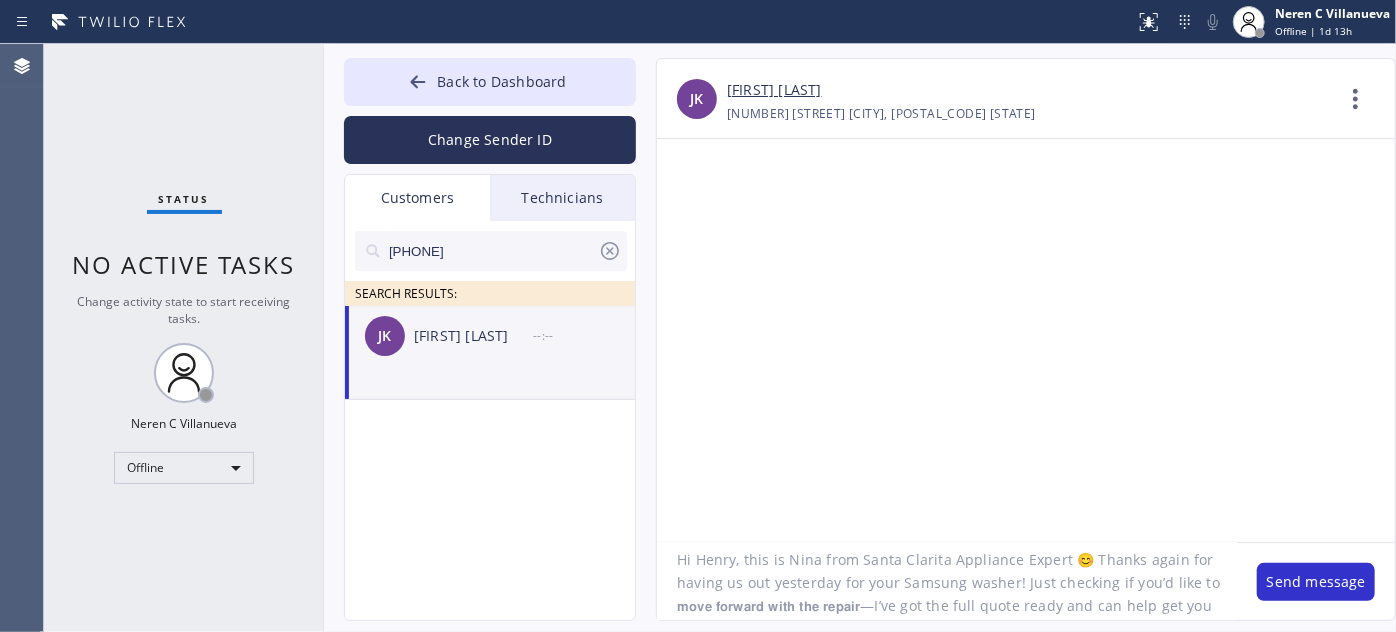 scroll, scrollTop: 0, scrollLeft: 0, axis: both 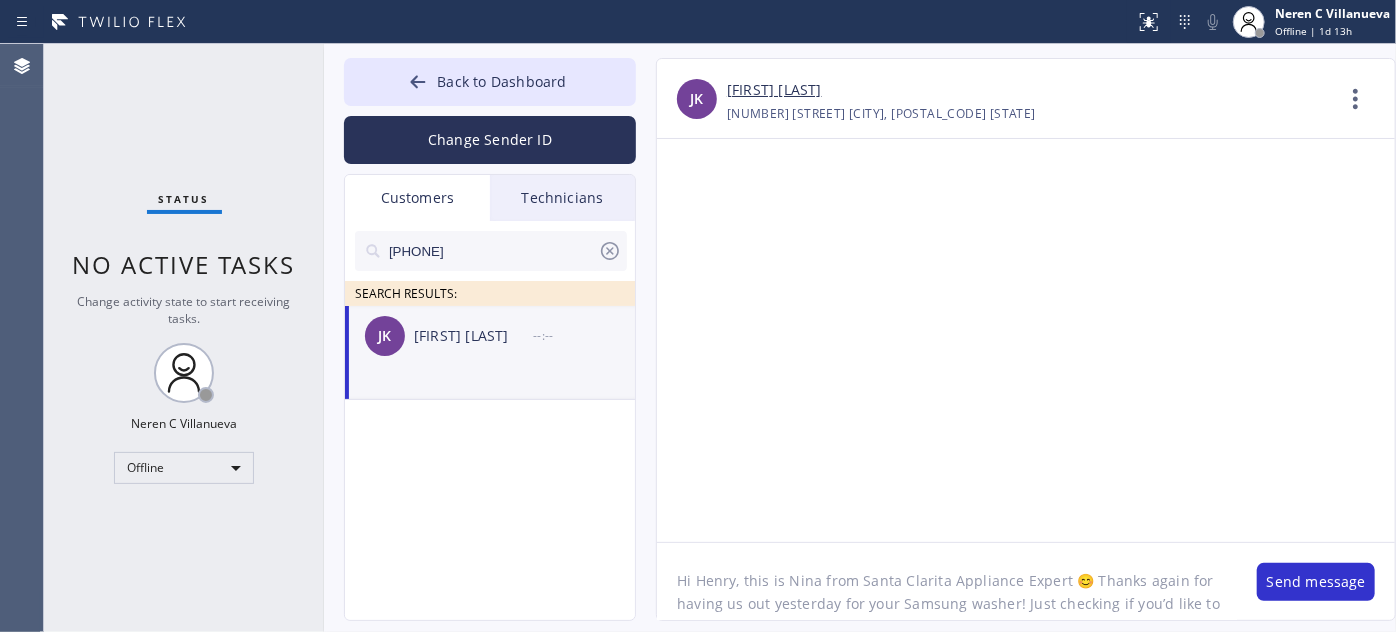 click on "Hi Henry, this is Nina from Santa Clarita Appliance Expert 😊 Thanks again for having us out yesterday for your Samsung washer! Just checking if you’d like to 𝗺𝗼𝘃𝗲 𝗳𝗼𝗿𝘄𝗮𝗿𝗱 𝘄𝗶𝘁𝗵 𝘁𝗵𝗲 𝗿𝗲𝗽𝗮𝗶𝗿—I’ve got the full quote ready and can help get you scheduled. Let me know what works best!" 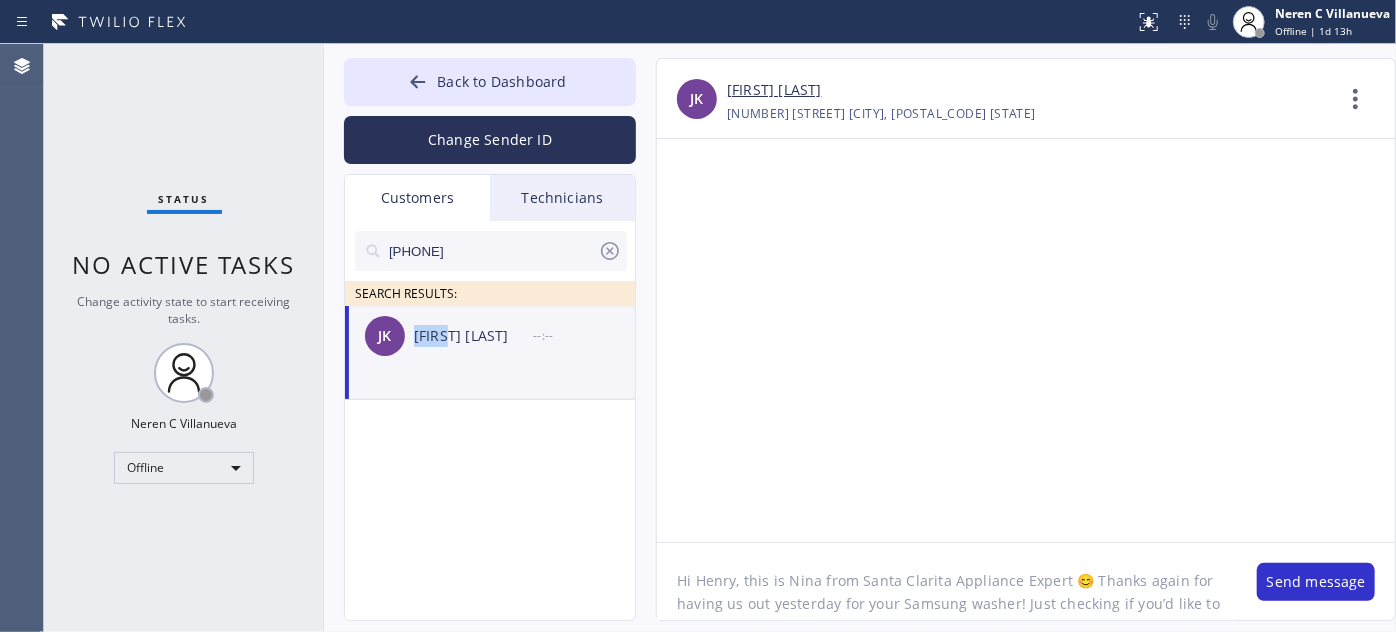 drag, startPoint x: 440, startPoint y: 335, endPoint x: 406, endPoint y: 337, distance: 34.058773 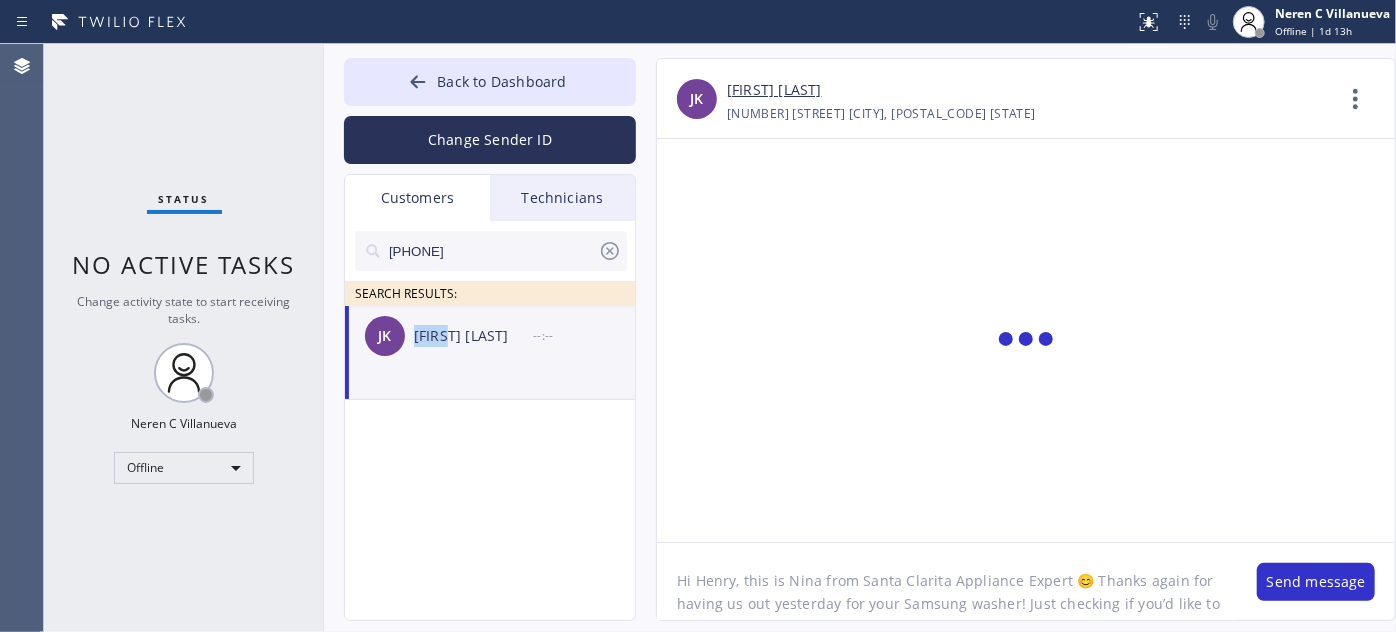 copy on "[NAME]" 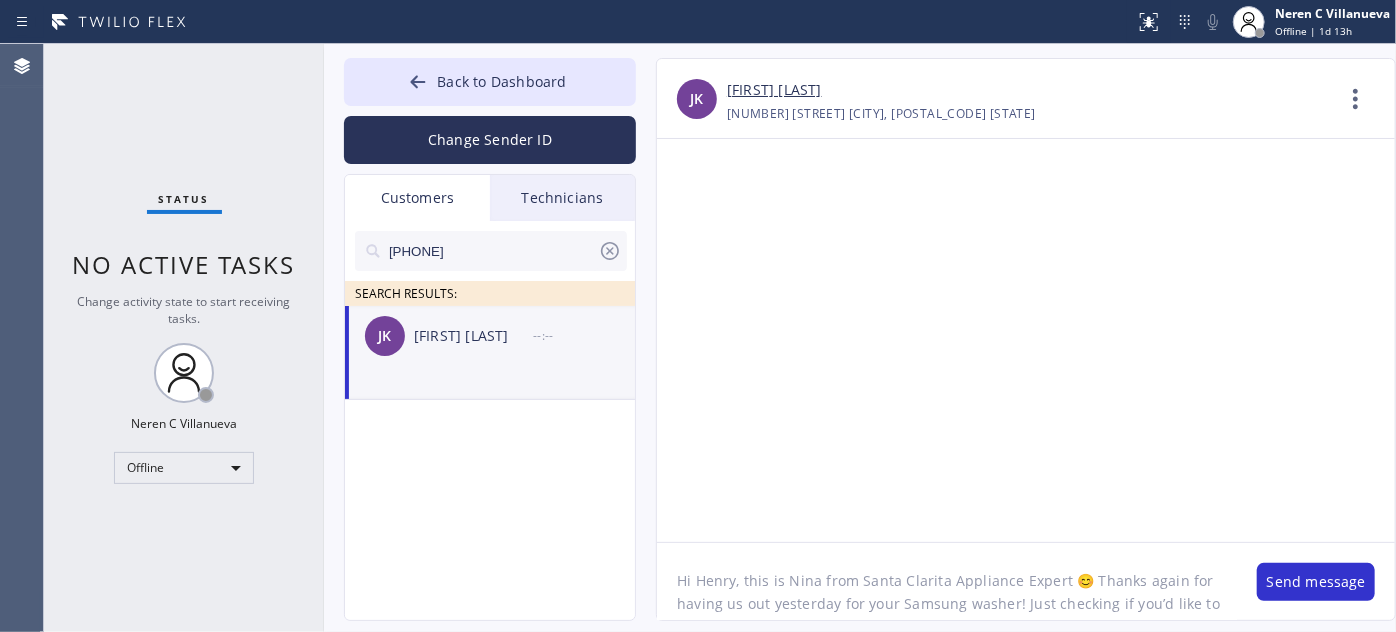 drag, startPoint x: 692, startPoint y: 576, endPoint x: 738, endPoint y: 577, distance: 46.010868 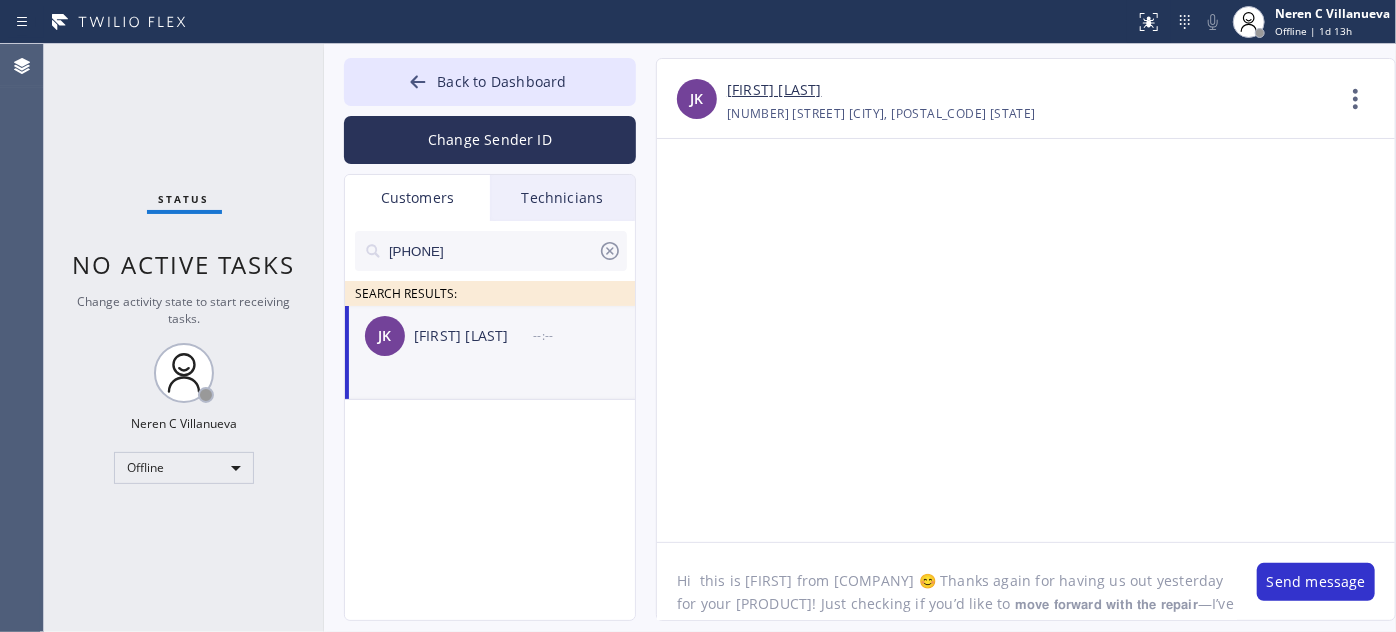 paste on "[NAME]" 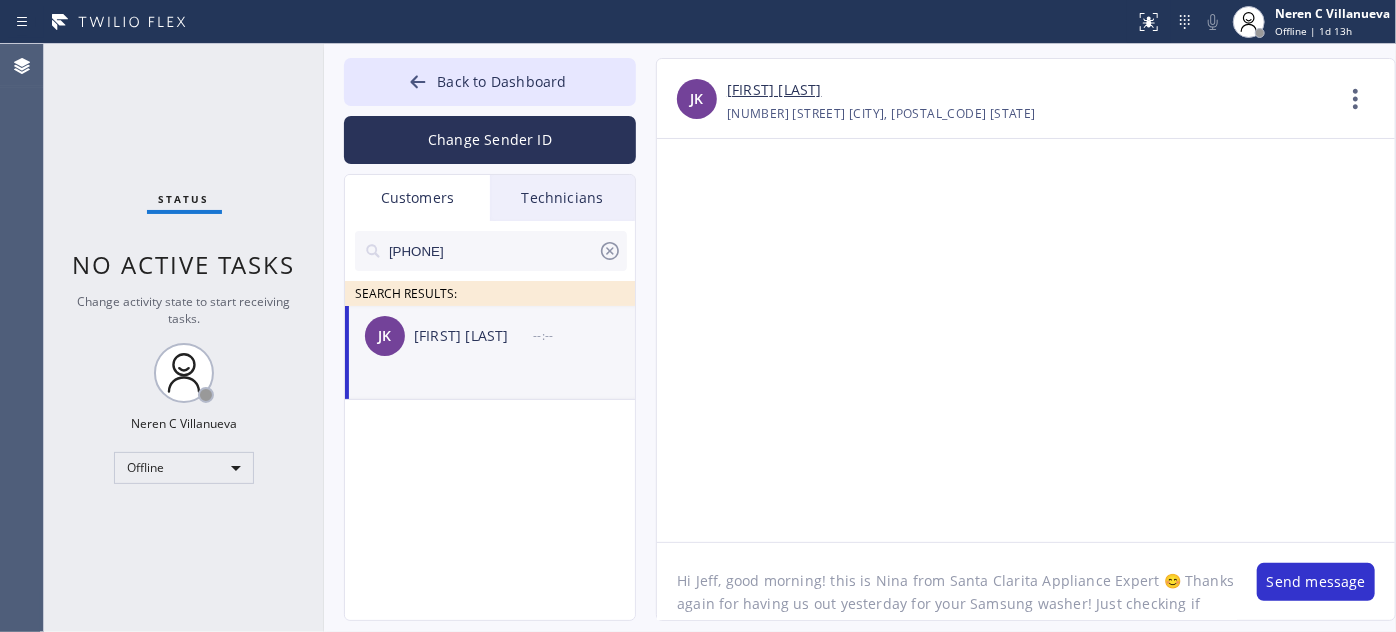 drag, startPoint x: 946, startPoint y: 580, endPoint x: 1146, endPoint y: 586, distance: 200.08998 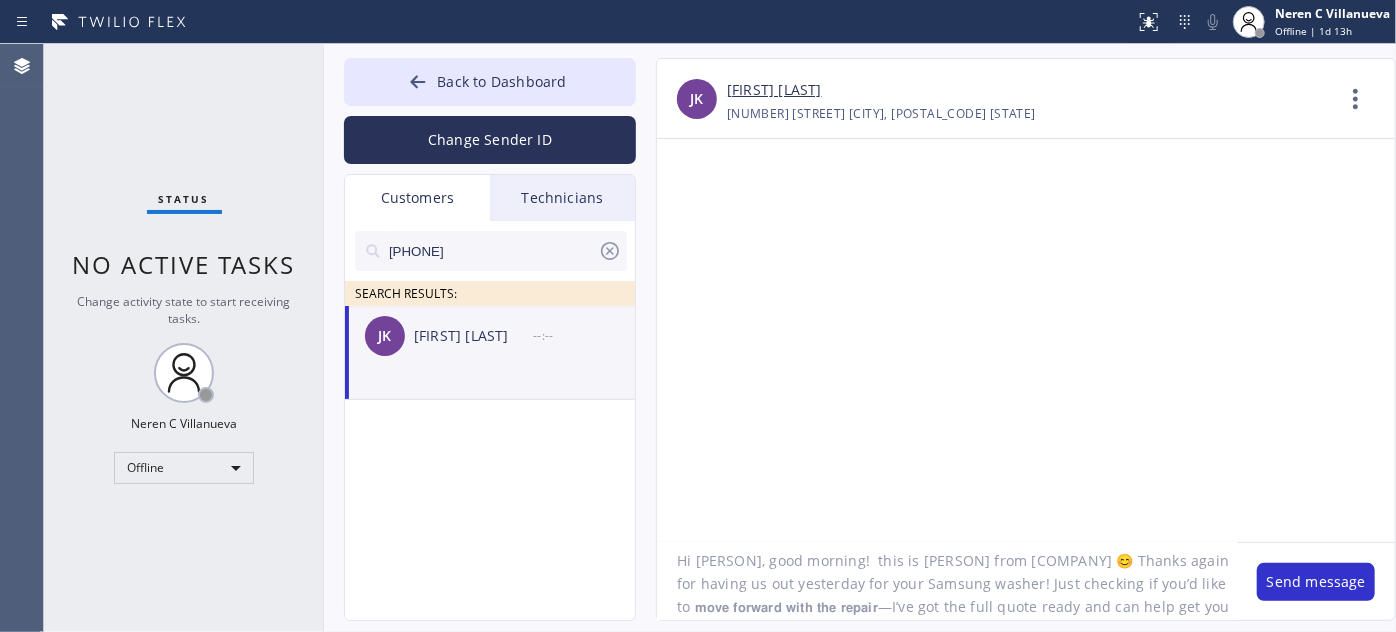 scroll, scrollTop: 0, scrollLeft: 0, axis: both 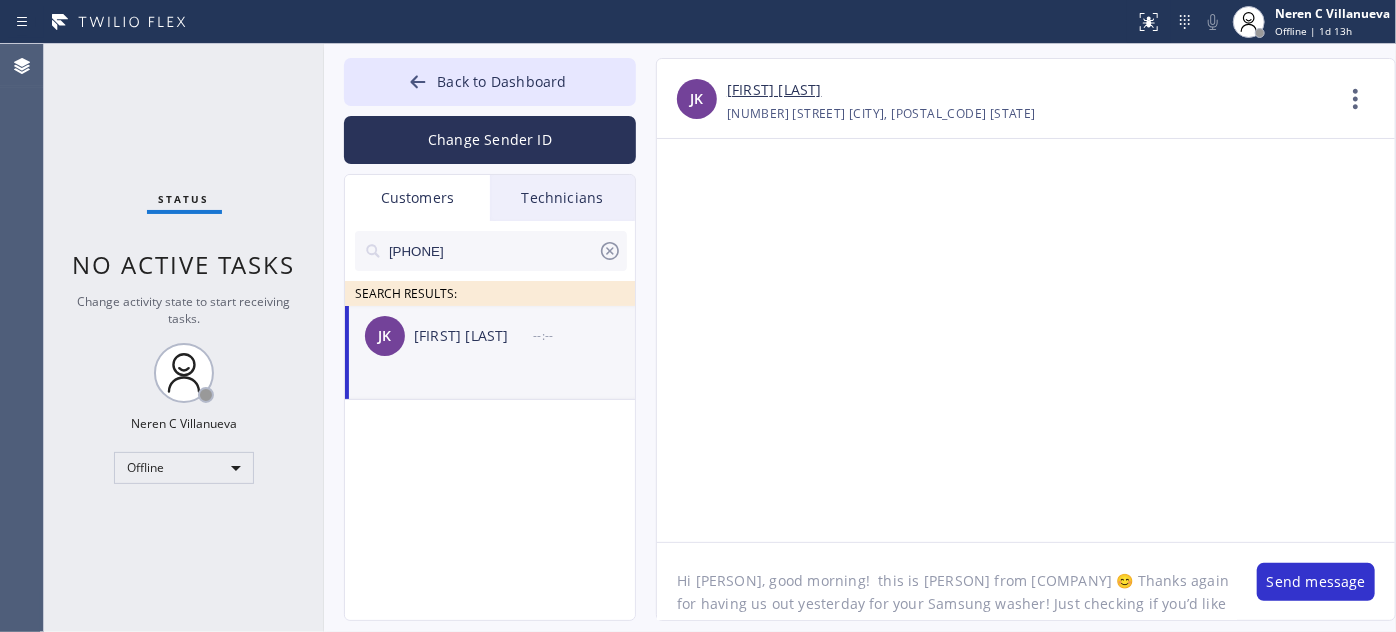 drag, startPoint x: 961, startPoint y: 603, endPoint x: 1074, endPoint y: 603, distance: 113 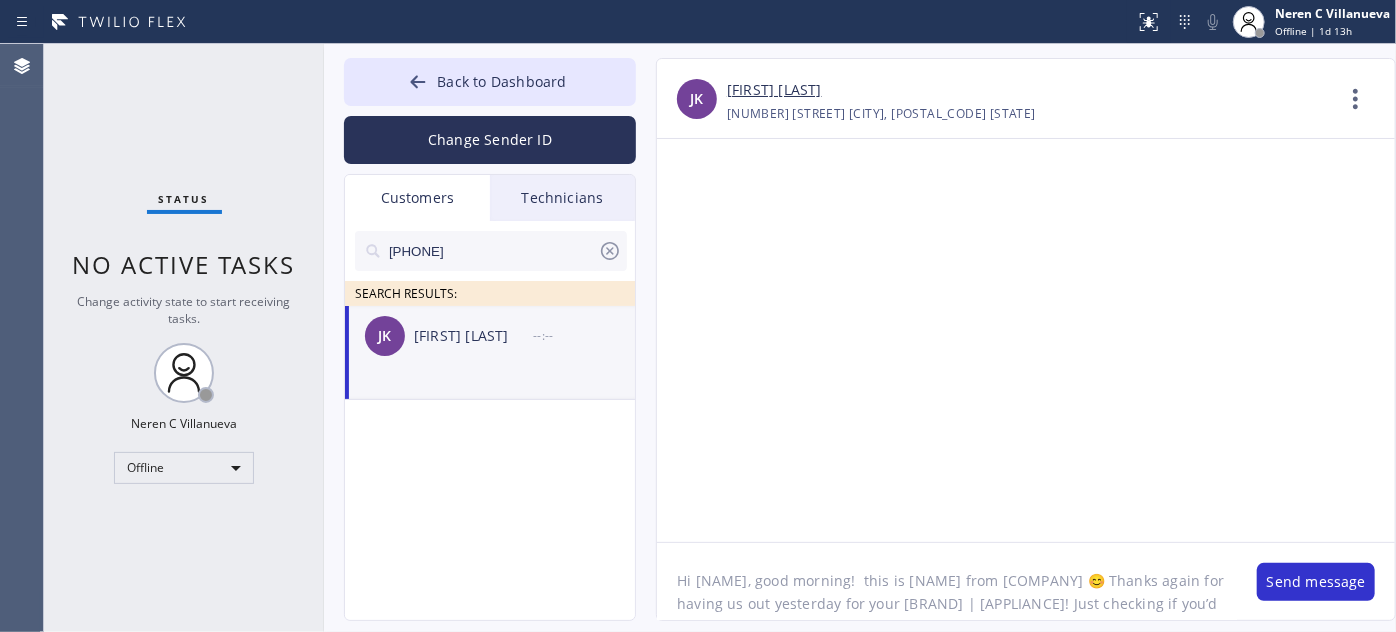 drag, startPoint x: 1005, startPoint y: 605, endPoint x: 982, endPoint y: 604, distance: 23.021729 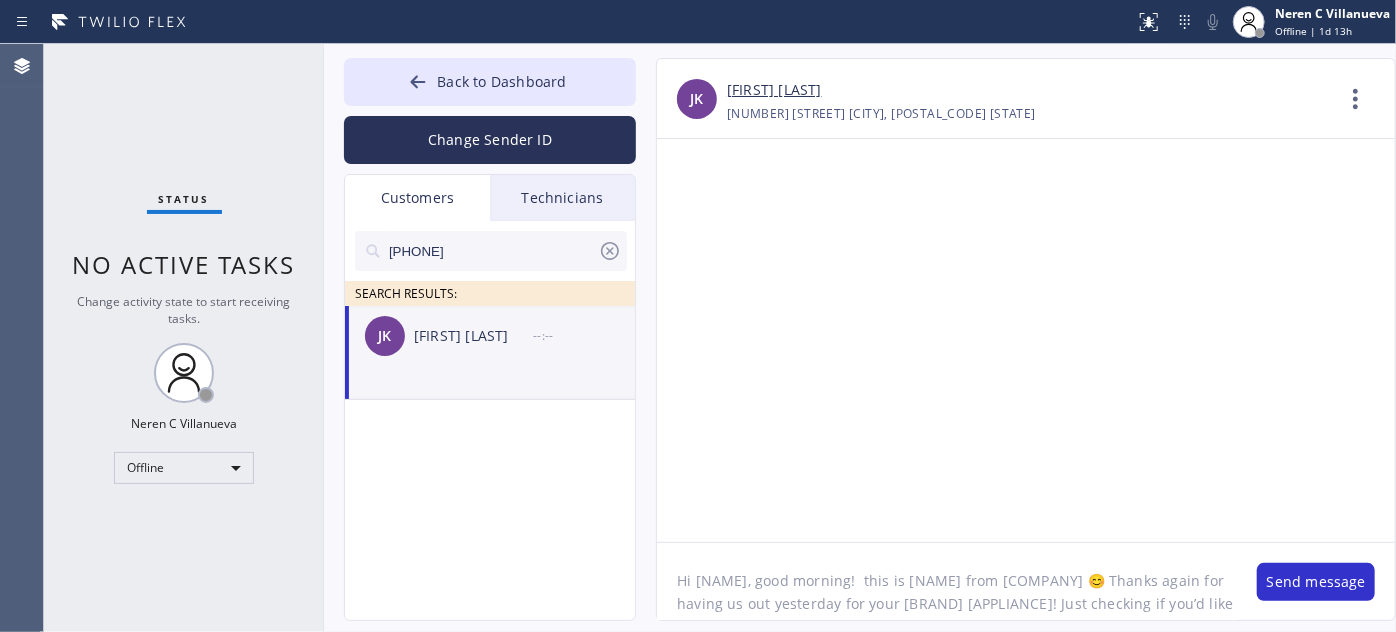 click on "Hi [NAME], good morning!  this is [NAME] from [COMPANY] 😊 Thanks again for having us out yesterday for your [BRAND] [APPLIANCE]! Just checking if you’d like to 𝗺𝗼𝘃𝗲 𝗳𝗼𝗿𝘄𝗮𝗿𝗱 𝘄𝗶𝘁𝗵 𝘁𝗵𝗲 𝗿𝗲𝗽𝗮𝗶𝗿—I’ve got the full quote ready and can help get you scheduled. Let me know what works best!" 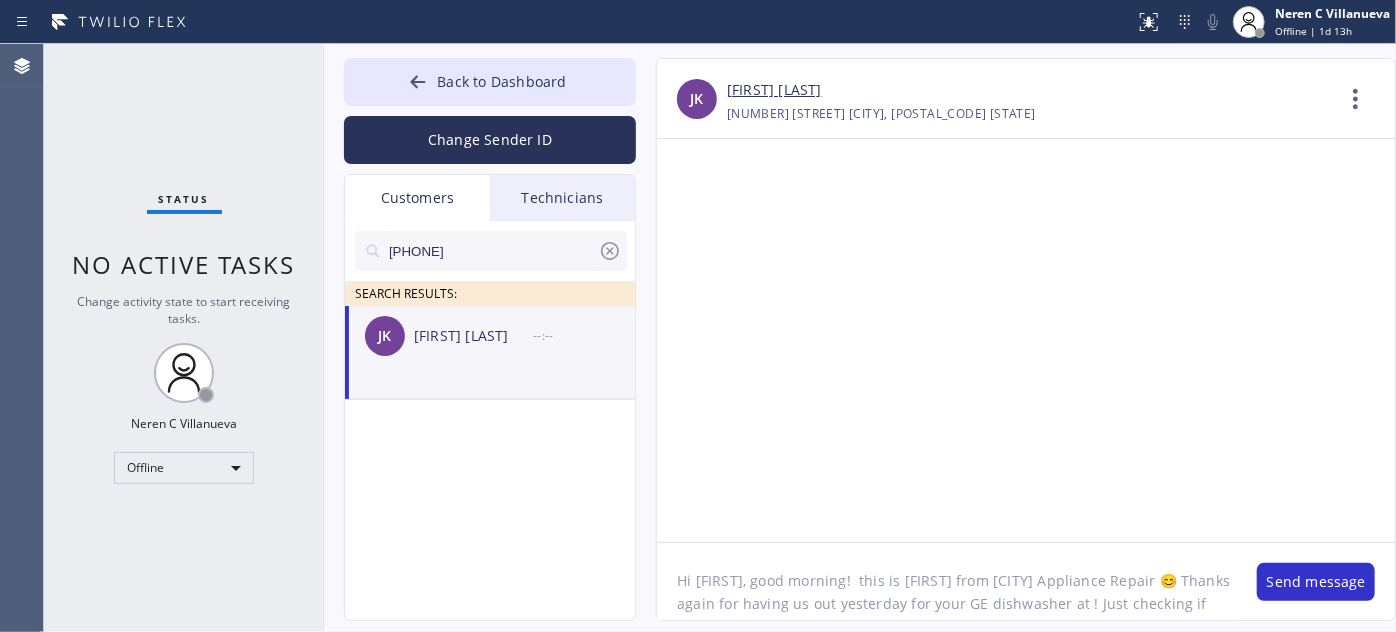 paste on "[NUMBER] [STREET]" 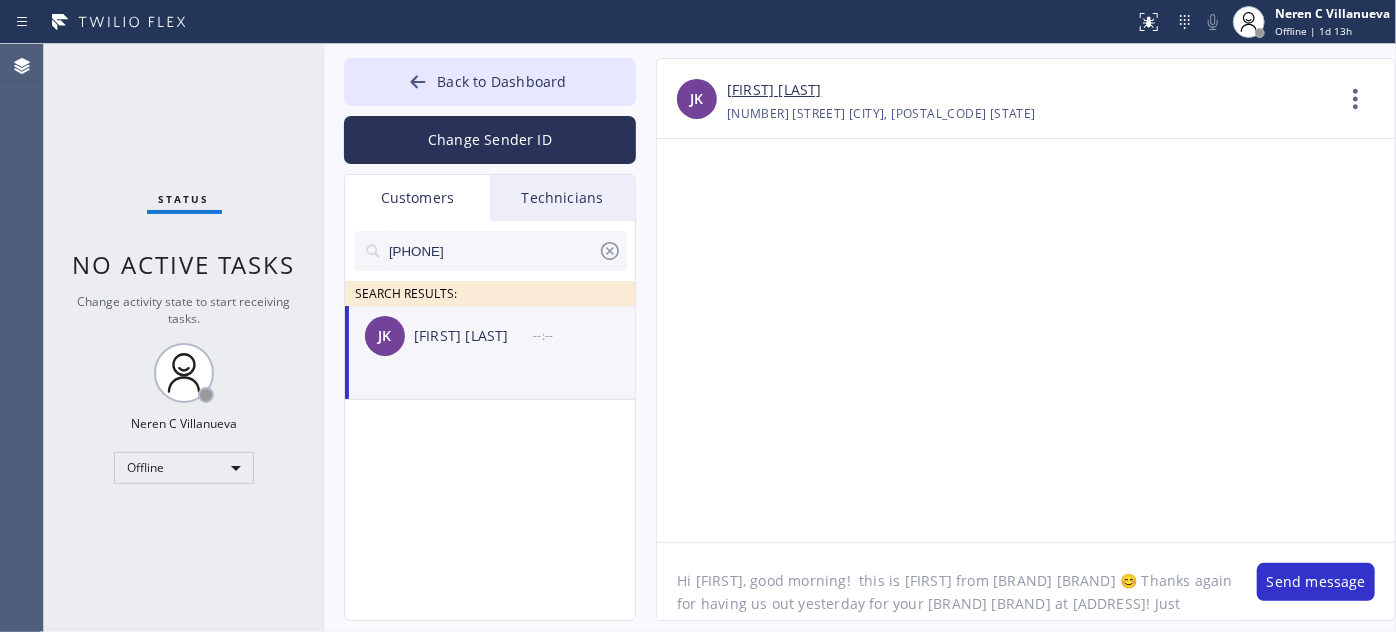 scroll, scrollTop: 16, scrollLeft: 0, axis: vertical 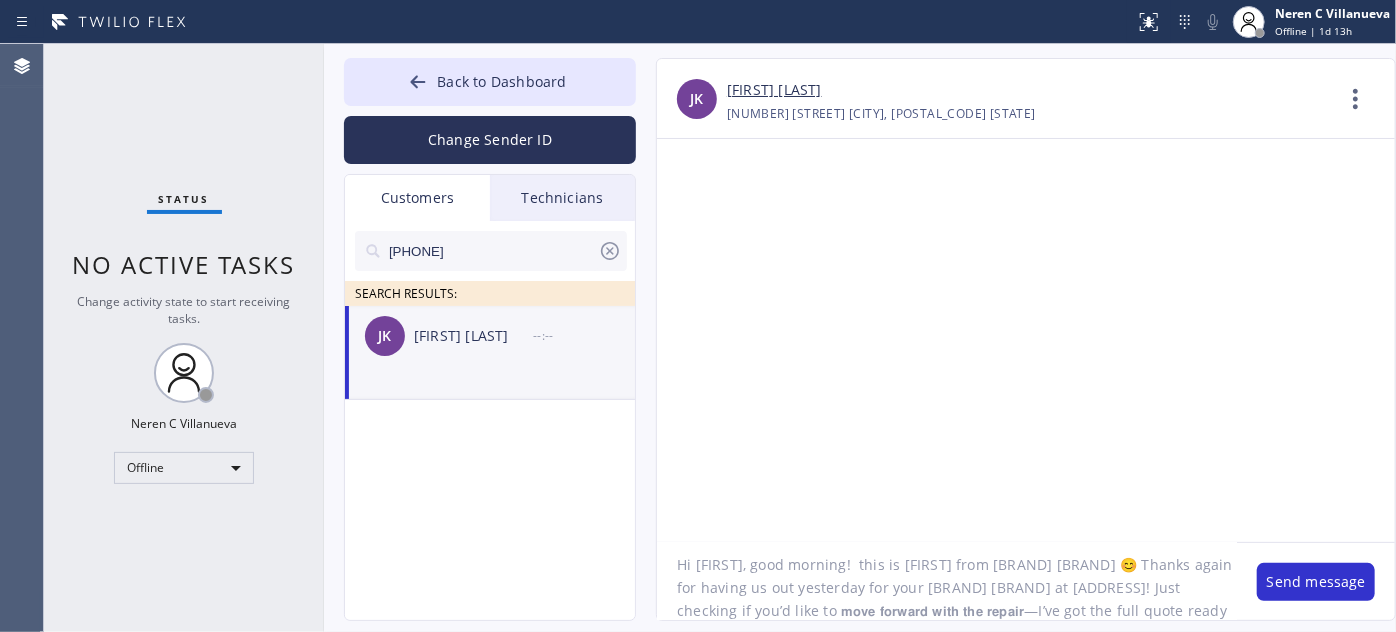 click on "Hi [FIRST], good morning!  this is [FIRST] from [BRAND] [BRAND] 😊 Thanks again for having us out yesterday for your [BRAND] [BRAND] at [ADDRESS]! Just checking if you’d like to 𝗺𝗼𝘃𝗲 𝗳𝗼𝗿𝘄𝗮𝗿𝗱 𝘄𝗶𝘁𝗵 𝘁𝗵𝗲 𝗿𝗲𝗽𝗮𝗶𝗿—I’ve got the full quote ready and can help get you scheduled. Let me know what works best!" 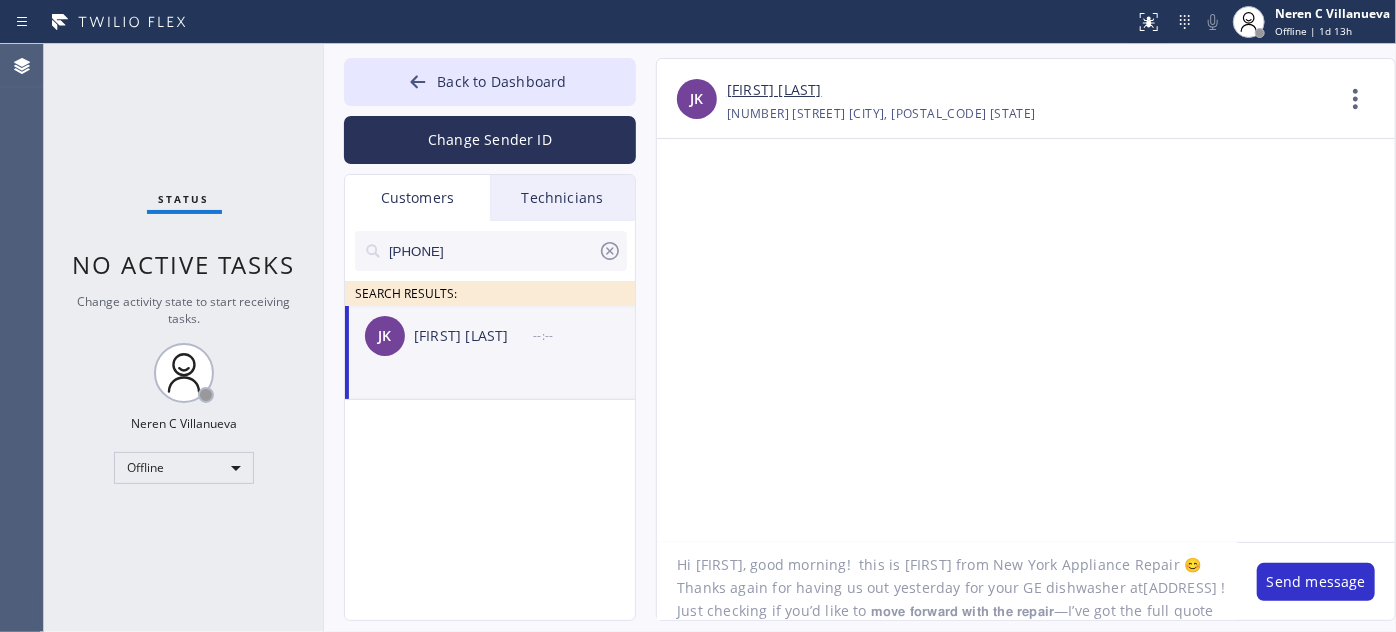 click on "Hi [FIRST], good morning!  this is [FIRST] from New York Appliance Repair 😊 Thanks again for having us out yesterday for your GE dishwasher at[ADDRESS] ! Just checking if you’d like to 𝗺𝗼𝘃𝗲 𝗳𝗼𝗿𝘄𝗮𝗿𝗱 𝘄𝗶𝘁𝗵 𝘁𝗵𝗲 𝗿𝗲𝗽𝗮𝗶𝗿—I’ve got the full quote ready and can help get you scheduled. Let me know what works best!" 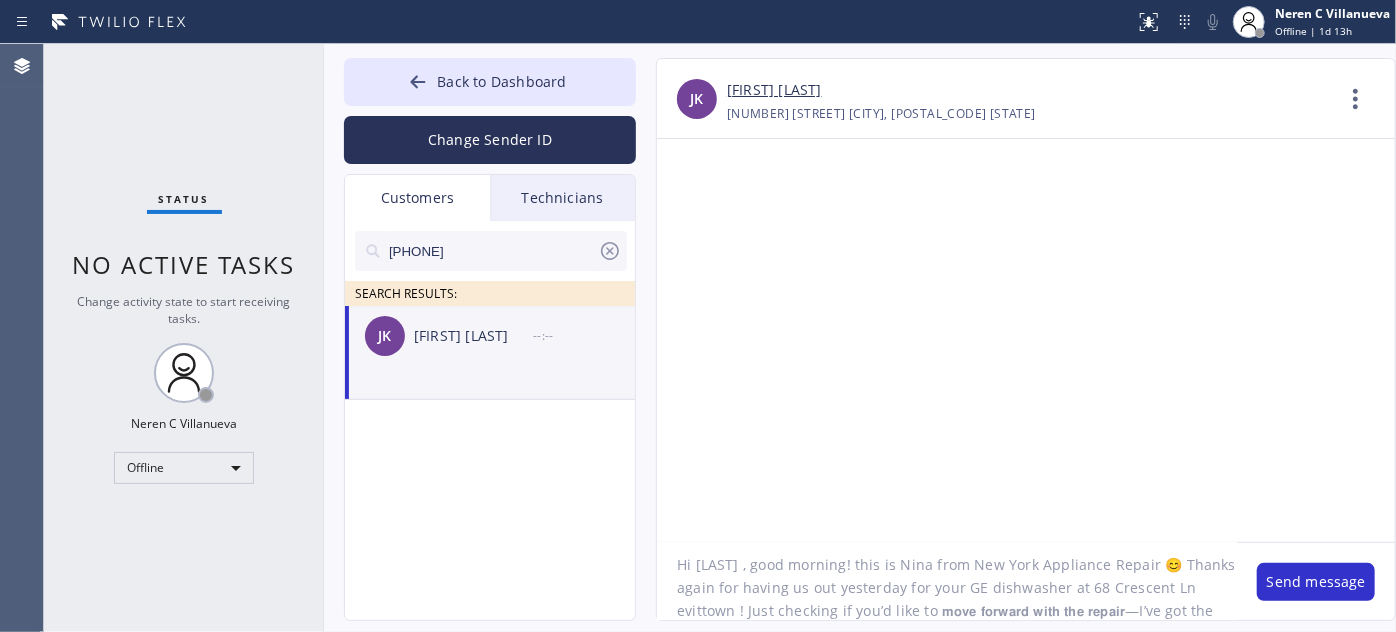click on "Hi [LAST] , good morning! this is Nina from New York Appliance Repair 😊 Thanks again for having us out yesterday for your GE dishwasher at 68 Crescent Ln evittown ! Just checking if you’d like to 𝗺𝗼𝘃𝗲 𝗳𝗼𝗿𝘄𝗮𝗿𝗱 𝘄𝗶𝘁𝗵 𝘁𝗵𝗲 𝗿𝗲𝗽𝗮𝗶𝗿—I’ve got the full quote ready and can help get you scheduled. Let me know what works best!" 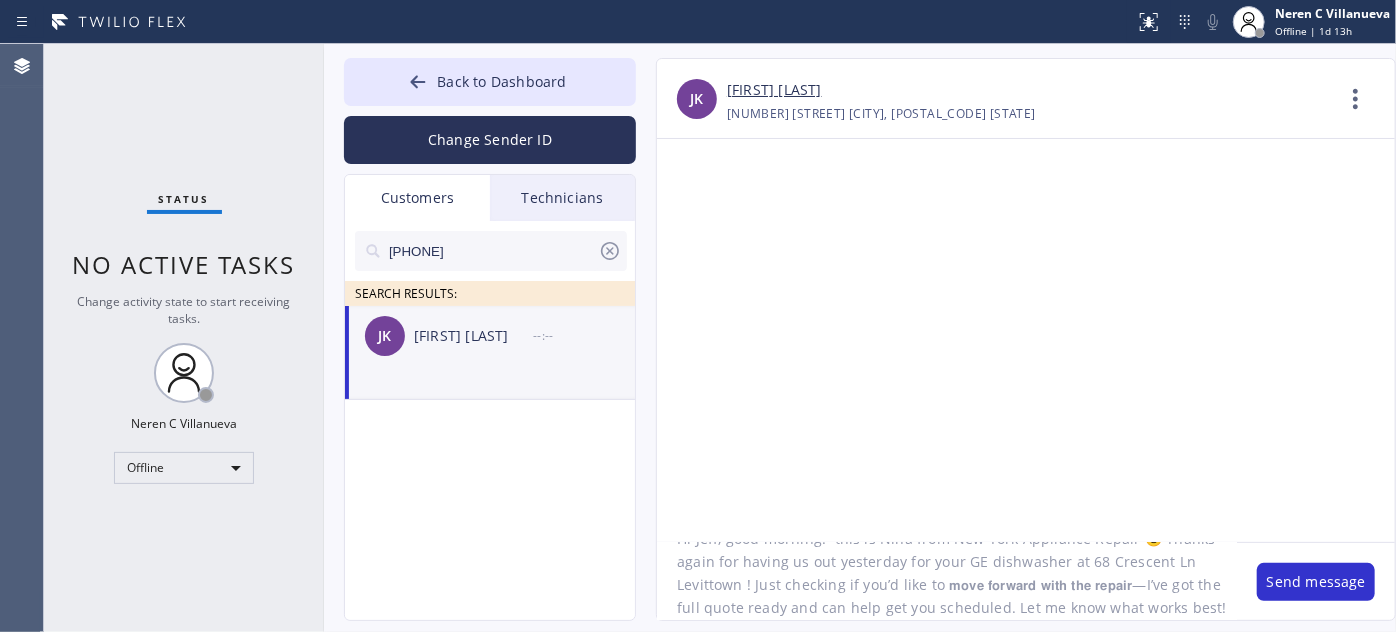 scroll, scrollTop: 0, scrollLeft: 0, axis: both 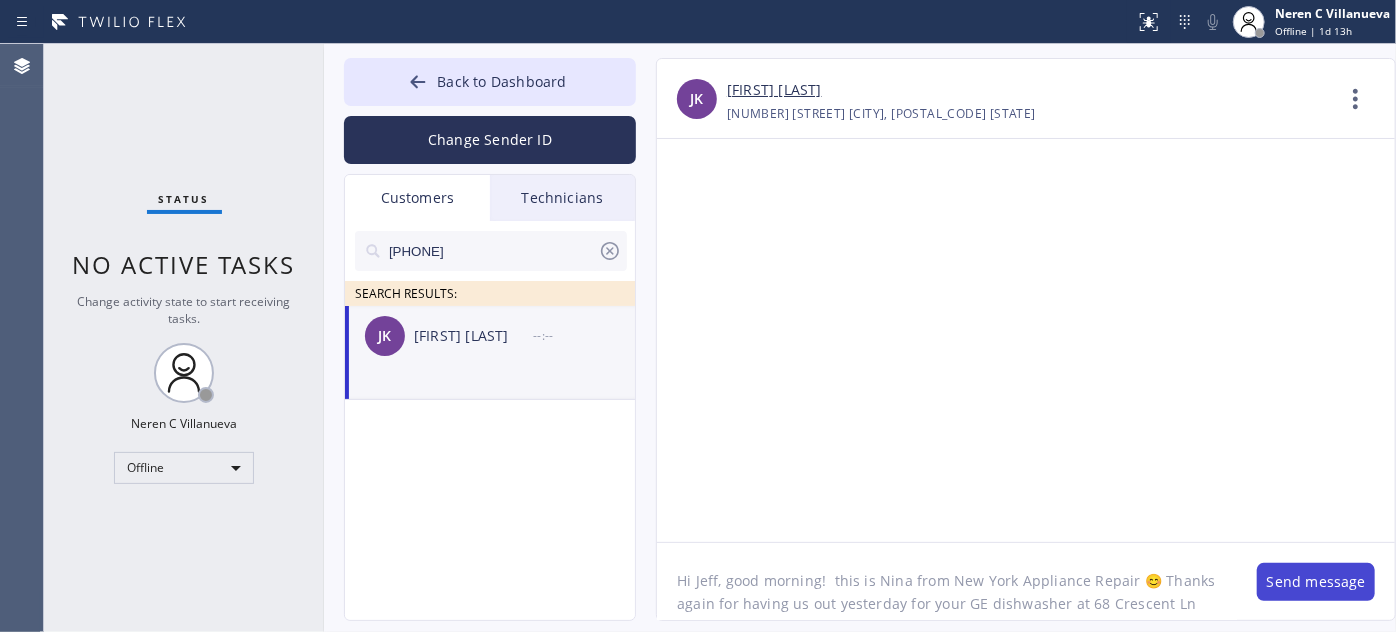 type on "Hi Jeff, good morning!  this is Nina from New York Appliance Repair 😊 Thanks again for having us out yesterday for your GE dishwasher at 68 Crescent Ln Levittown ! Just checking if you’d like to 𝗺𝗼𝘃𝗲 𝗳𝗼𝗿𝘄𝗮𝗿𝗱 𝘄𝗶𝘁𝗵 𝘁𝗵𝗲 𝗿𝗲𝗽𝗮𝗶𝗿—I’ve got the full quote ready and can help get you scheduled. Let me know what works best!" 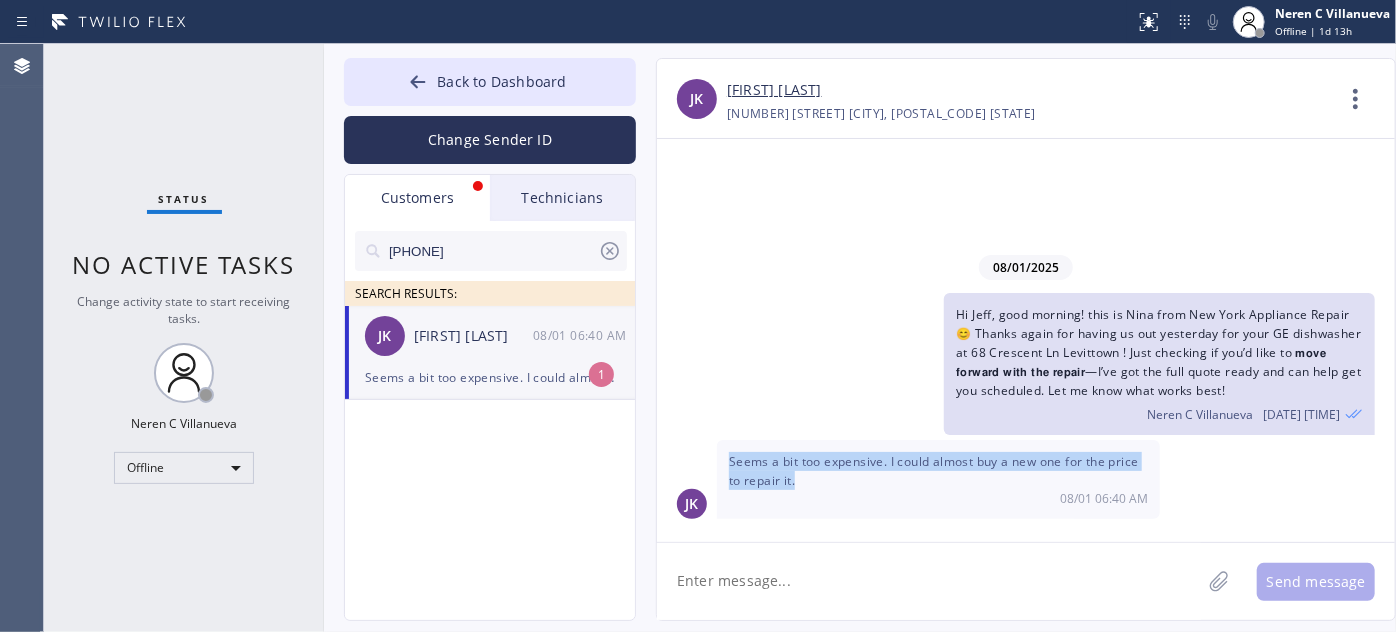 drag, startPoint x: 799, startPoint y: 484, endPoint x: 724, endPoint y: 455, distance: 80.411446 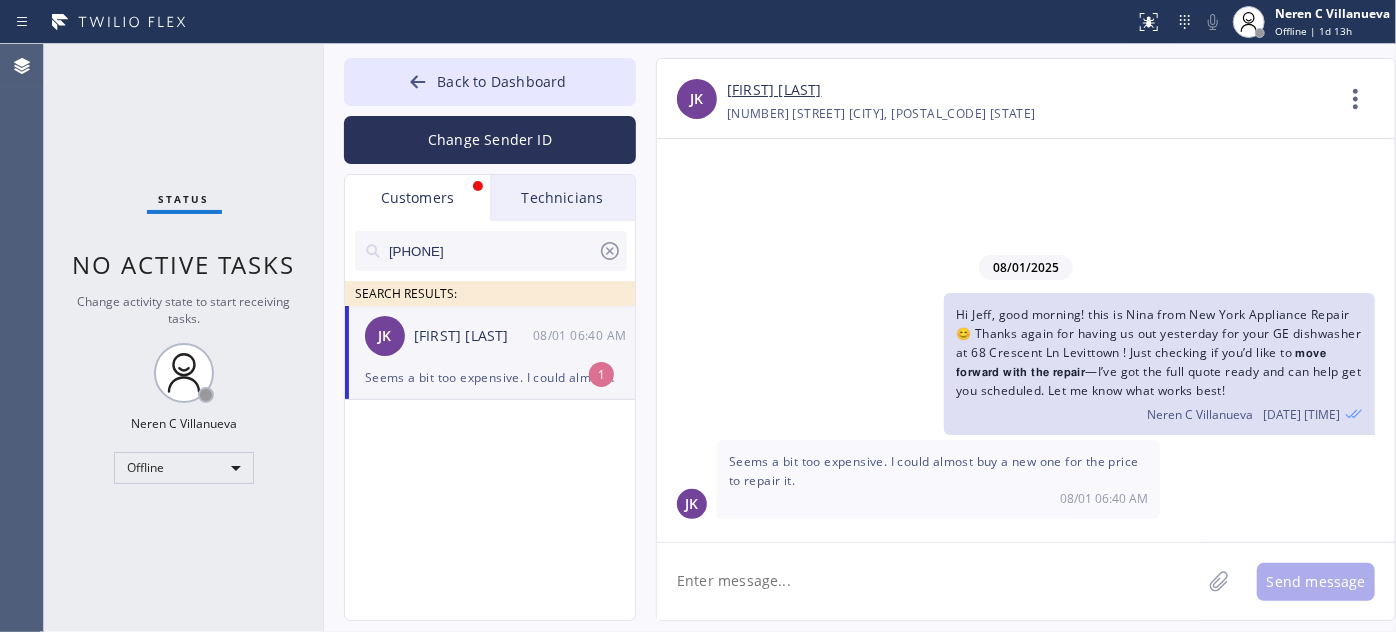 click 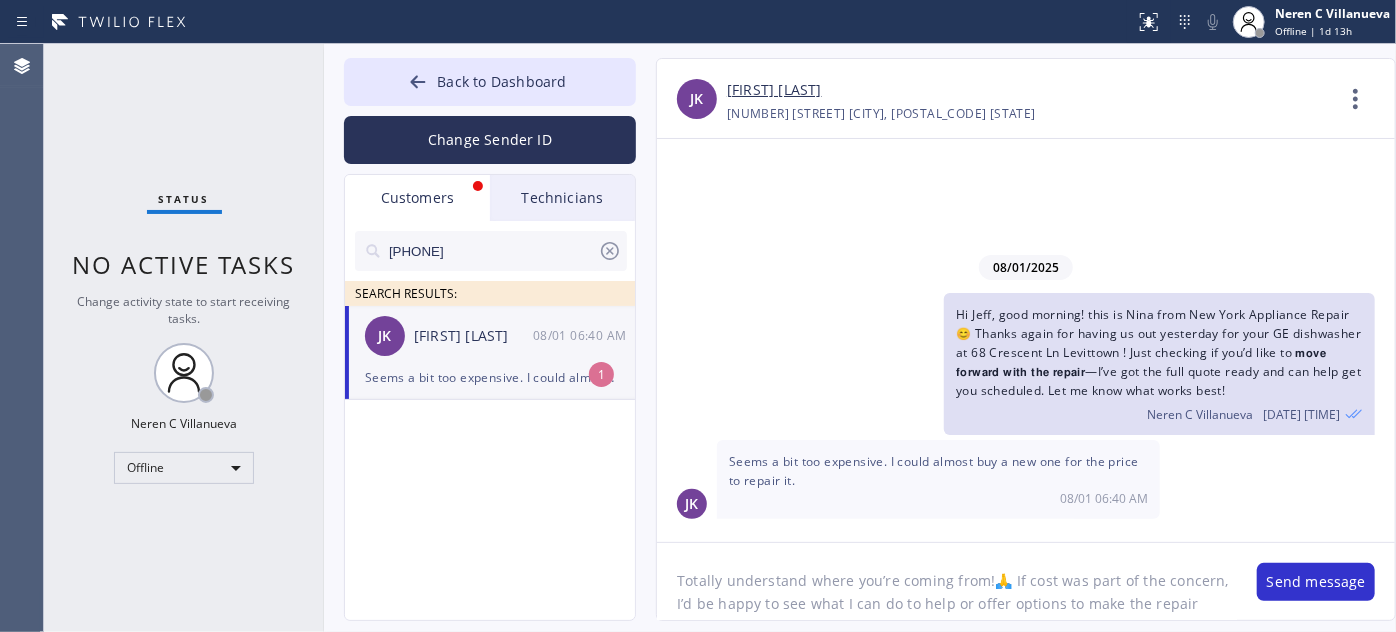 scroll, scrollTop: 62, scrollLeft: 0, axis: vertical 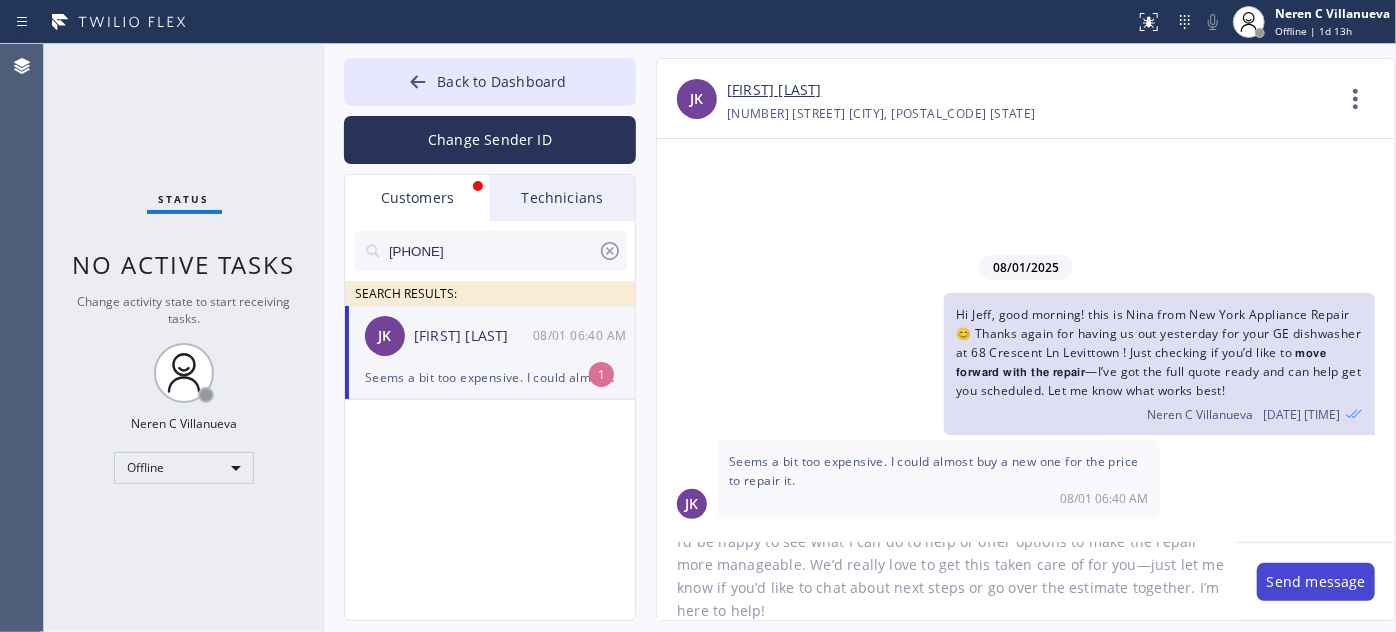 type on "Totally understand where you’re coming from!🙏 If cost was part of the concern, I’d be happy to see what I can do to help or offer options to make the repair more manageable. We’d really love to get this taken care of for you—just let me know if you’d like to chat about next steps or go over the estimate together. I’m here to help!" 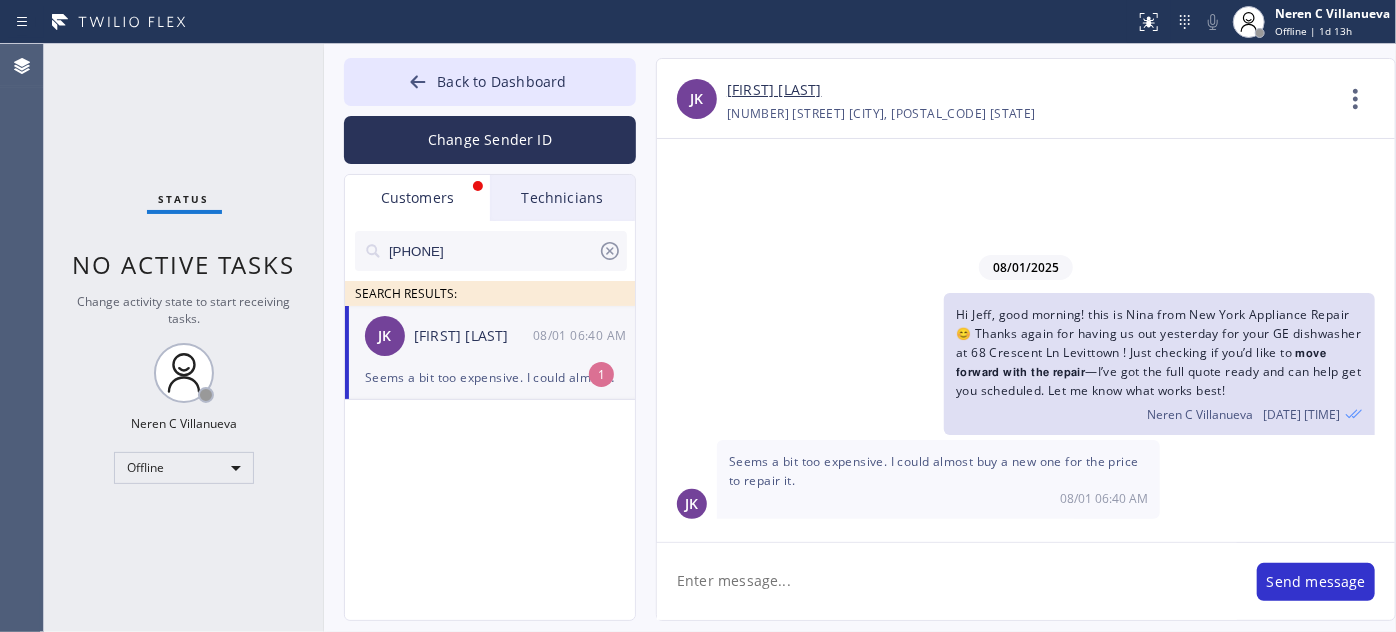 scroll, scrollTop: 0, scrollLeft: 0, axis: both 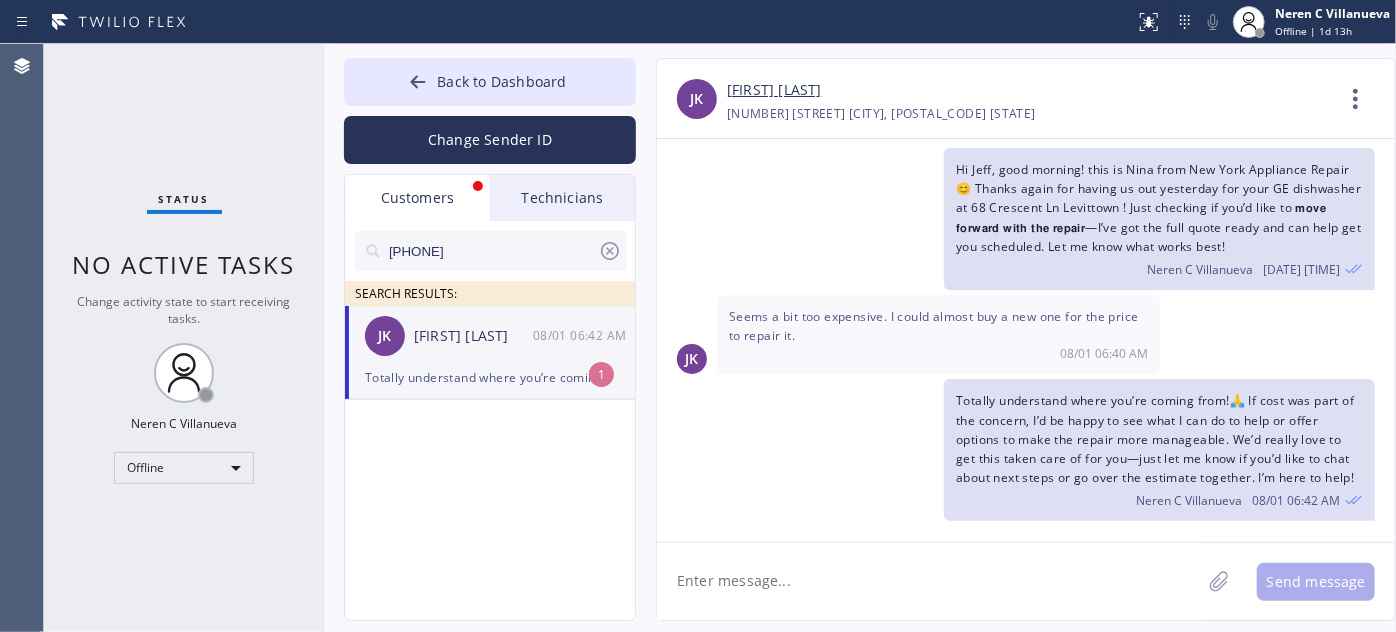 drag, startPoint x: 505, startPoint y: 252, endPoint x: 308, endPoint y: 240, distance: 197.36514 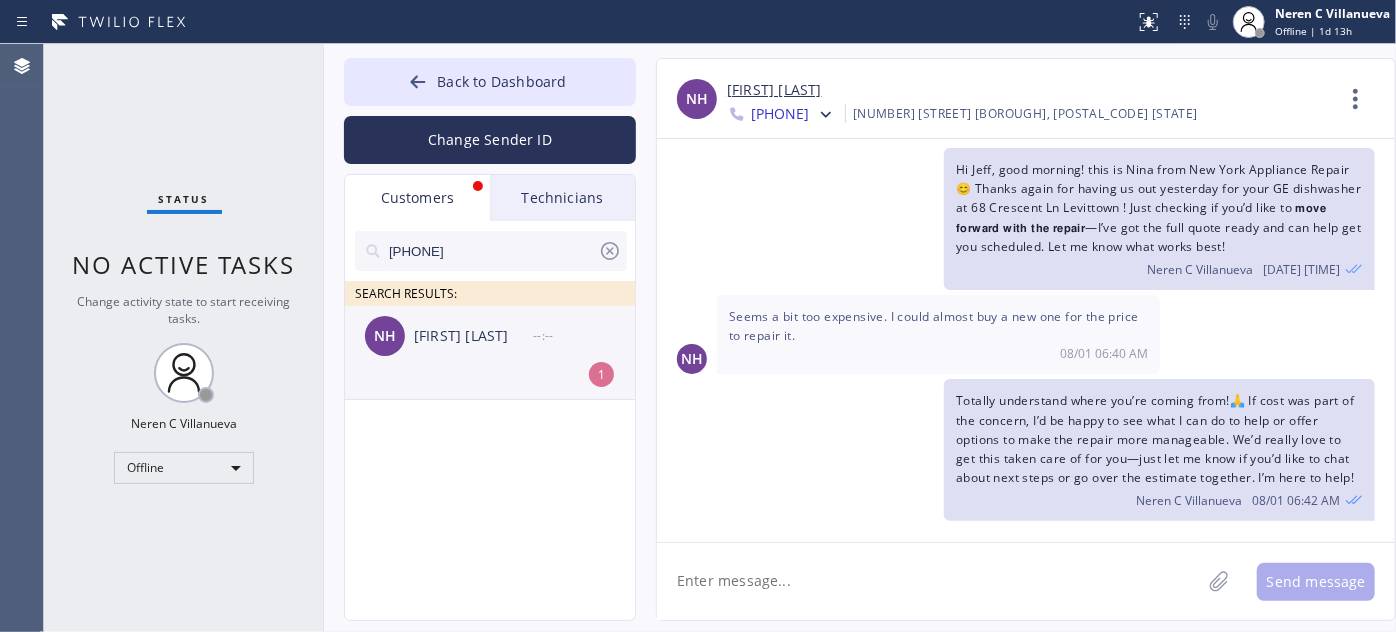click on "[FIRST] [LAST] --:-- [NUMBER]" 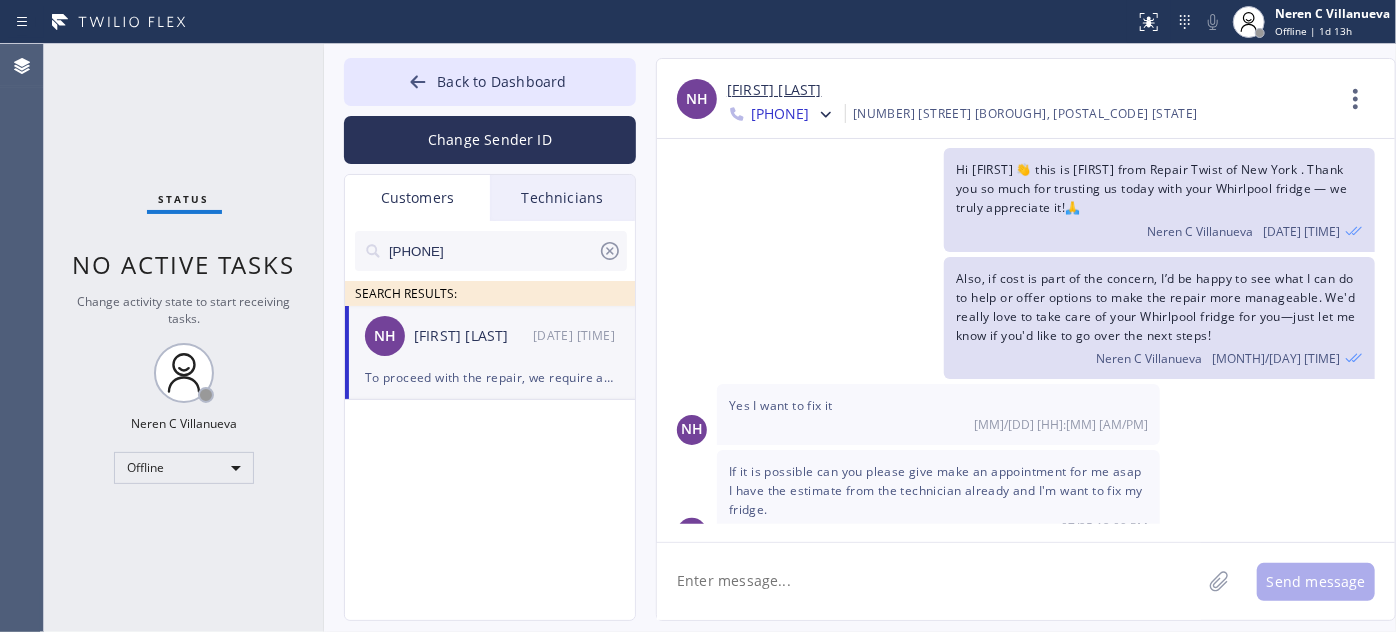 scroll, scrollTop: 461, scrollLeft: 0, axis: vertical 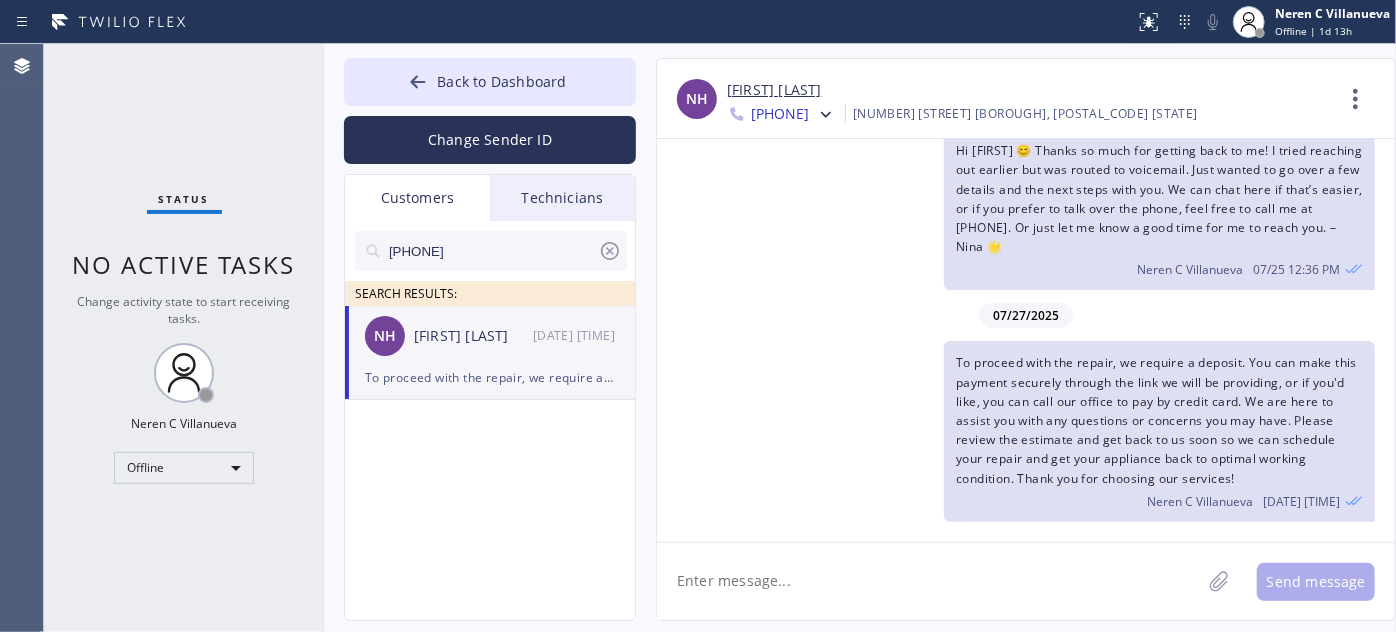 drag, startPoint x: 498, startPoint y: 247, endPoint x: 362, endPoint y: 239, distance: 136.23509 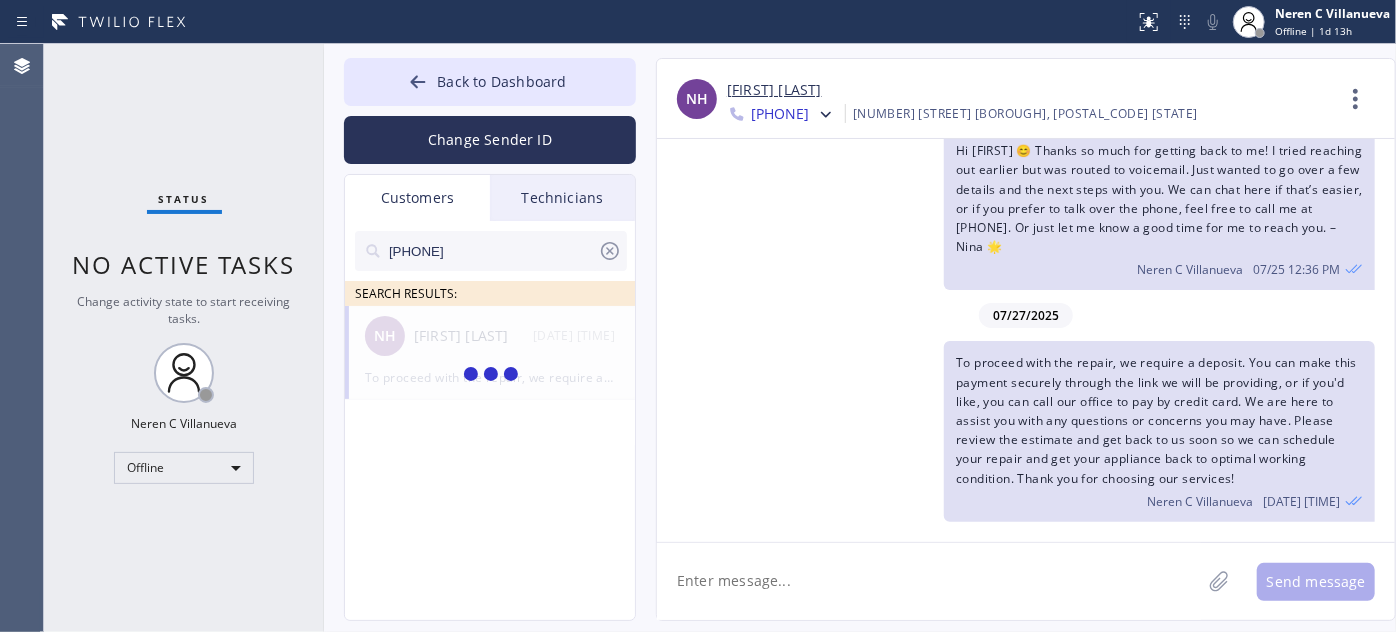 type on "[PHONE]" 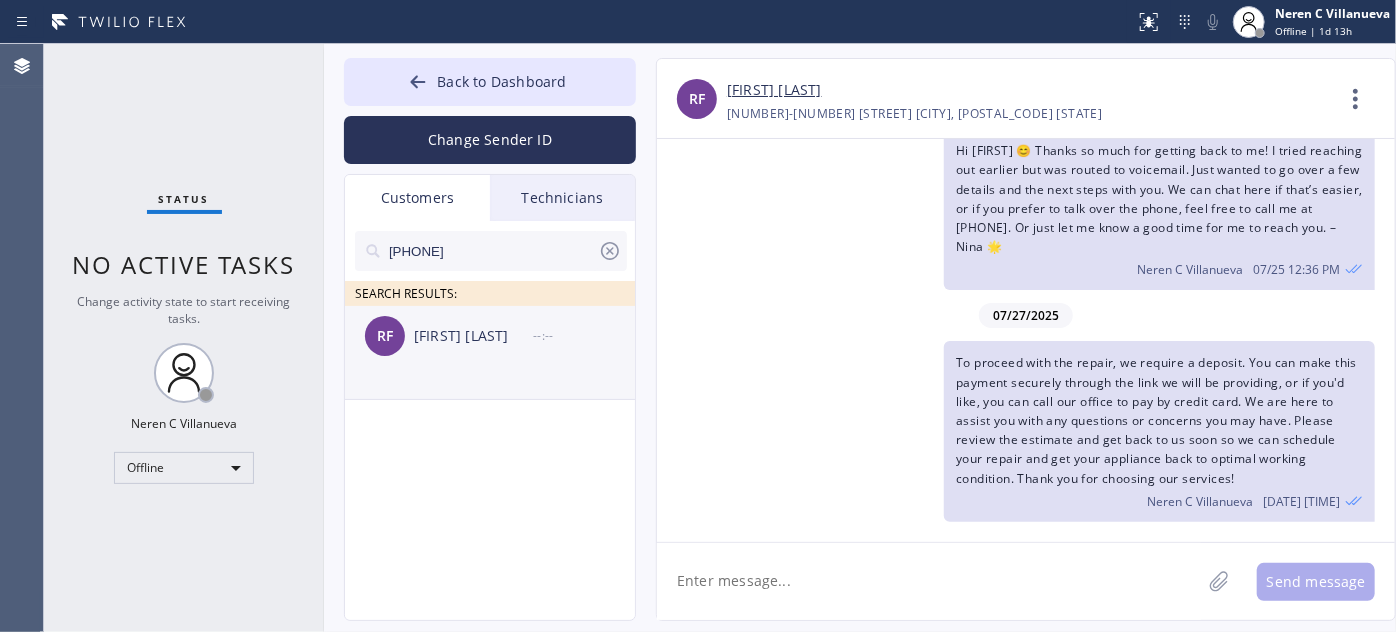 click on "[FIRST] [LAST] --:--" at bounding box center (491, 336) 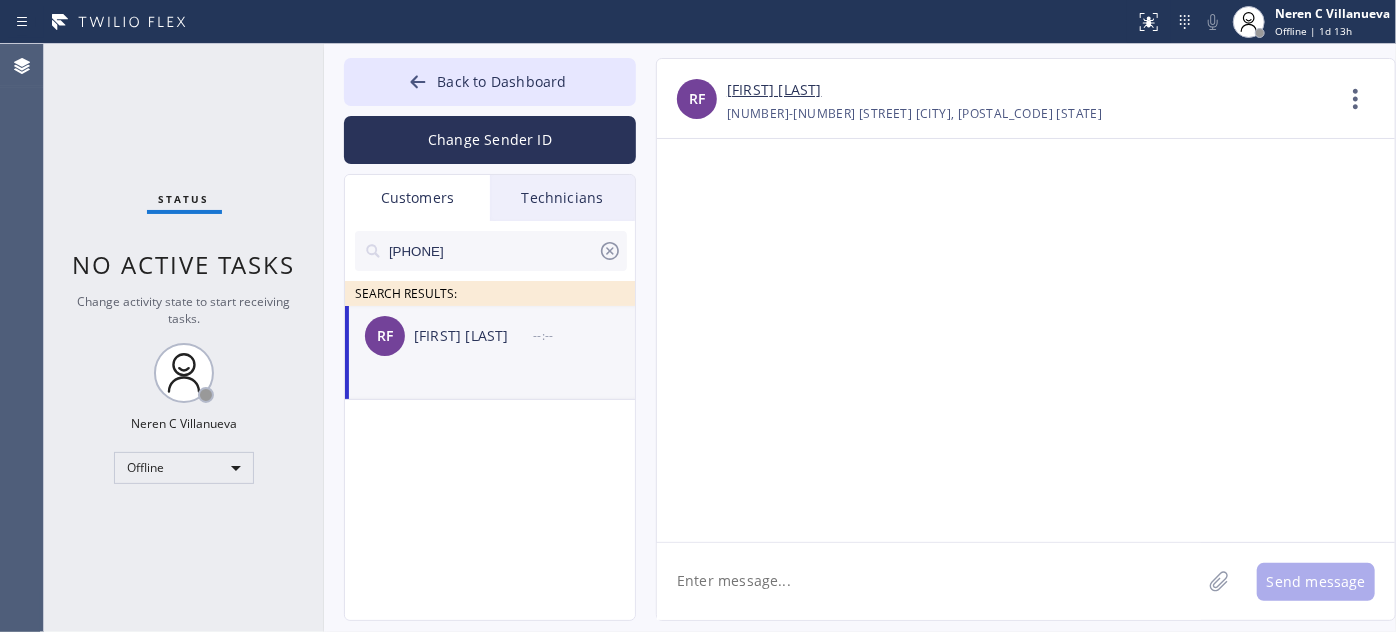 scroll, scrollTop: 0, scrollLeft: 0, axis: both 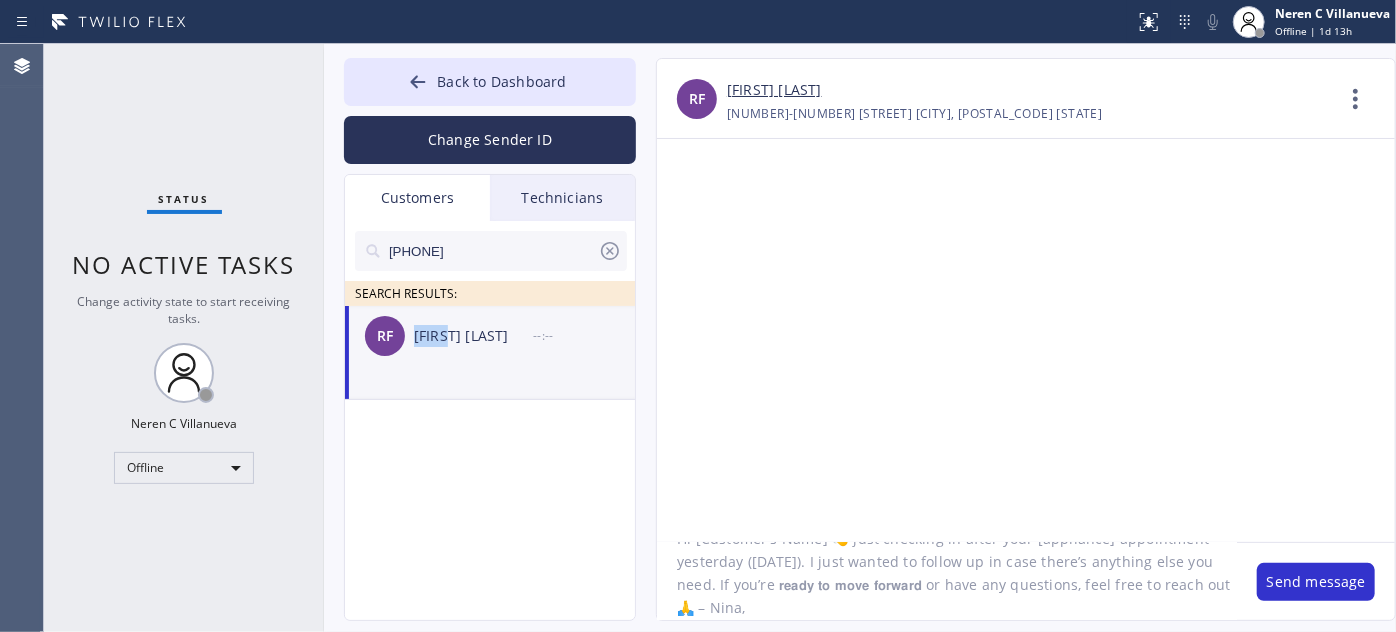 drag, startPoint x: 416, startPoint y: 341, endPoint x: 451, endPoint y: 351, distance: 36.40055 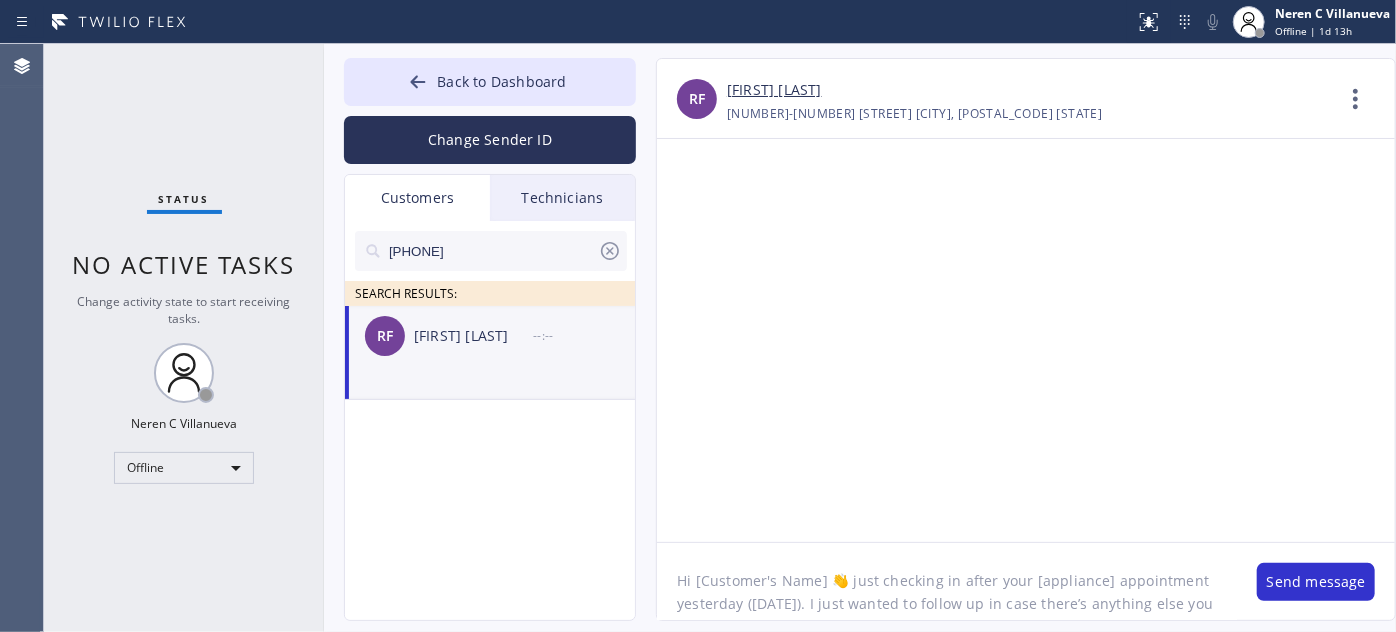 drag, startPoint x: 696, startPoint y: 597, endPoint x: 822, endPoint y: 599, distance: 126.01587 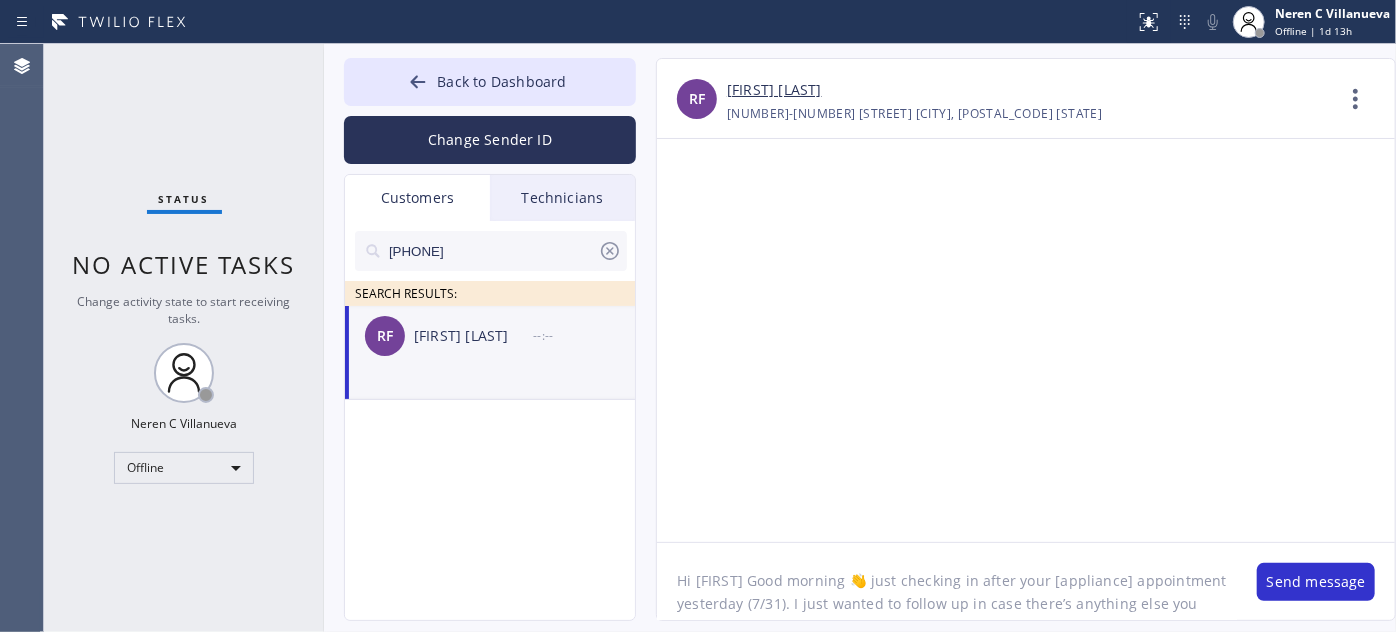 drag, startPoint x: 1036, startPoint y: 605, endPoint x: 1113, endPoint y: 604, distance: 77.00649 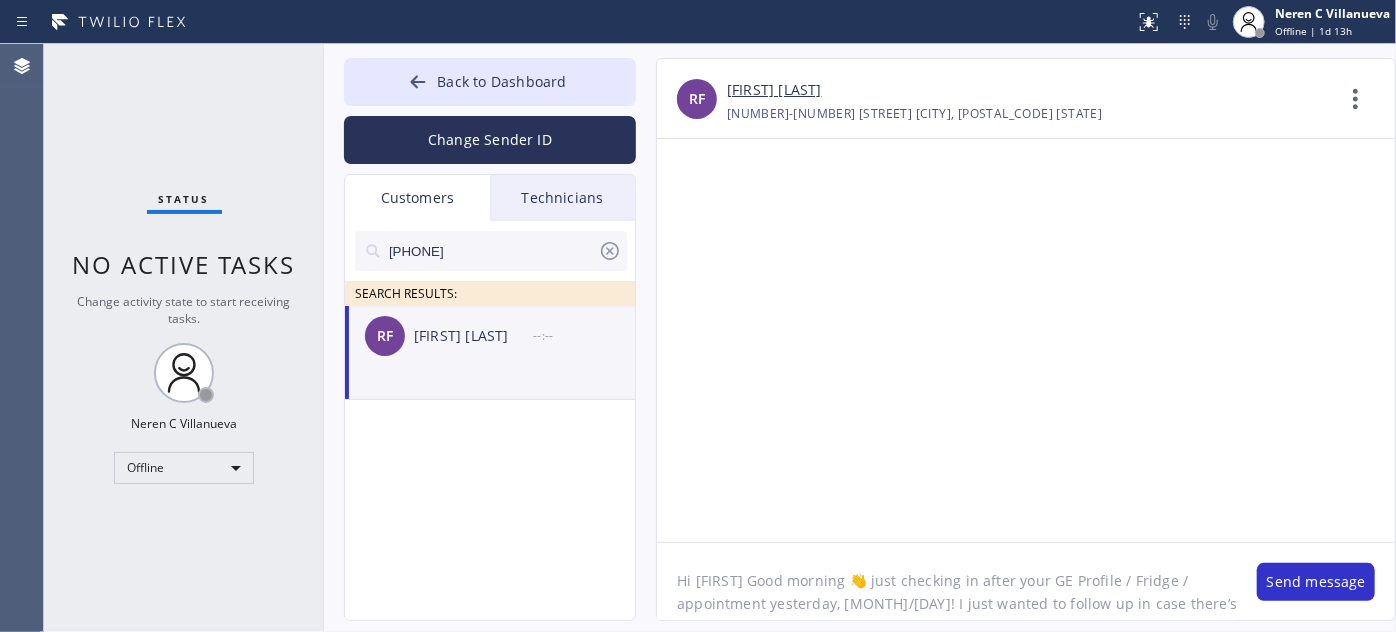 drag, startPoint x: 1060, startPoint y: 603, endPoint x: 1122, endPoint y: 602, distance: 62.008064 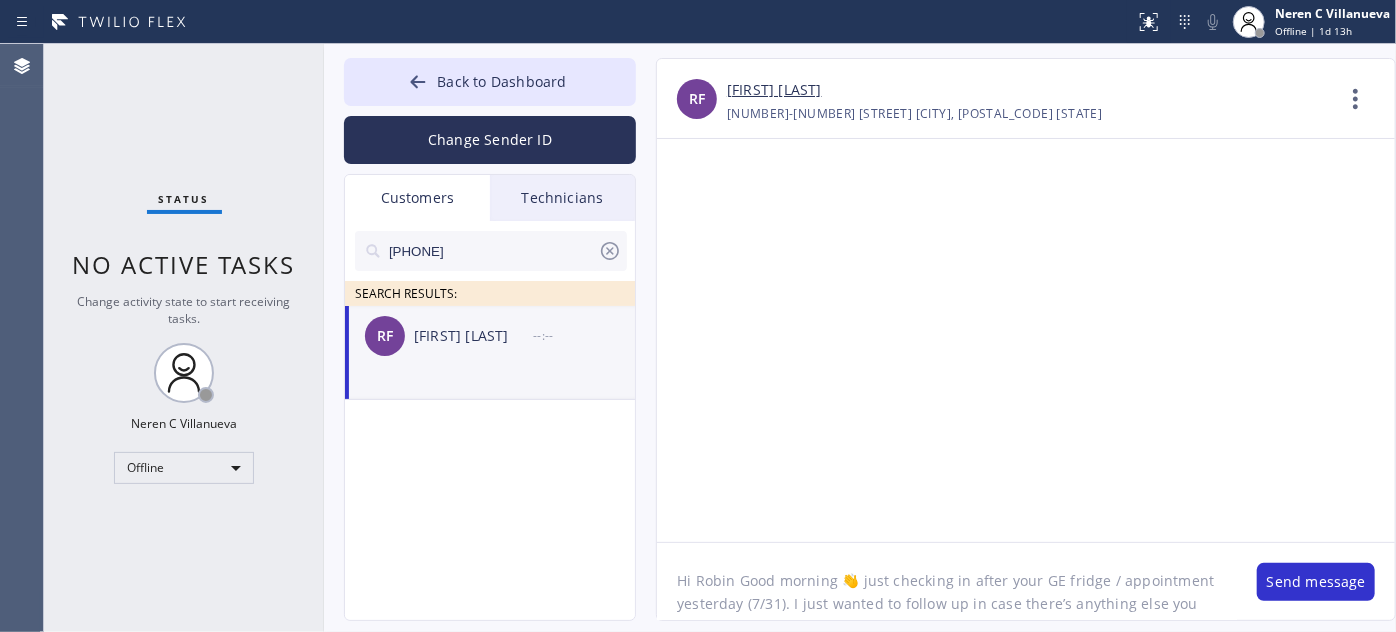 click on "Hi Robin Good morning 👋 just checking in after your GE fridge / appointment yesterday (7/31). I just wanted to follow up in case there’s anything else you need. If you’re 𝗿𝗲𝗮𝗱𝘆 𝘁𝗼 𝗺𝗼𝘃𝗲 𝗳𝗼𝗿𝘄𝗮𝗿𝗱 or have any questions, feel free to reach out 🙏 – Nina," 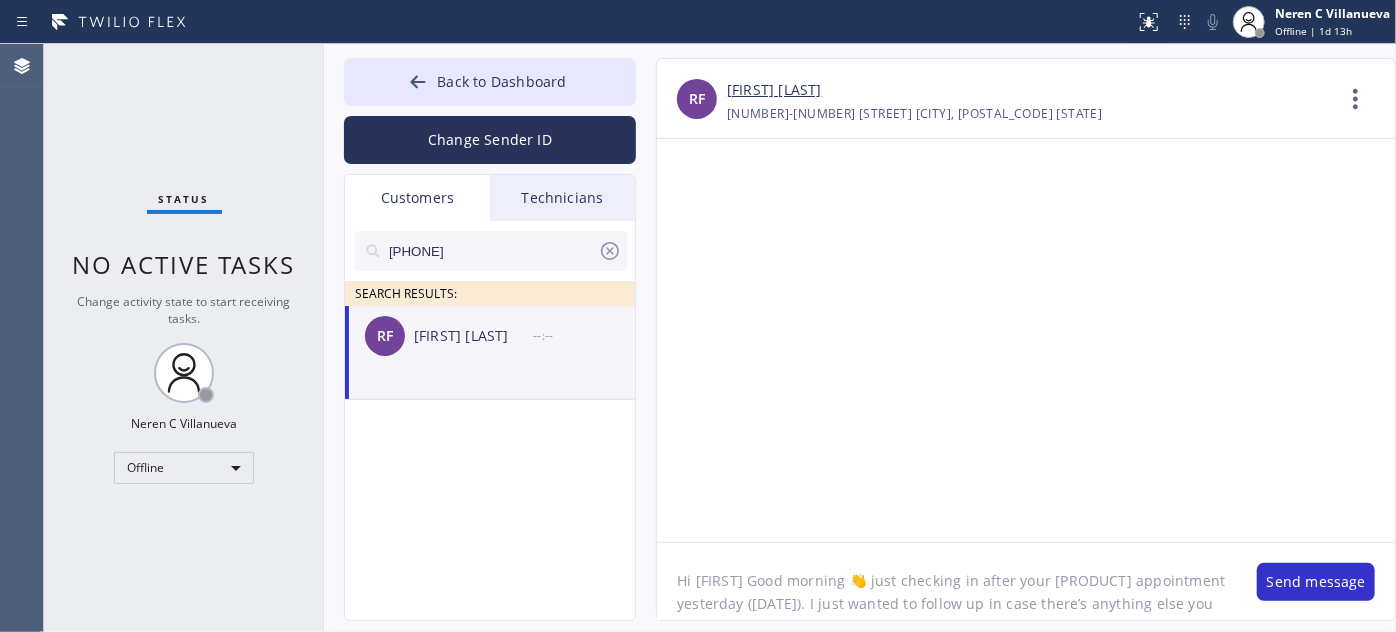 scroll, scrollTop: 36, scrollLeft: 0, axis: vertical 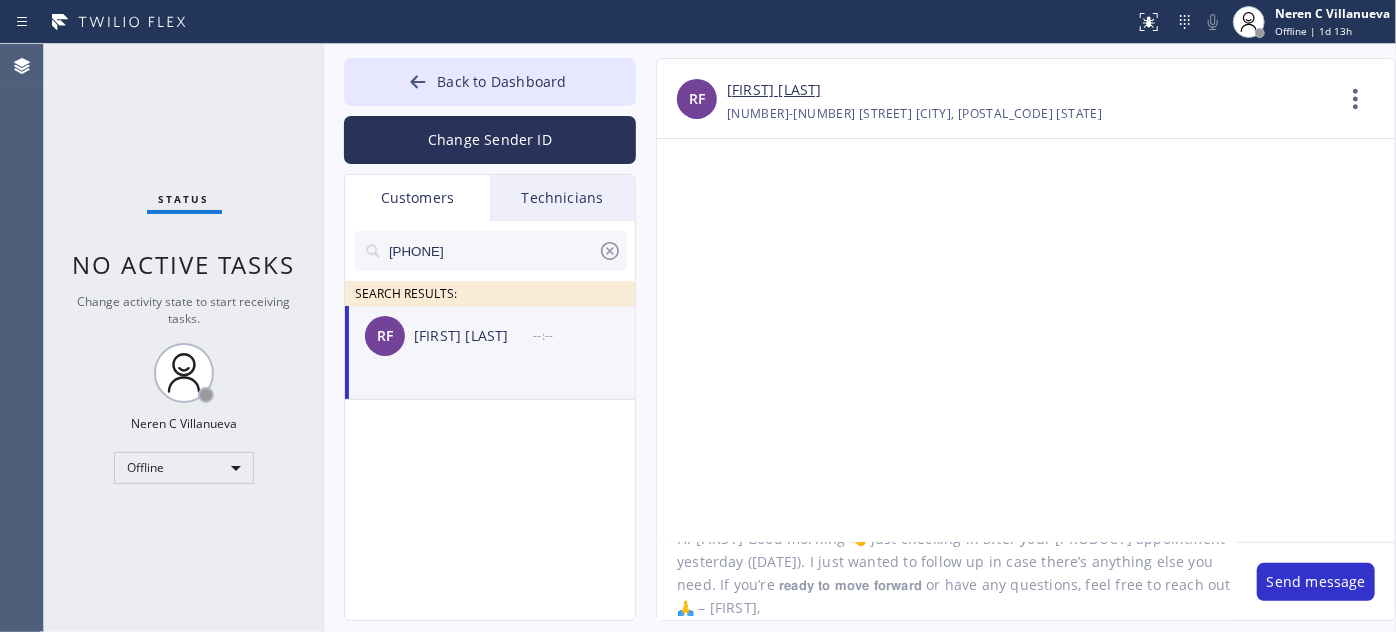 click on "Hi [FIRST] Good morning 👋 just checking in after your [PRODUCT] appointment yesterday ([DATE]). I just wanted to follow up in case there’s anything else you need. If you’re 𝗿𝗲𝗮𝗱𝘆 𝘁𝗼 𝗺𝗼𝘃𝗲 𝗳𝗼𝗿𝘄𝗮𝗿𝗱 or have any questions, feel free to reach out 🙏 – [FIRST]," 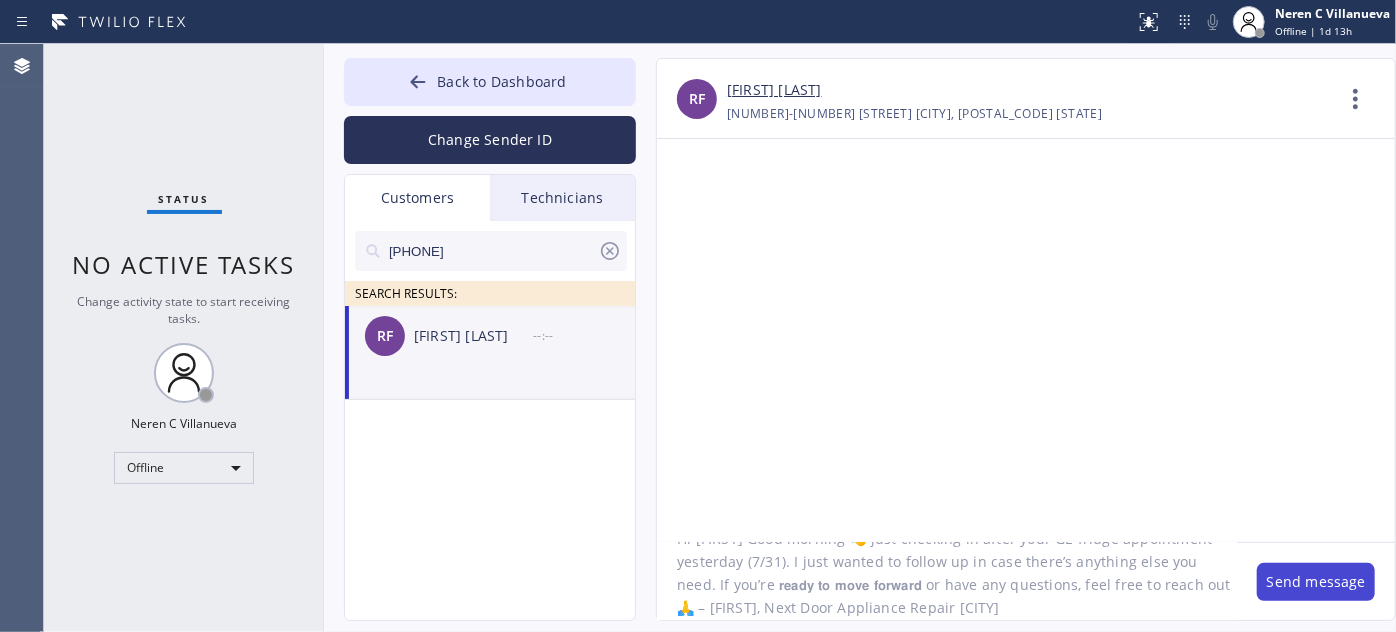 type on "Hi [FIRST] Good morning 👋 just checking in after your GE fridge appointment yesterday (7/31). I just wanted to follow up in case there’s anything else you need. If you’re 𝗿𝗲𝗮𝗱𝘆 𝘁𝗼 𝗺𝗼𝘃𝗲 𝗳𝗼𝗿𝘄𝗮𝗿𝗱 or have any questions, feel free to reach out 🙏 – [FIRST], Next Door Appliance Repair [CITY]" 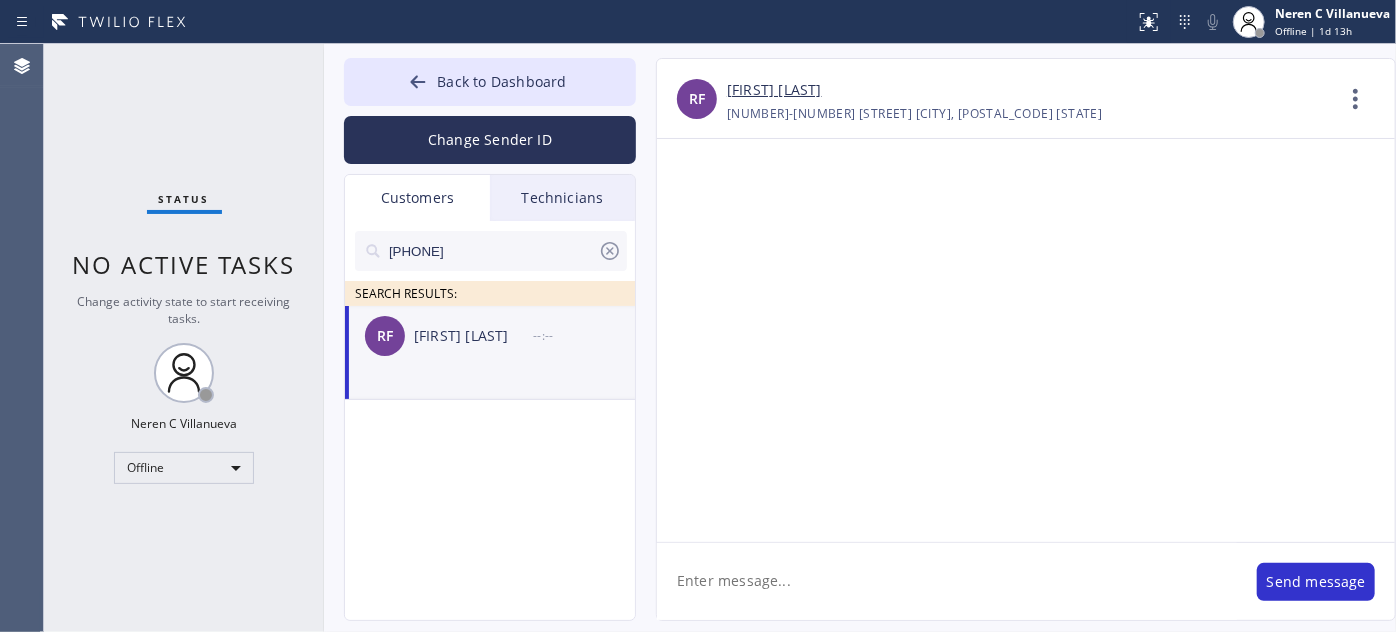 scroll, scrollTop: 0, scrollLeft: 0, axis: both 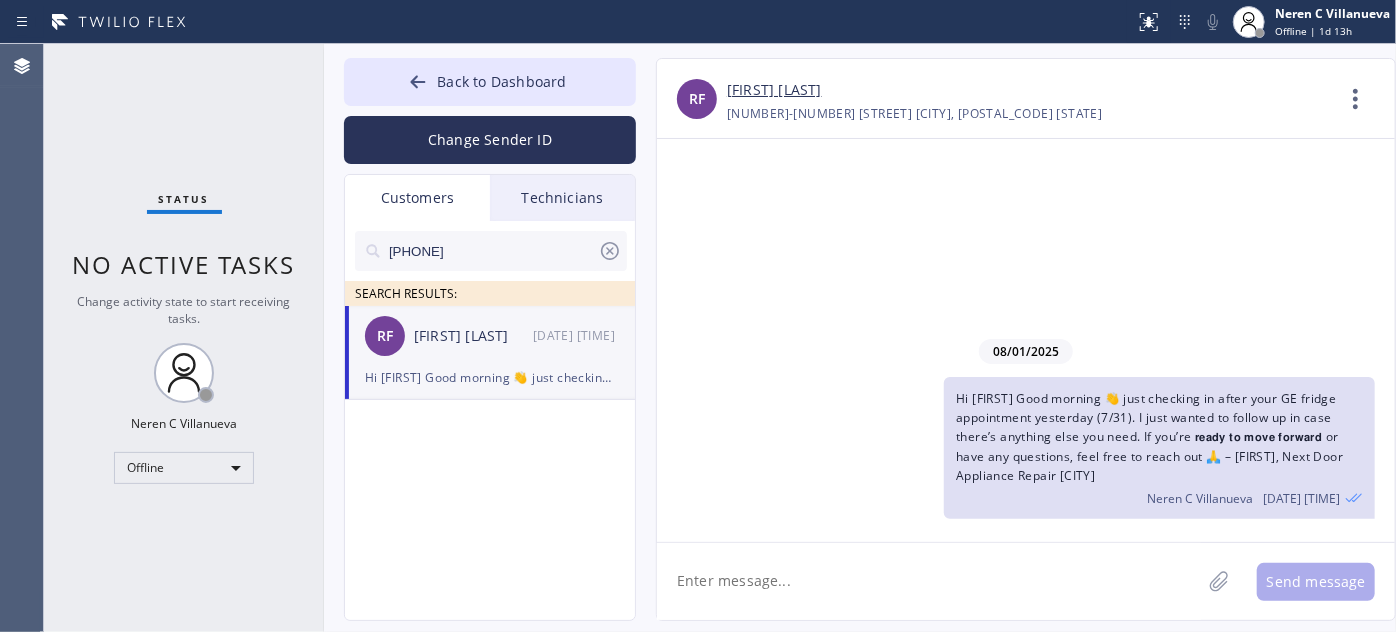 drag, startPoint x: 485, startPoint y: 247, endPoint x: 341, endPoint y: 234, distance: 144.58562 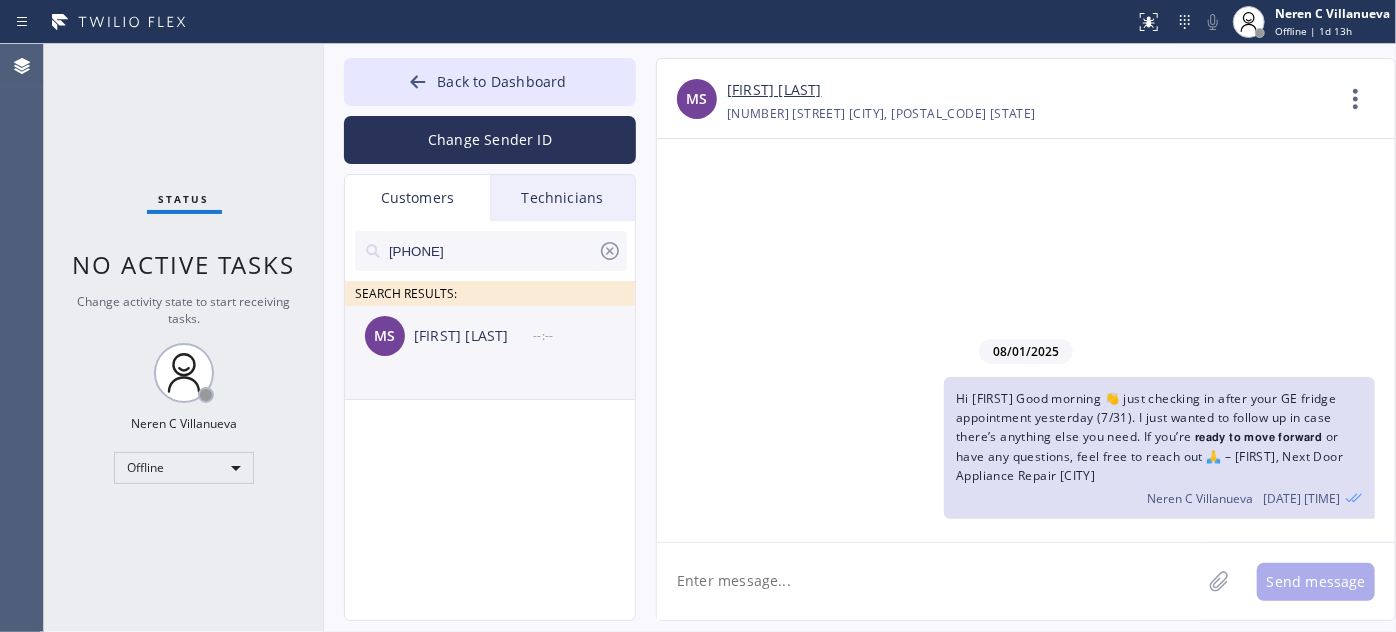 drag, startPoint x: 497, startPoint y: 348, endPoint x: 596, endPoint y: 394, distance: 109.165016 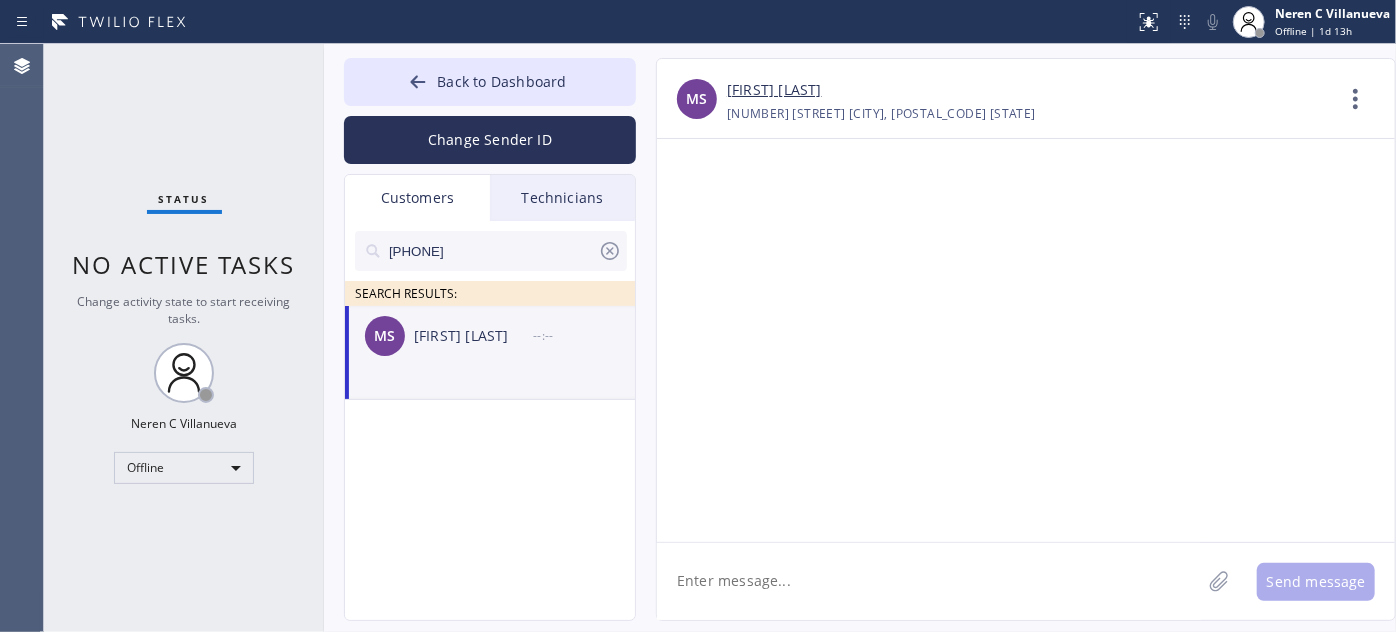 click on "MS [LAST] --:--" at bounding box center [491, 375] 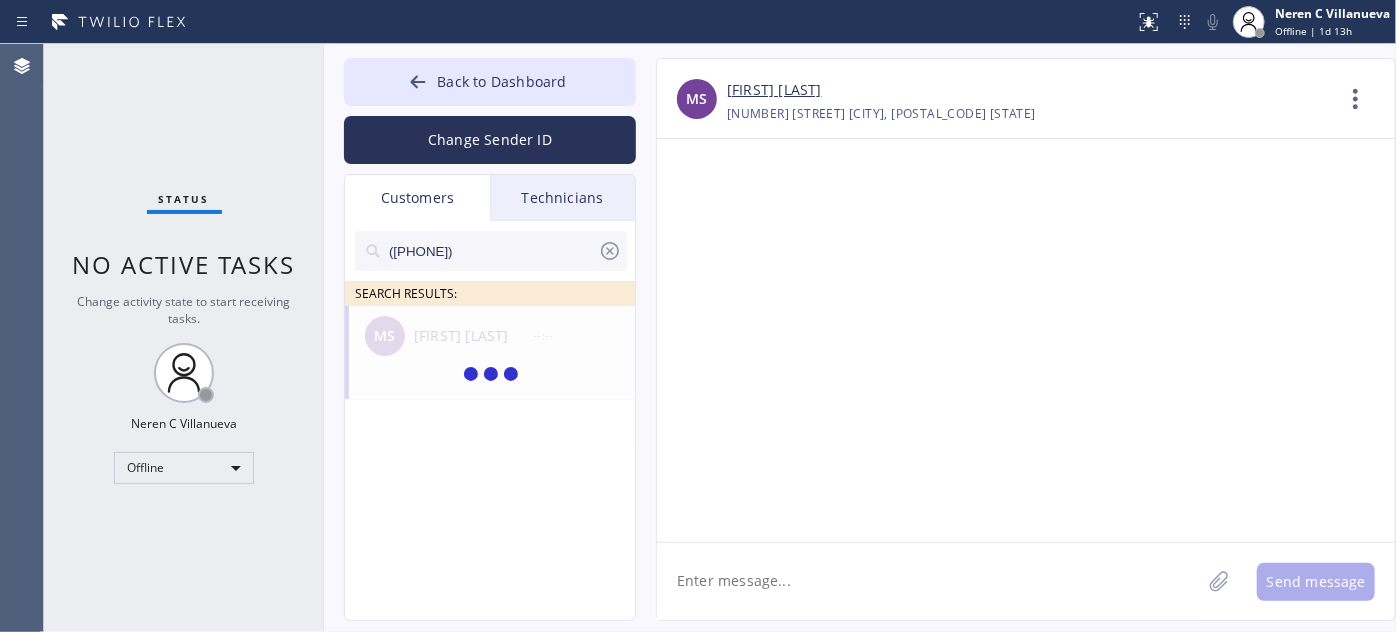 type on "([PHONE])" 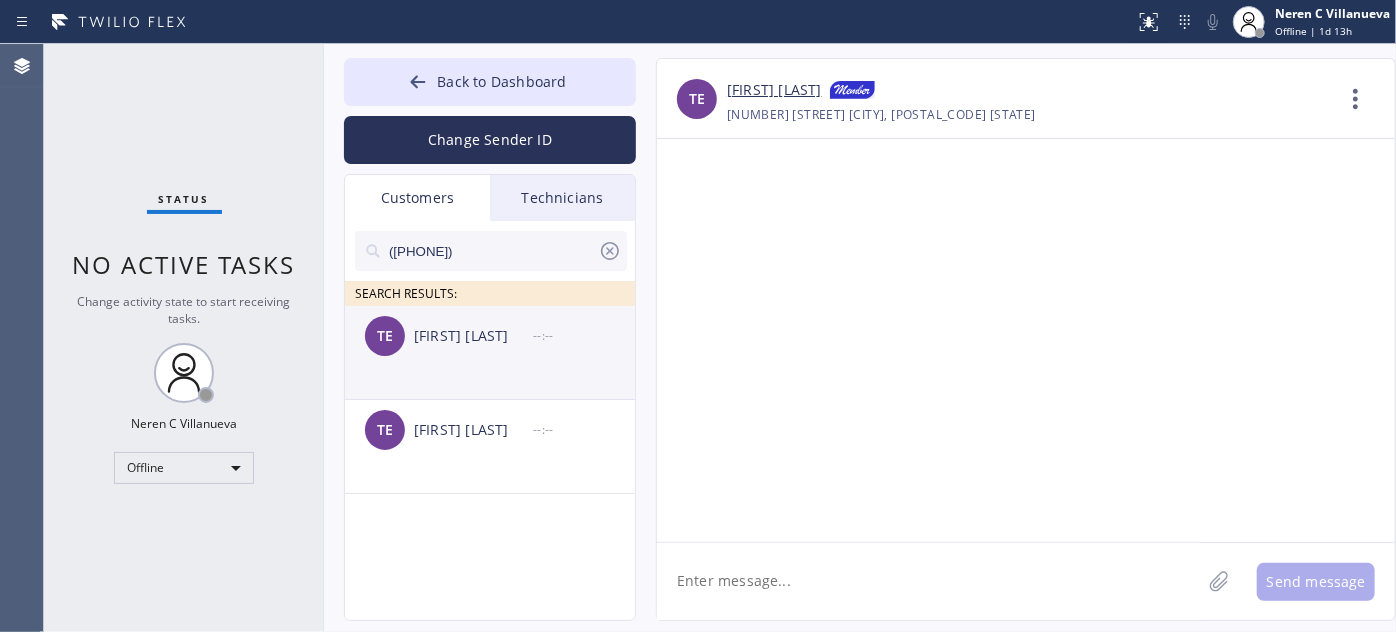 click on "[FIRST] [LAST]" at bounding box center (473, 336) 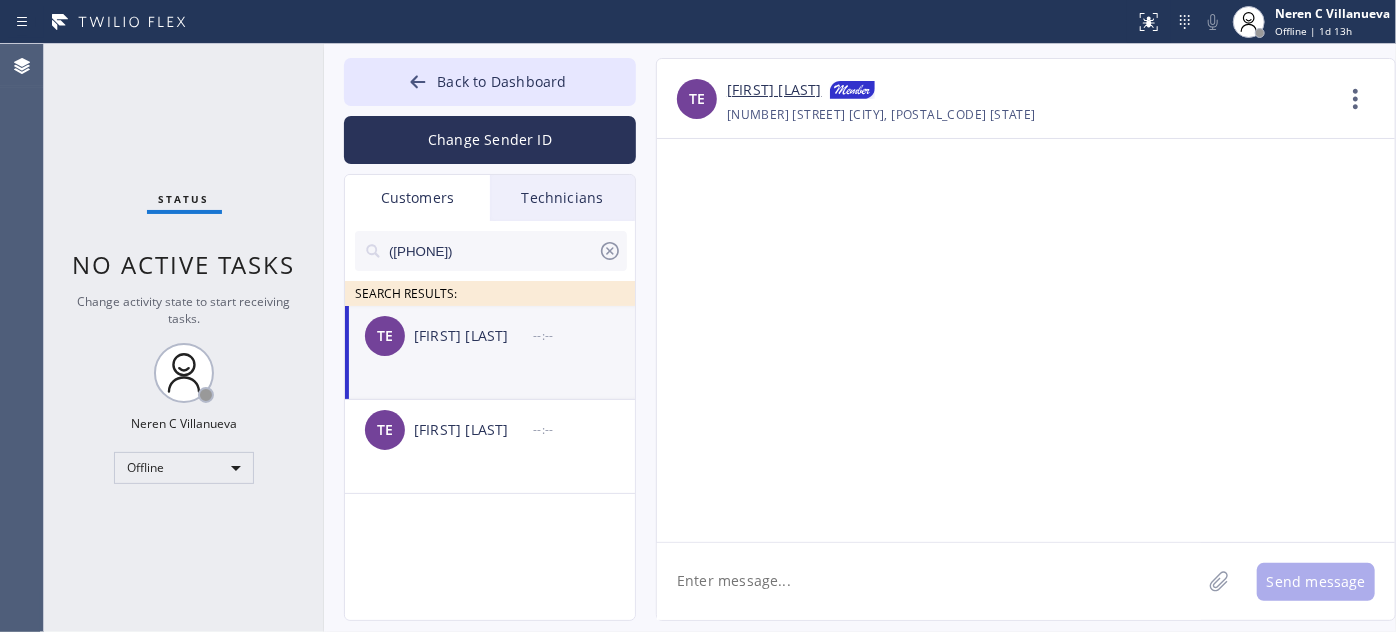 click 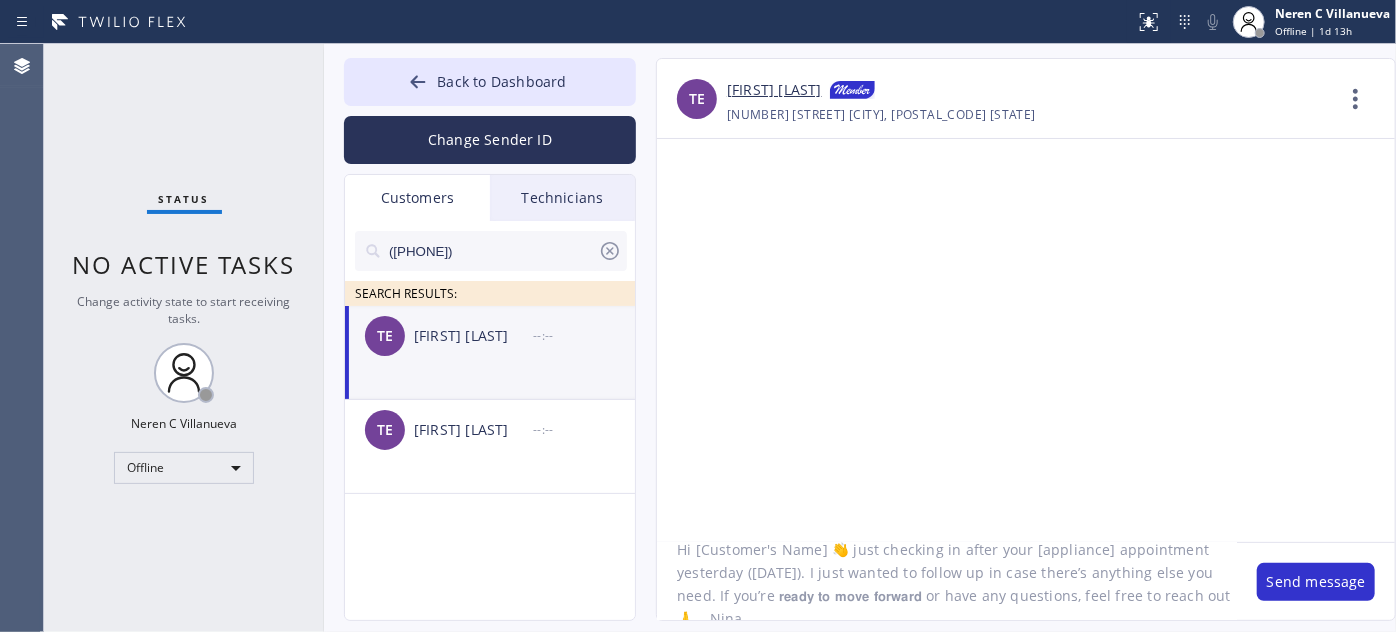scroll, scrollTop: 0, scrollLeft: 0, axis: both 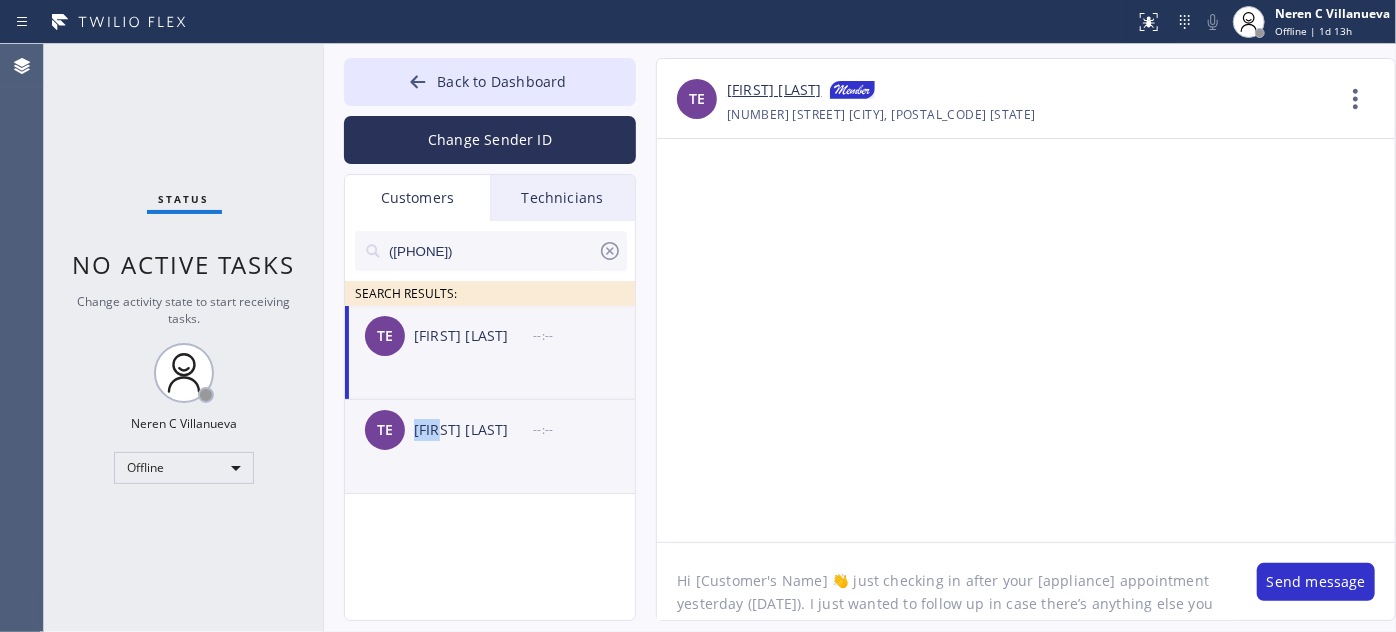 drag, startPoint x: 414, startPoint y: 435, endPoint x: 440, endPoint y: 434, distance: 26.019224 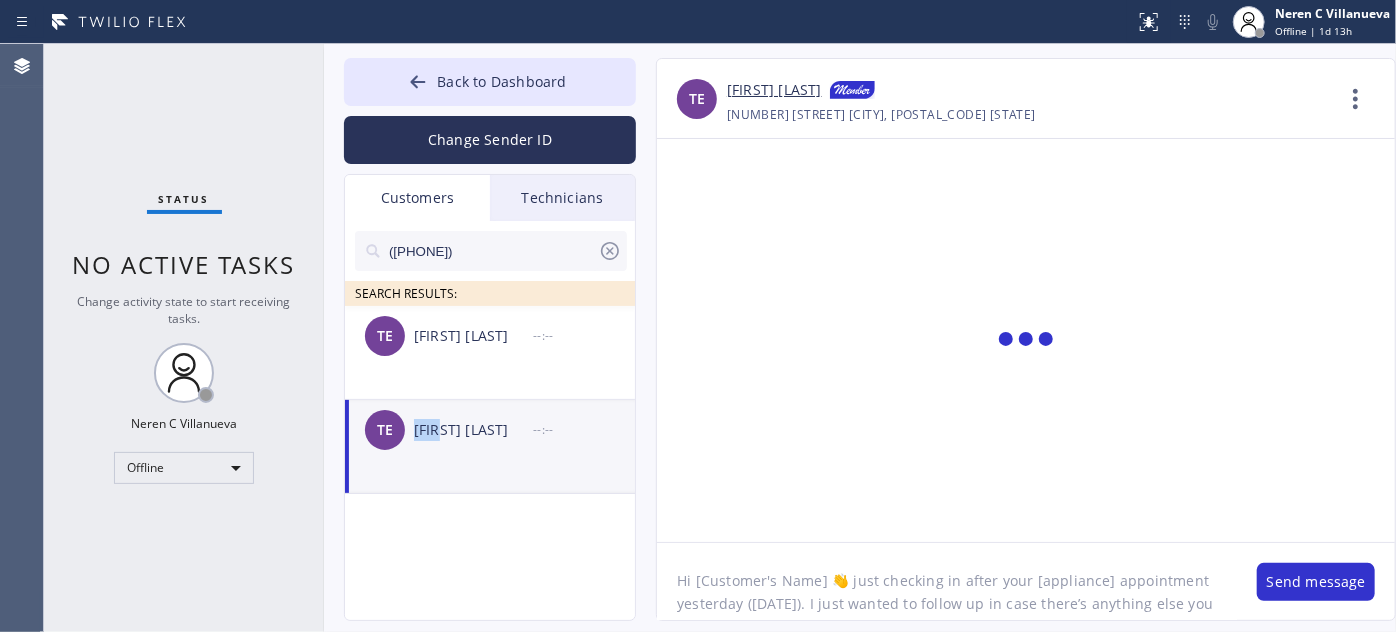 copy on "Tara" 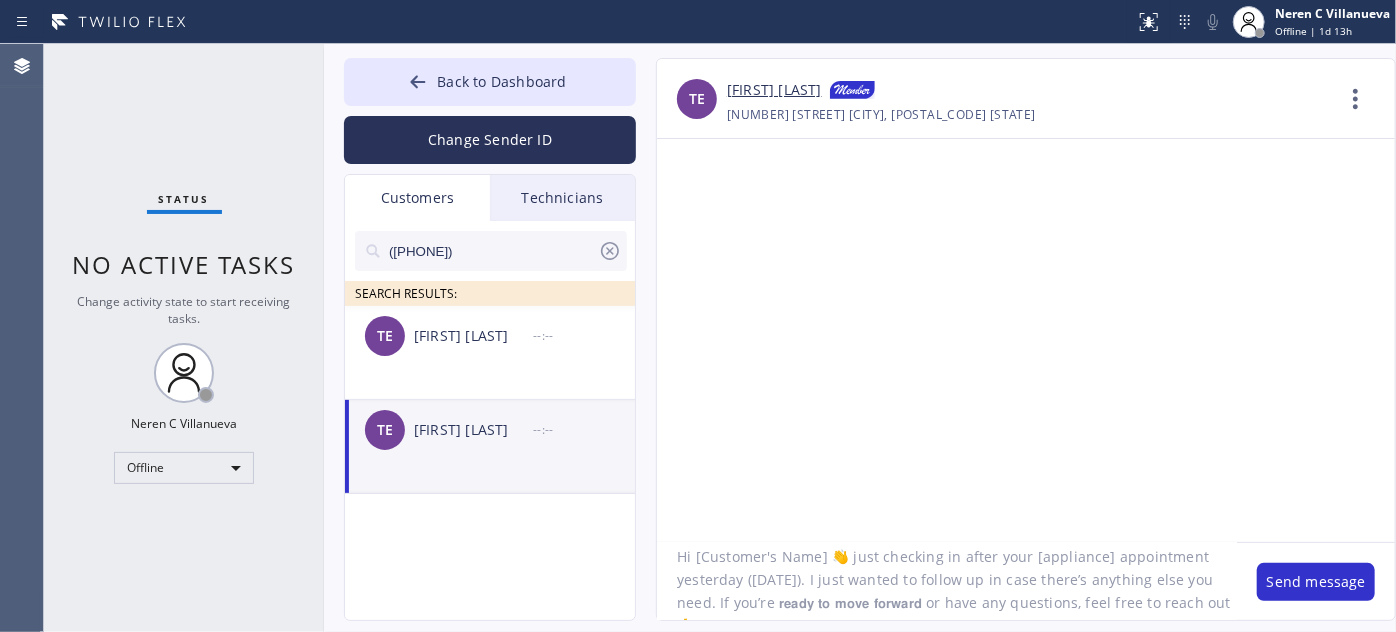 scroll, scrollTop: 27, scrollLeft: 0, axis: vertical 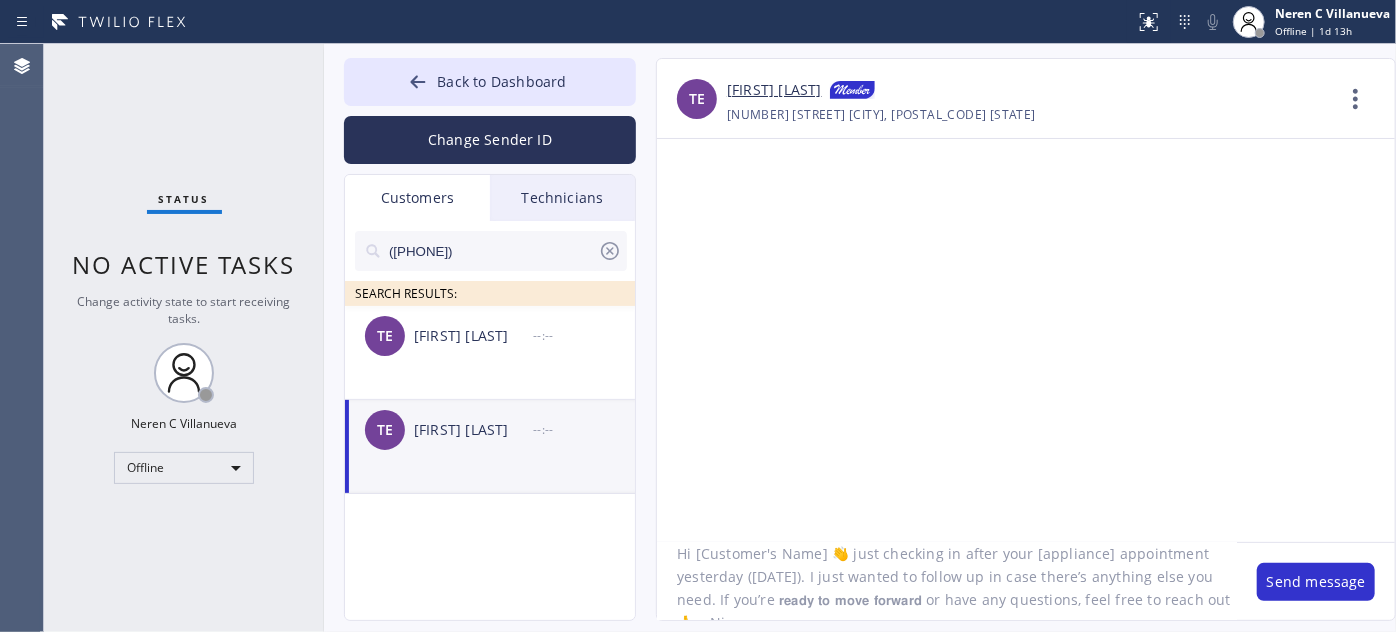 drag, startPoint x: 694, startPoint y: 604, endPoint x: 824, endPoint y: 574, distance: 133.41664 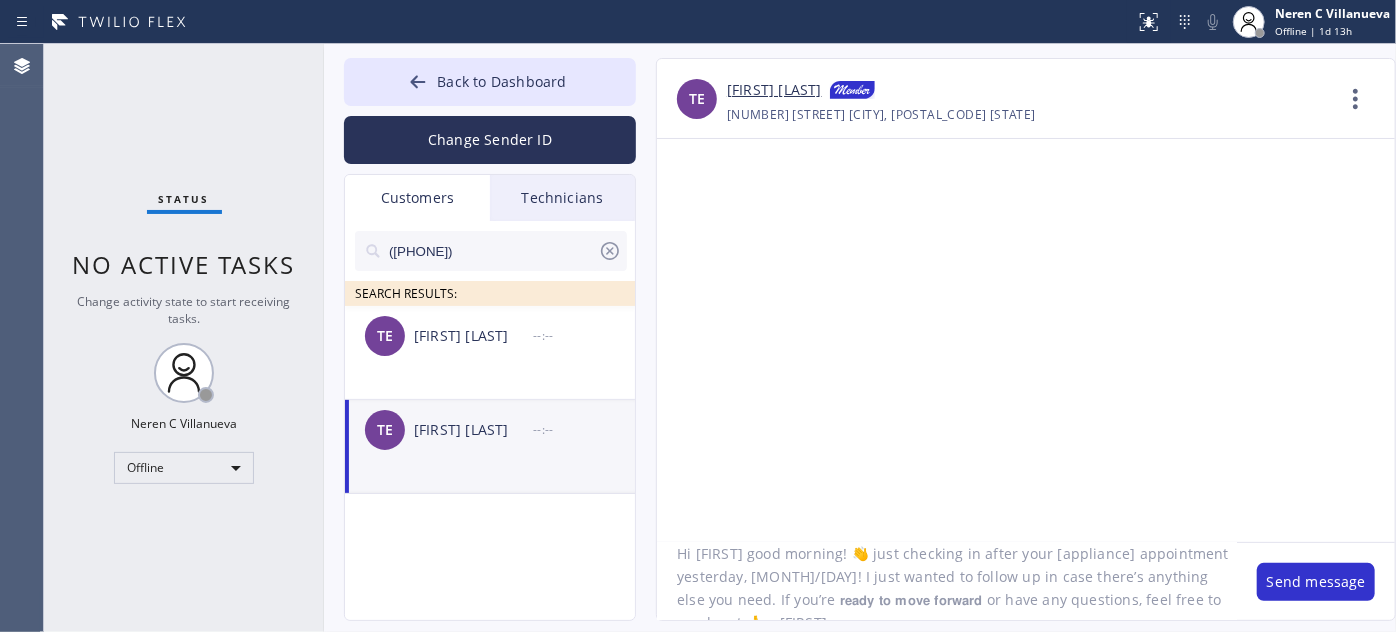 drag, startPoint x: 1029, startPoint y: 572, endPoint x: 1105, endPoint y: 573, distance: 76.00658 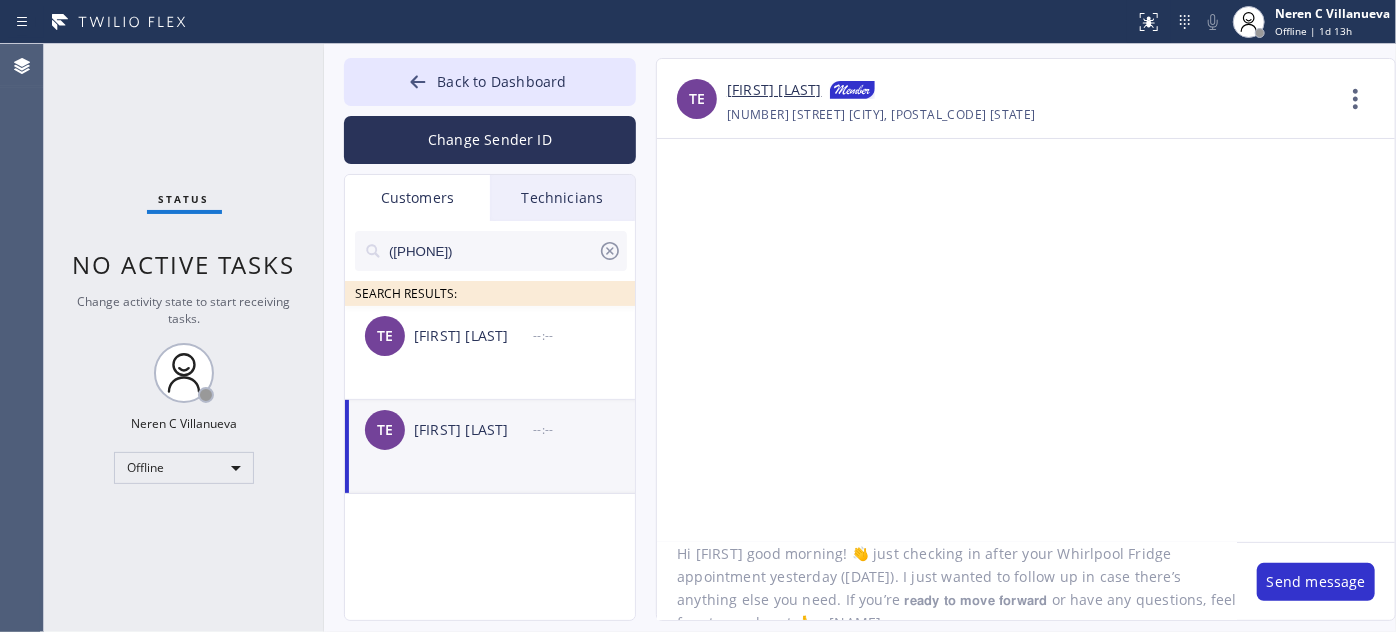 click on "Hi [FIRST] good morning! 👋 just checking in after your Whirlpool Fridge  appointment yesterday ([DATE]). I just wanted to follow up in case there’s anything else you need. If you’re 𝗿𝗲𝗮𝗱𝘆 𝘁𝗼 𝗺𝗼𝘃𝗲 𝗳𝗼𝗿𝘄𝗮𝗿𝗱 or have any questions, feel free to reach out 🙏 – [NAME]," 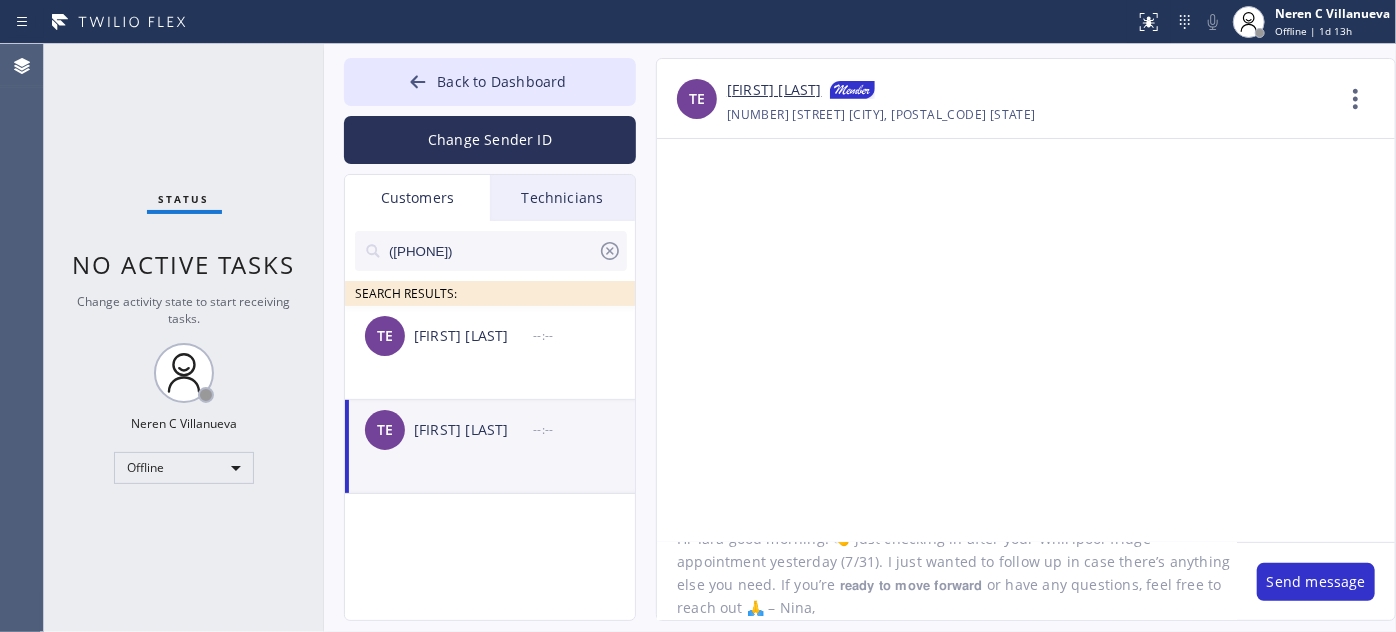 scroll, scrollTop: 64, scrollLeft: 0, axis: vertical 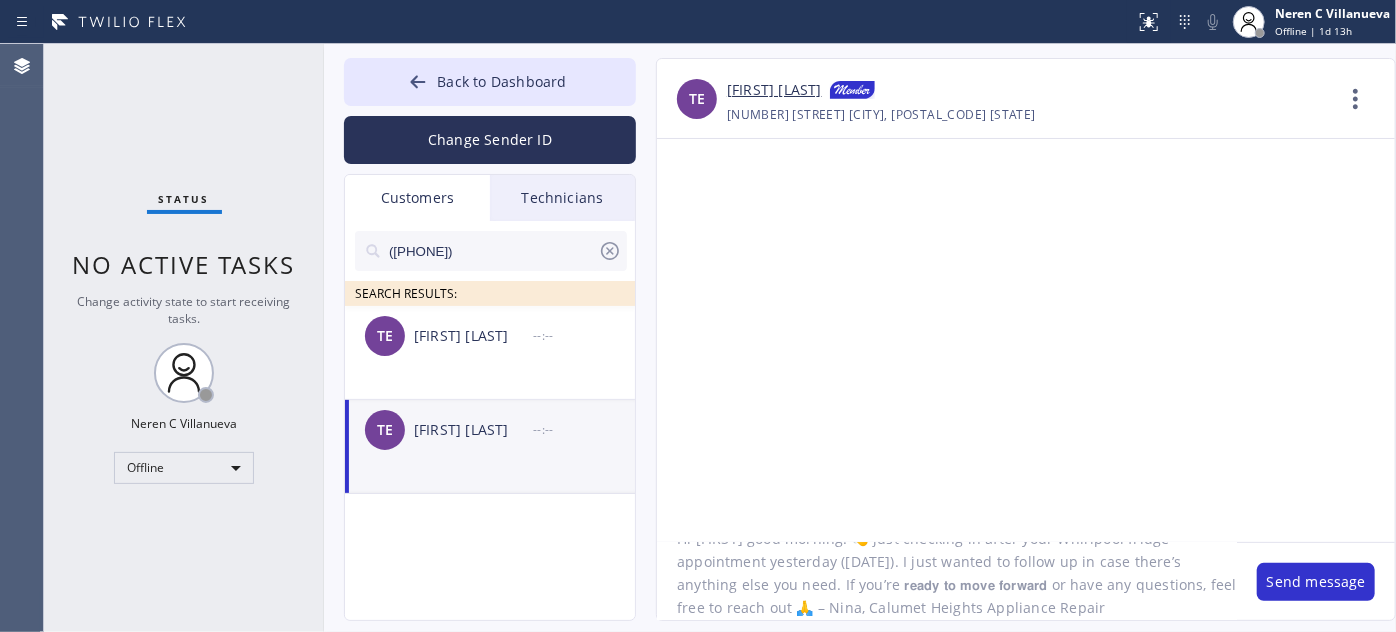 type on "Hi [FIRST] good morning! 👋 just checking in after your Whirlpool fridge  appointment yesterday ([DATE]). I just wanted to follow up in case there’s anything else you need. If you’re 𝗿𝗲𝗮𝗱𝘆 𝘁𝗼 𝗺𝗼𝘃𝗲 𝗳𝗼𝗿𝘄𝗮𝗿𝗱 or have any questions, feel free to reach out 🙏 – Nina, Calumet Heights Appliance Repair" 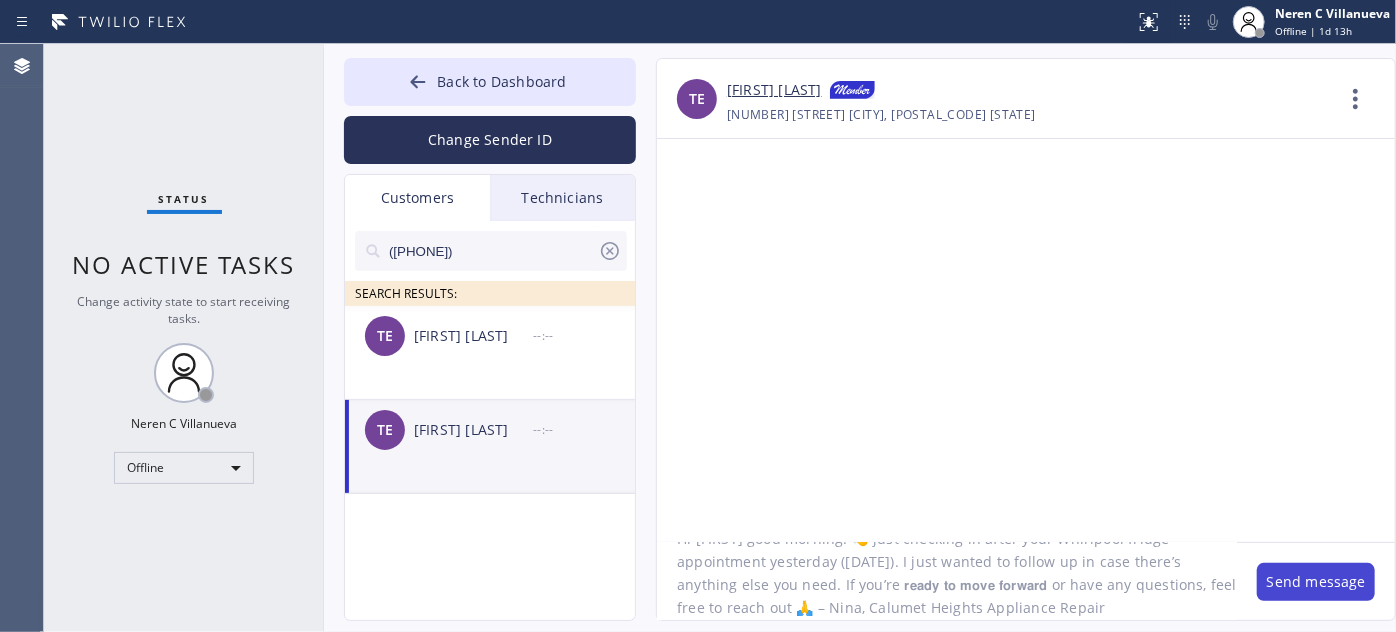 click on "Send message" at bounding box center [1316, 582] 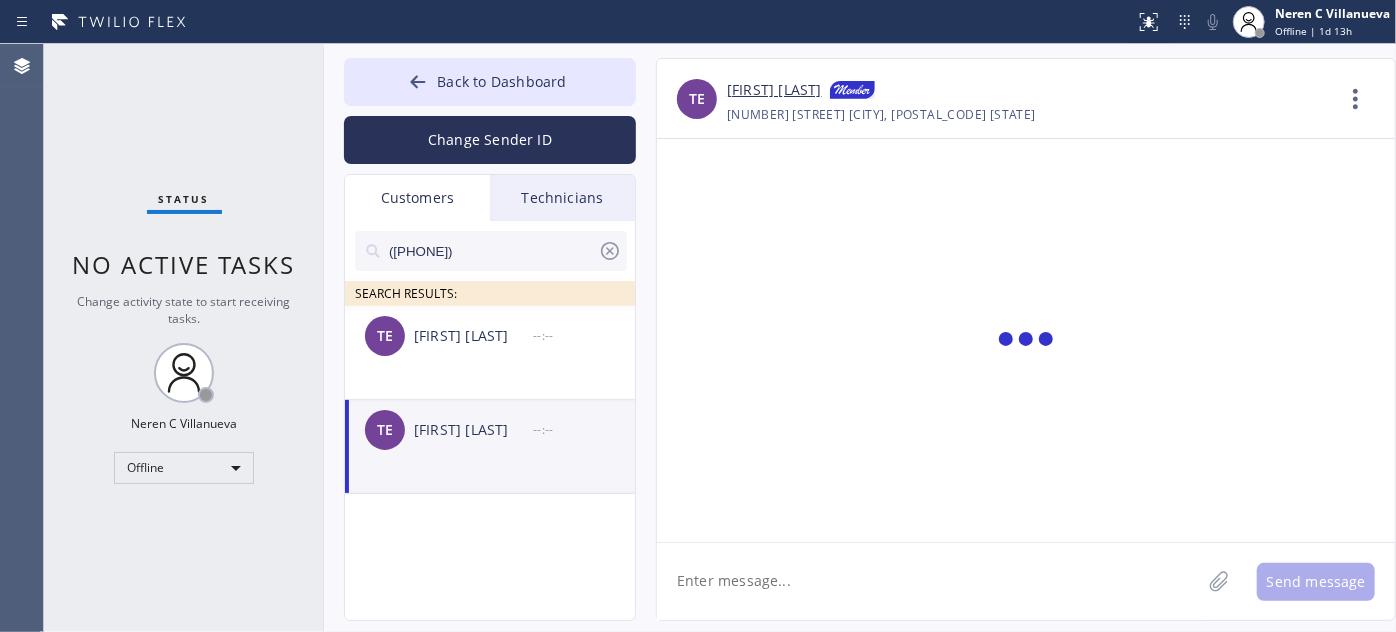 scroll, scrollTop: 0, scrollLeft: 0, axis: both 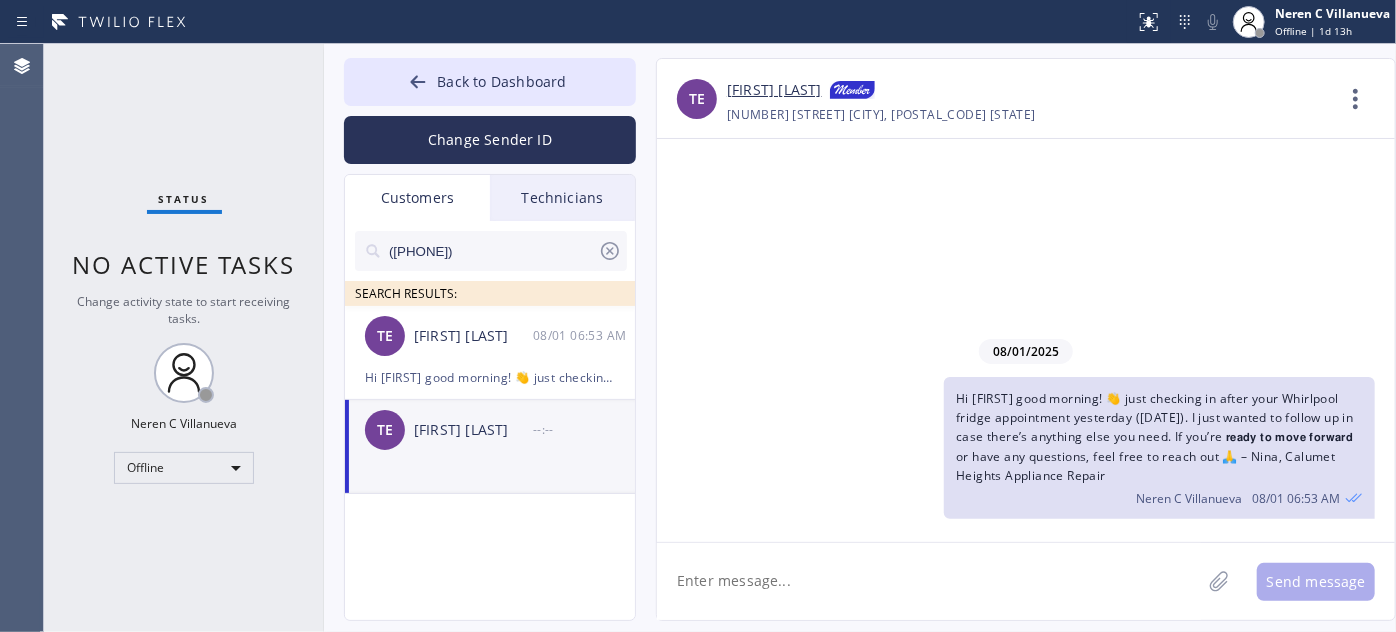 drag, startPoint x: 512, startPoint y: 242, endPoint x: 318, endPoint y: 226, distance: 194.65868 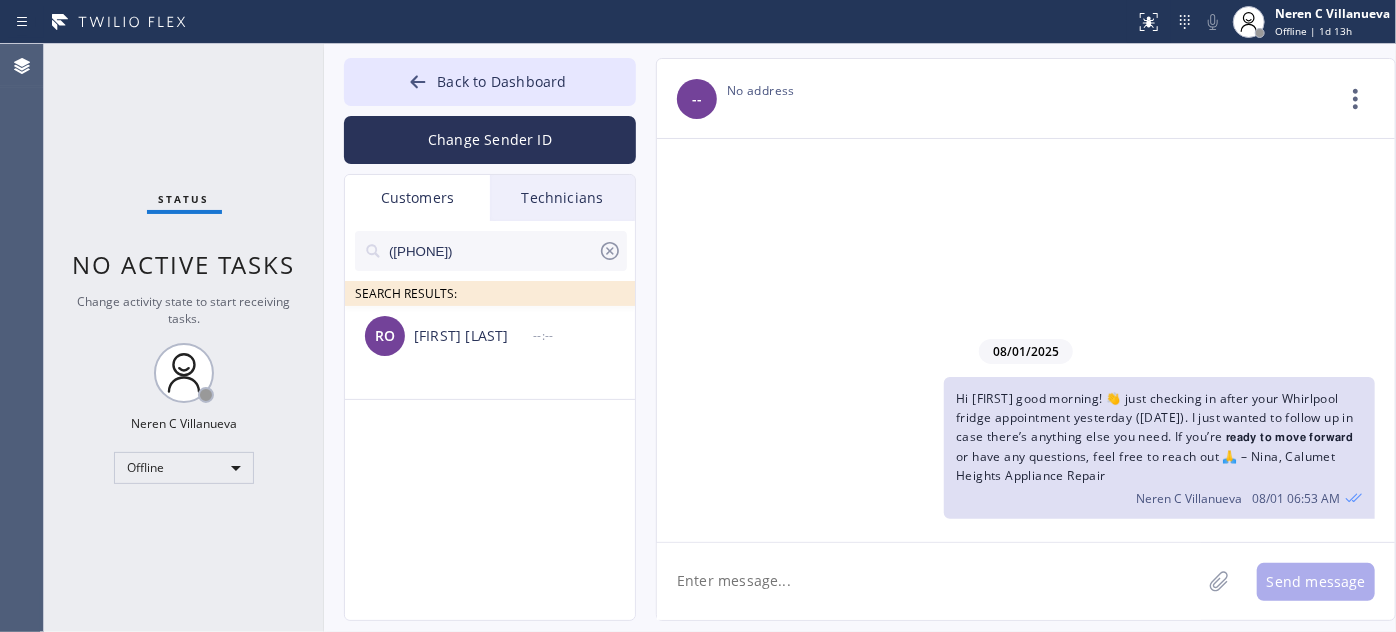 drag, startPoint x: 509, startPoint y: 246, endPoint x: 333, endPoint y: 243, distance: 176.02557 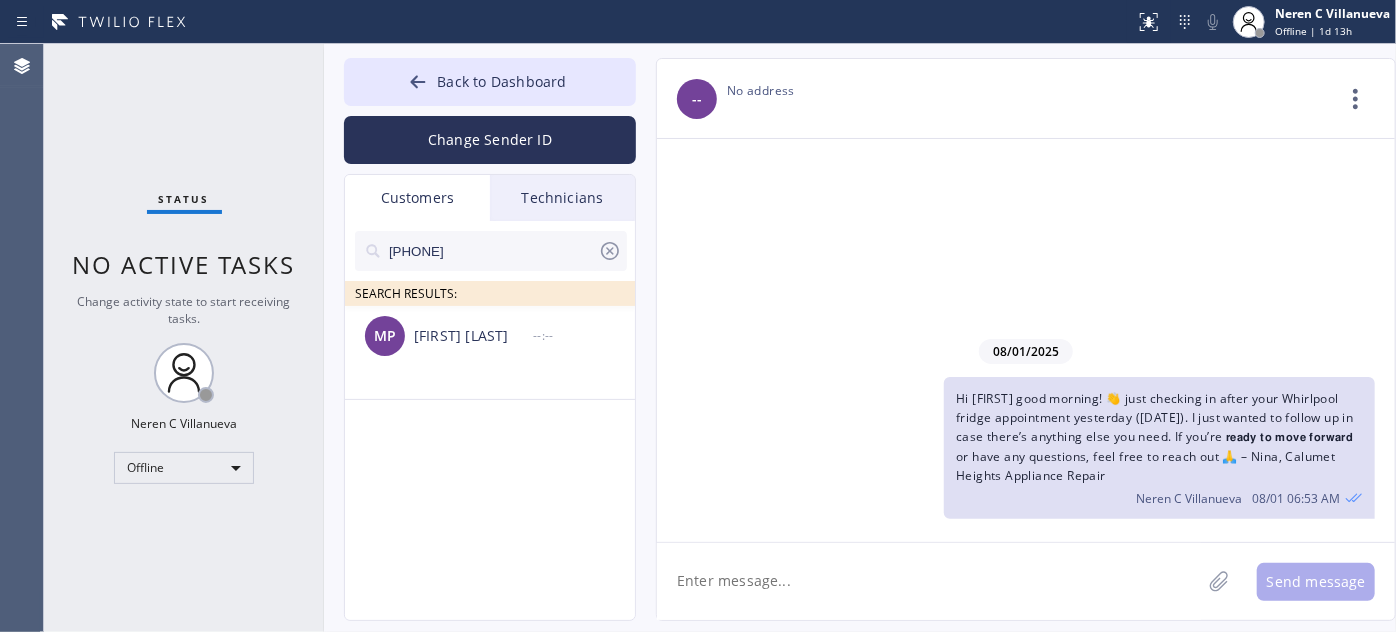 drag, startPoint x: 498, startPoint y: 246, endPoint x: 328, endPoint y: 245, distance: 170.00294 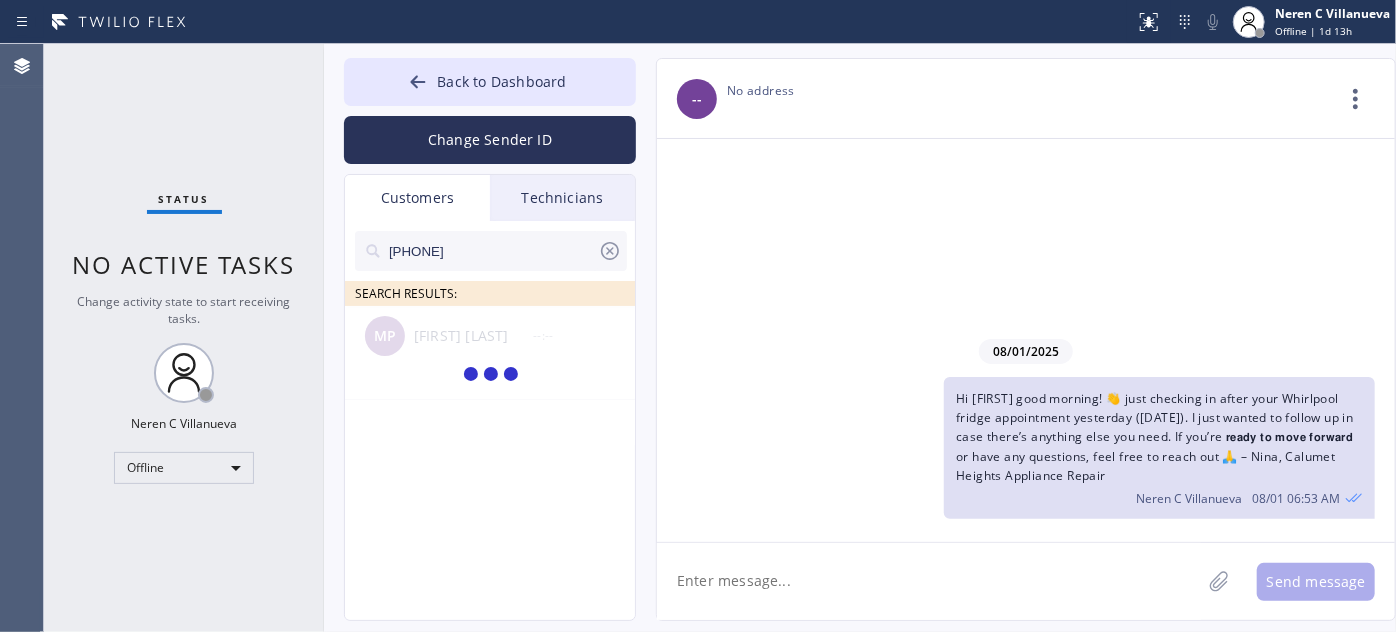 type on "[PHONE]" 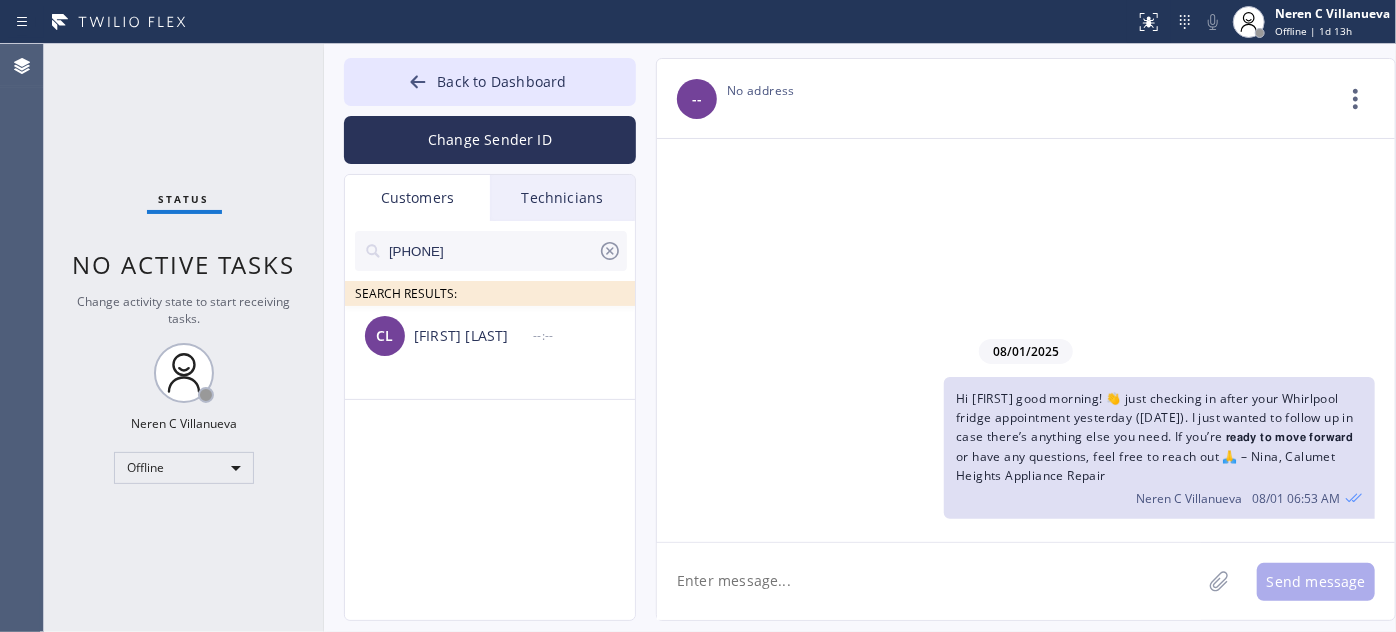 drag, startPoint x: 519, startPoint y: 353, endPoint x: 645, endPoint y: 218, distance: 184.66457 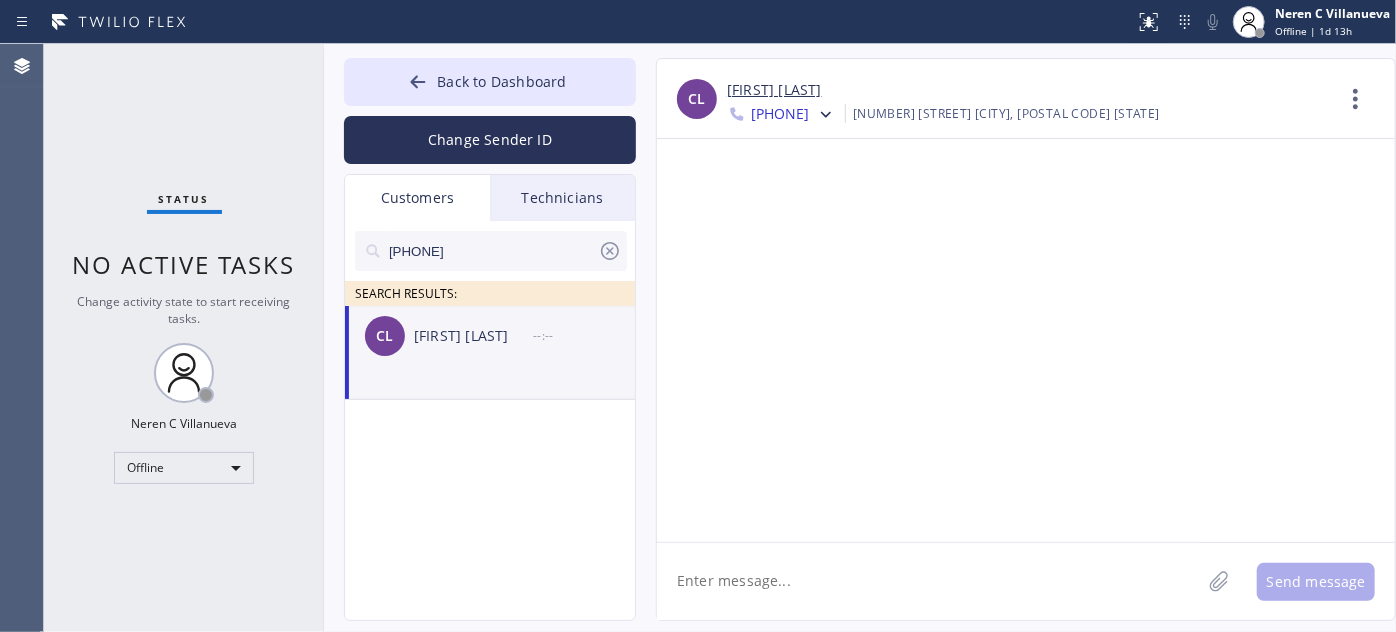 click 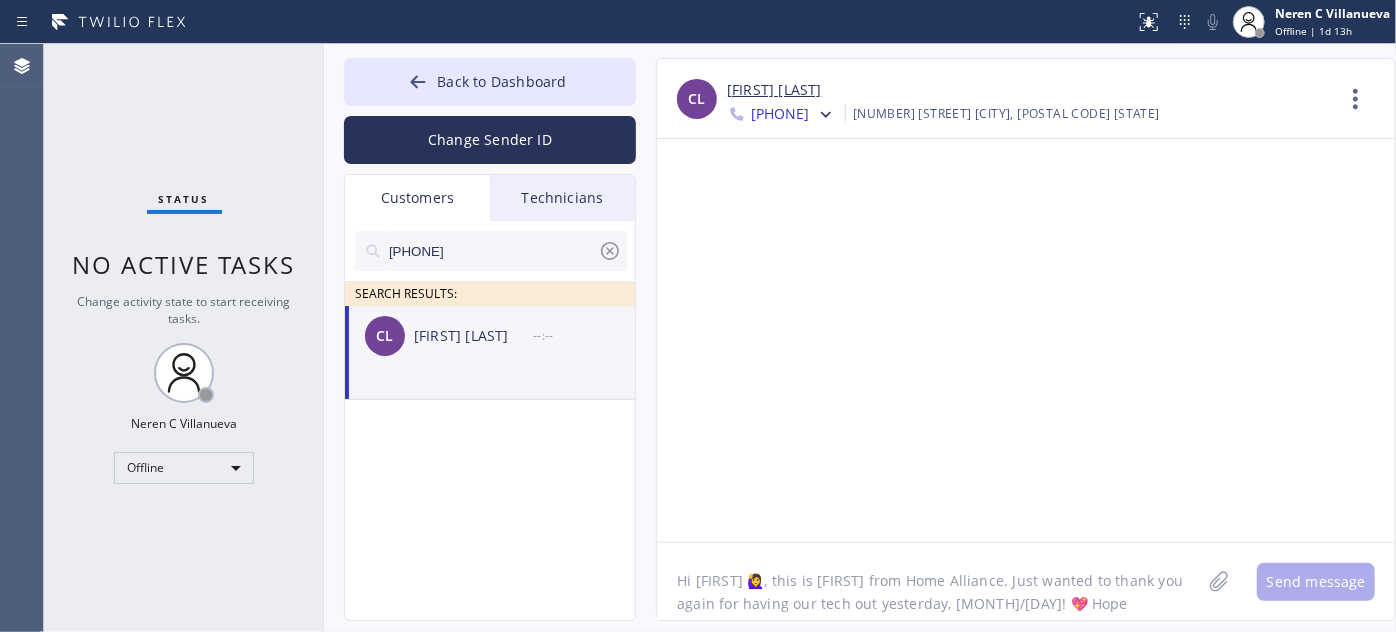 scroll, scrollTop: 16, scrollLeft: 0, axis: vertical 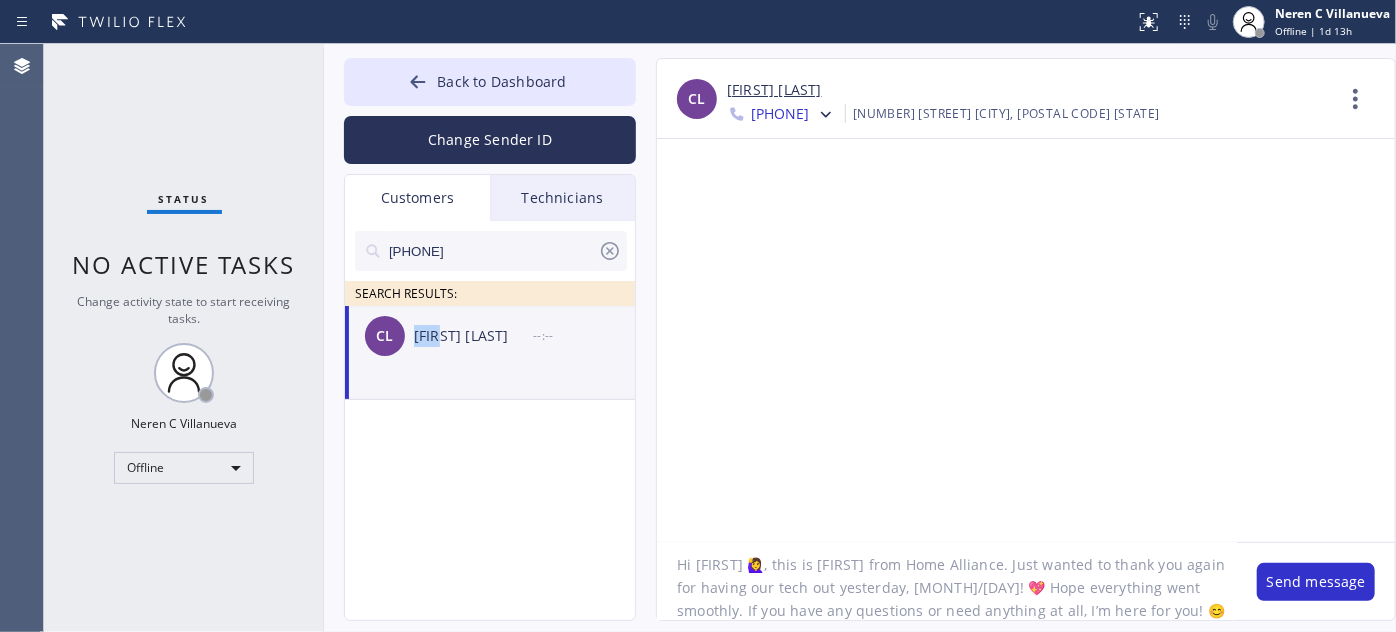 drag, startPoint x: 416, startPoint y: 340, endPoint x: 446, endPoint y: 346, distance: 30.594116 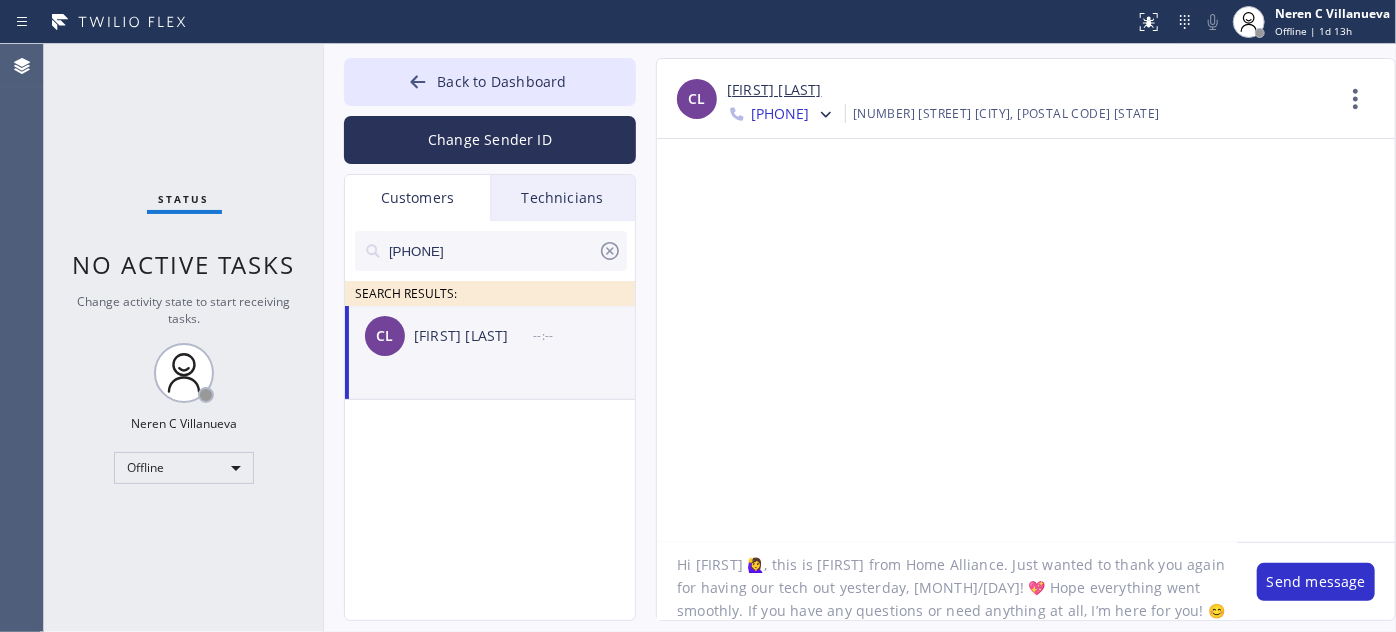drag, startPoint x: 695, startPoint y: 560, endPoint x: 732, endPoint y: 561, distance: 37.01351 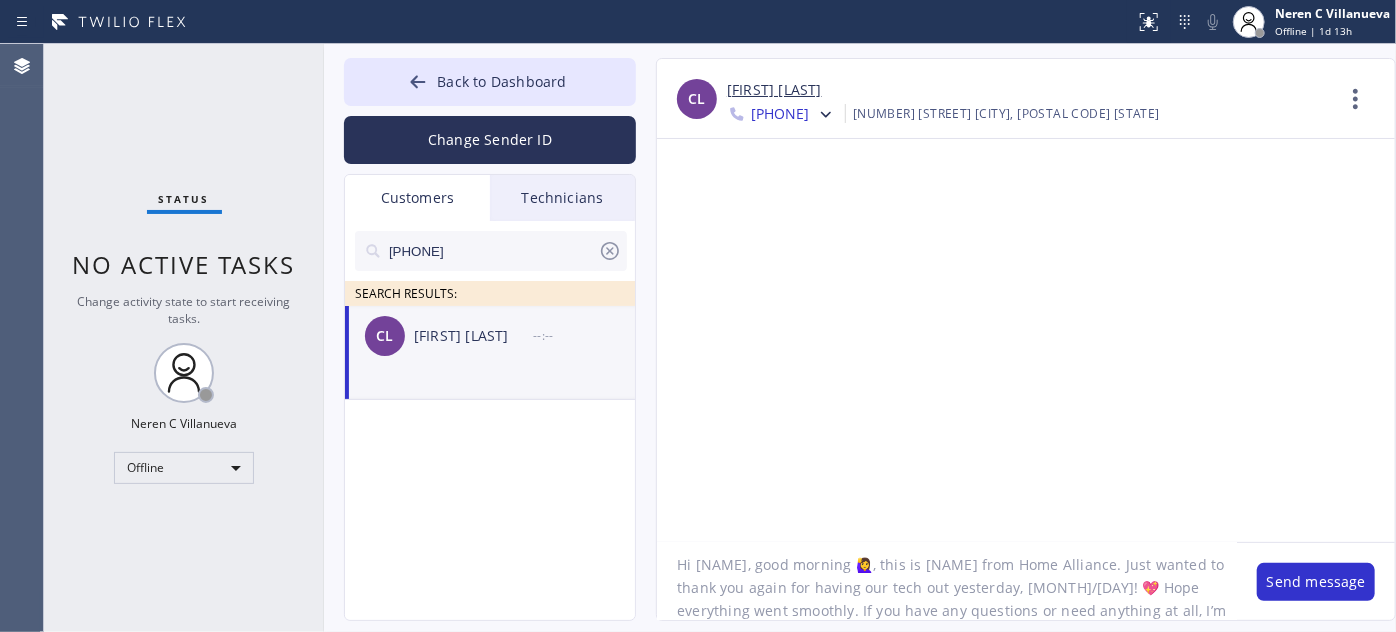 drag, startPoint x: 973, startPoint y: 559, endPoint x: 1069, endPoint y: 557, distance: 96.02083 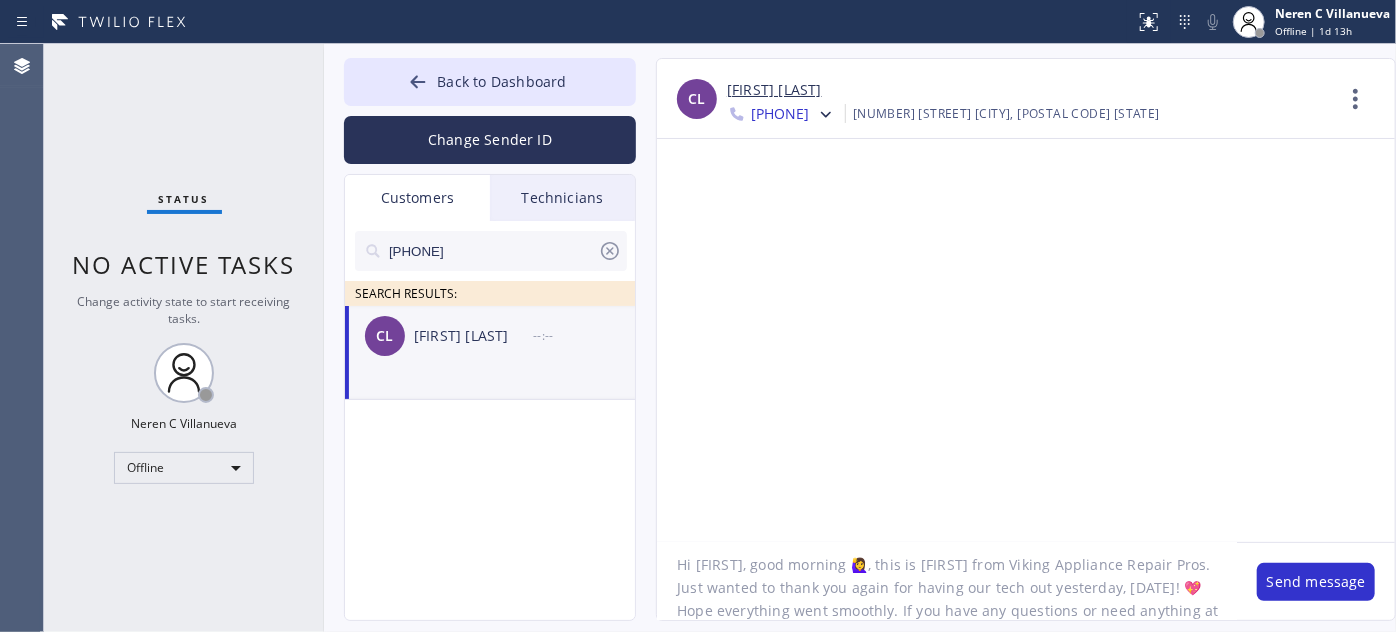 drag, startPoint x: 1116, startPoint y: 585, endPoint x: 1117, endPoint y: 618, distance: 33.01515 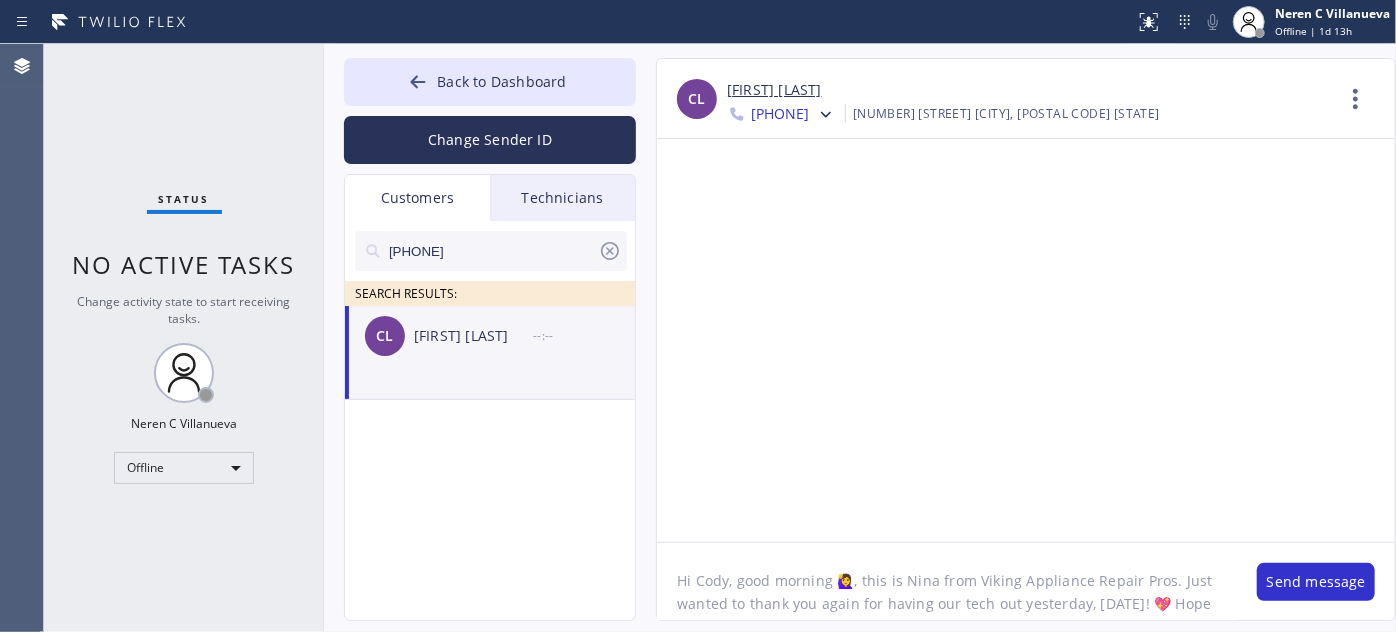 scroll, scrollTop: 41, scrollLeft: 0, axis: vertical 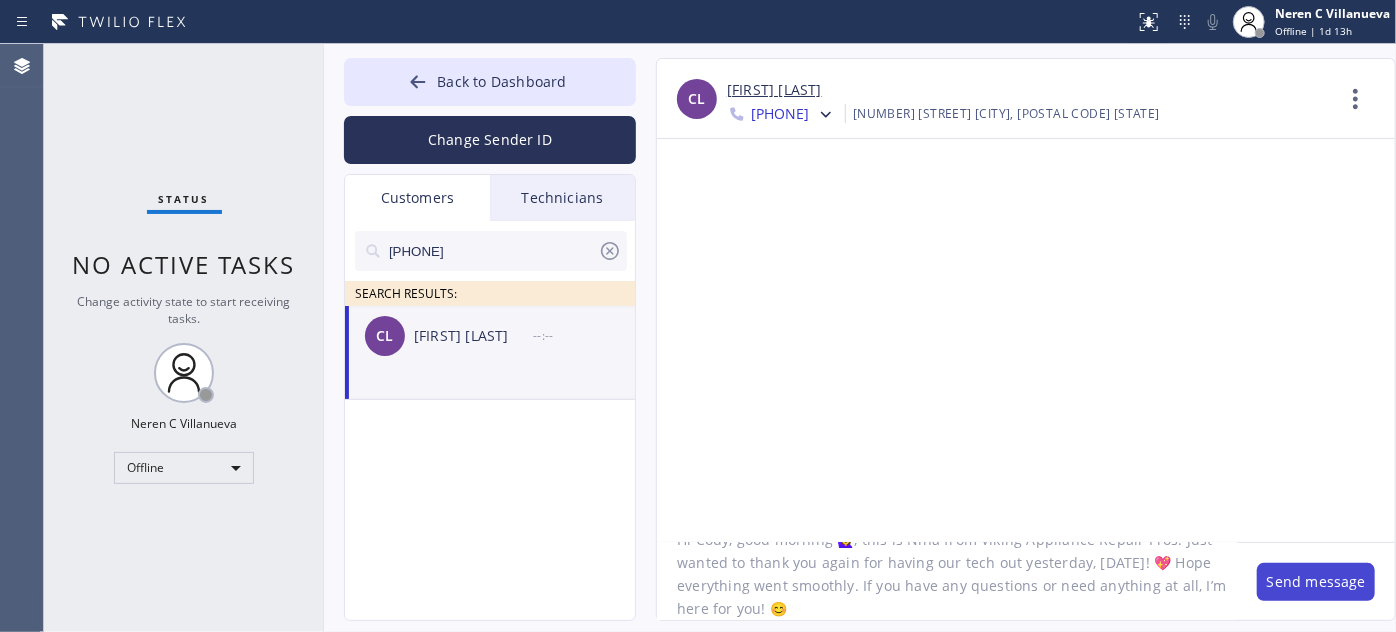 type on "Hi Cody, good morning 🙋‍♀️, this is Nina from Viking Appliance Repair Pros. Just wanted to thank you again for having our tech out yesterday, [DATE]! 💖 Hope everything went smoothly. If you have any questions or need anything at all, I’m here for you! 😊" 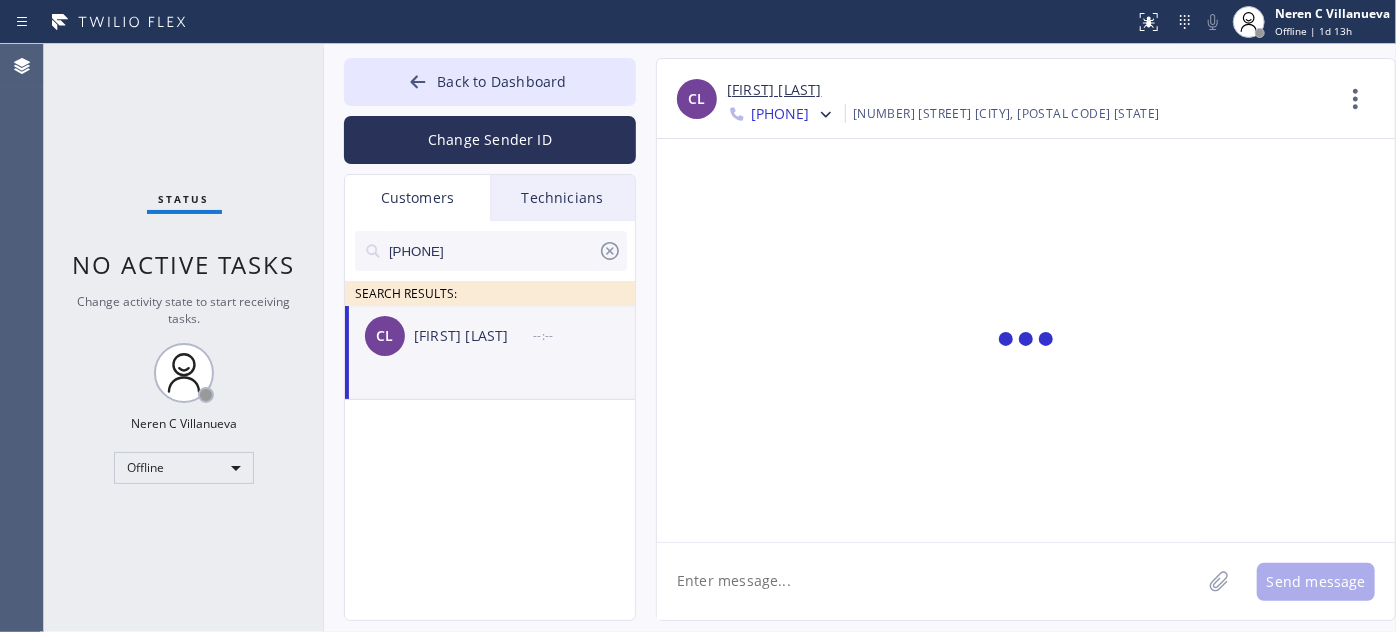 scroll, scrollTop: 0, scrollLeft: 0, axis: both 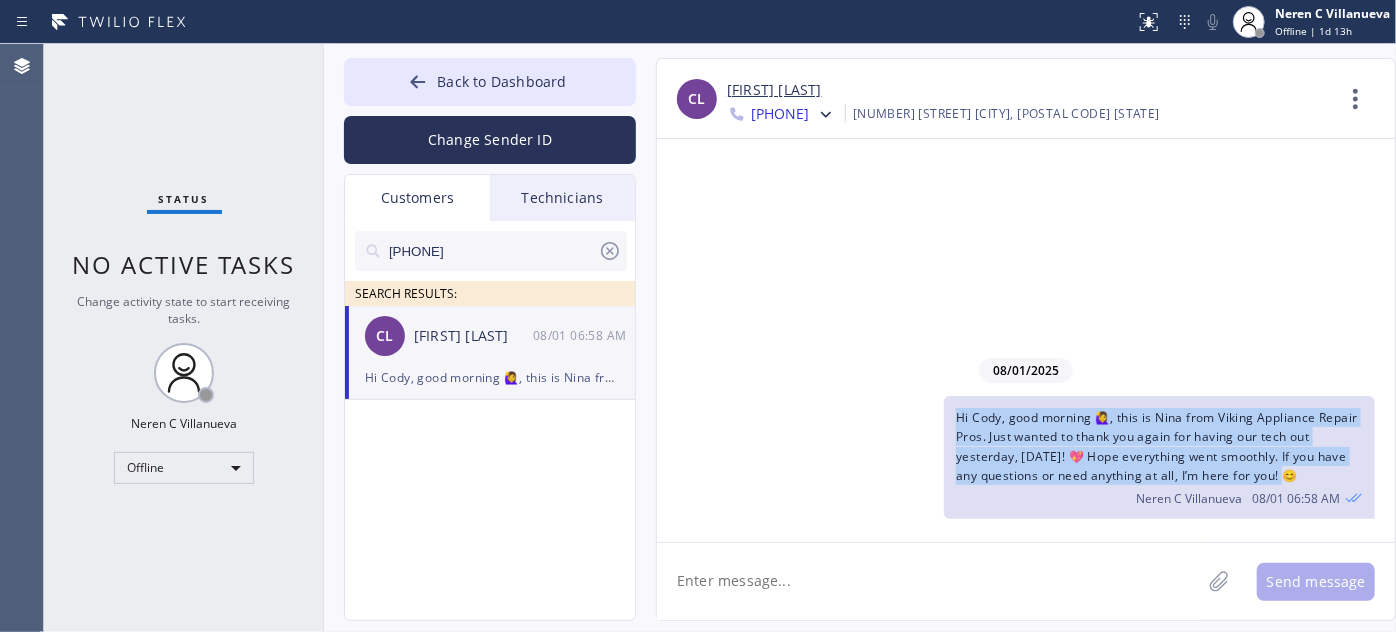 drag, startPoint x: 1288, startPoint y: 479, endPoint x: 1034, endPoint y: 442, distance: 256.68073 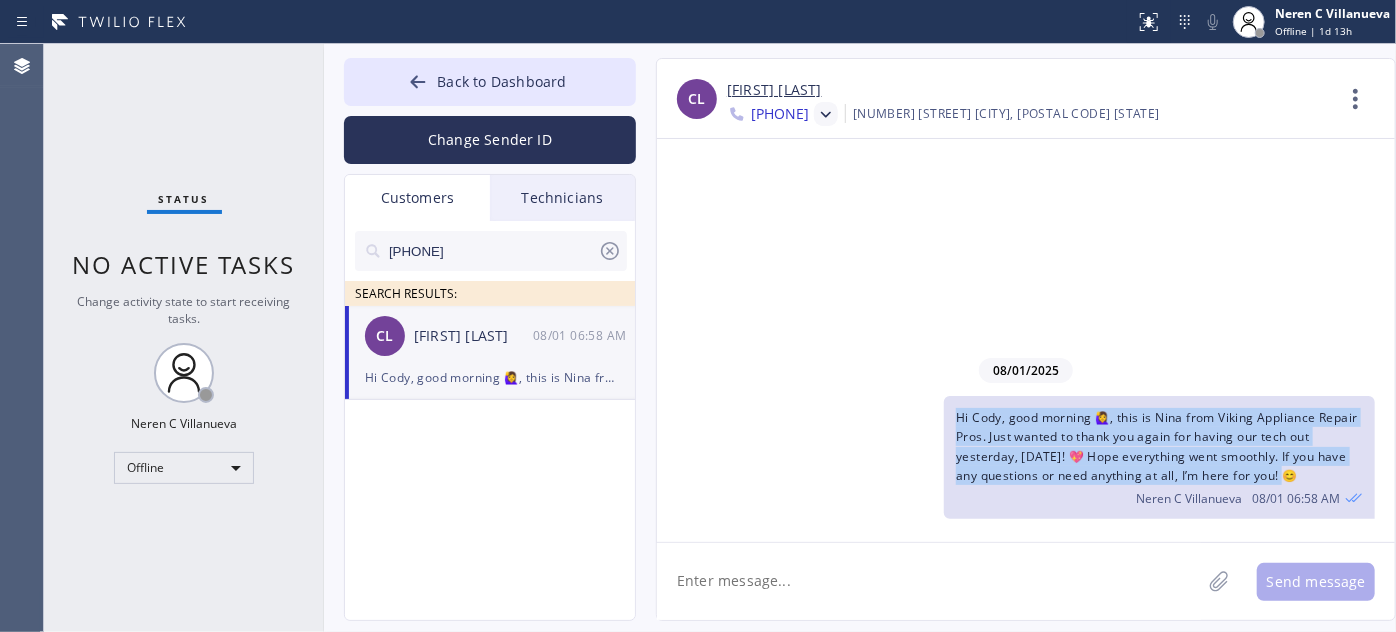 click 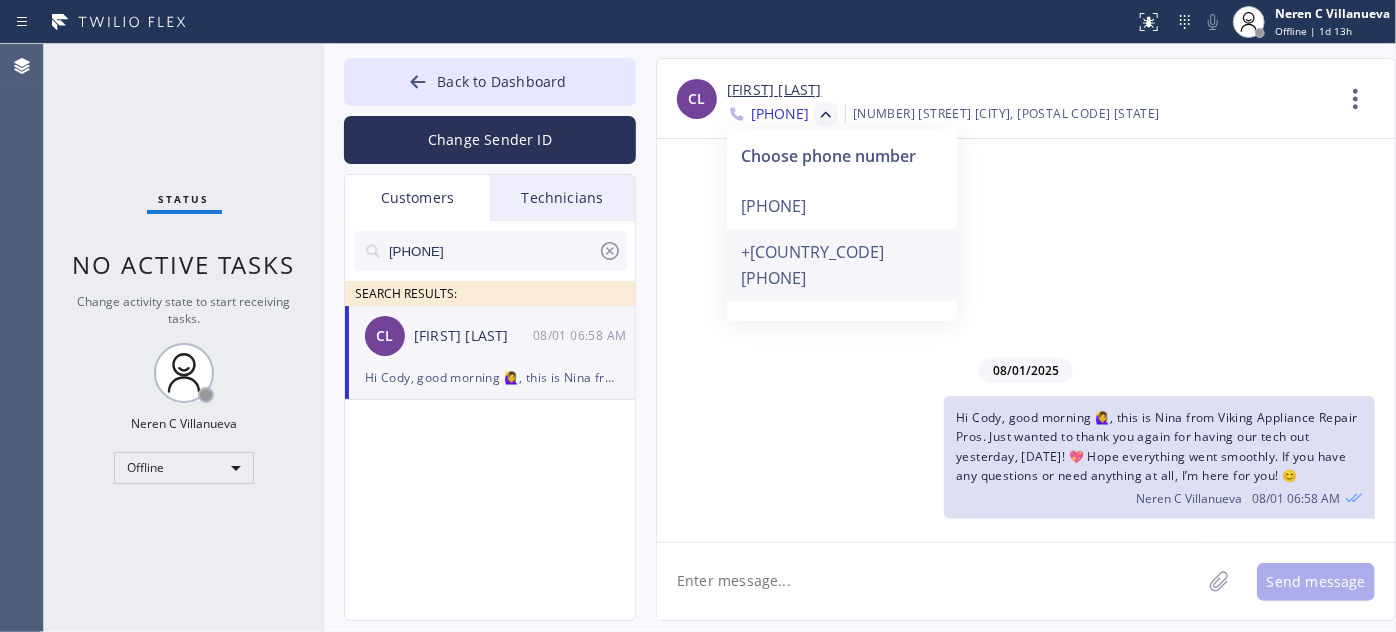 click on "+[COUNTRY_CODE][PHONE]" at bounding box center (842, 265) 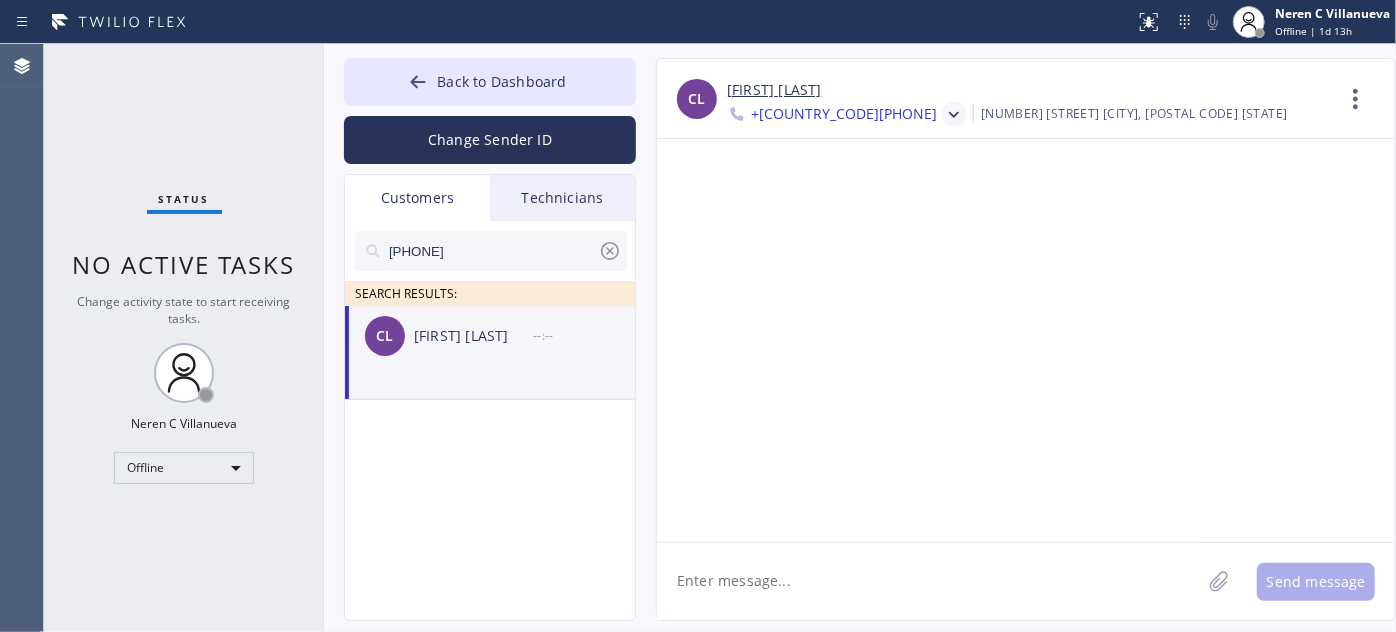 click 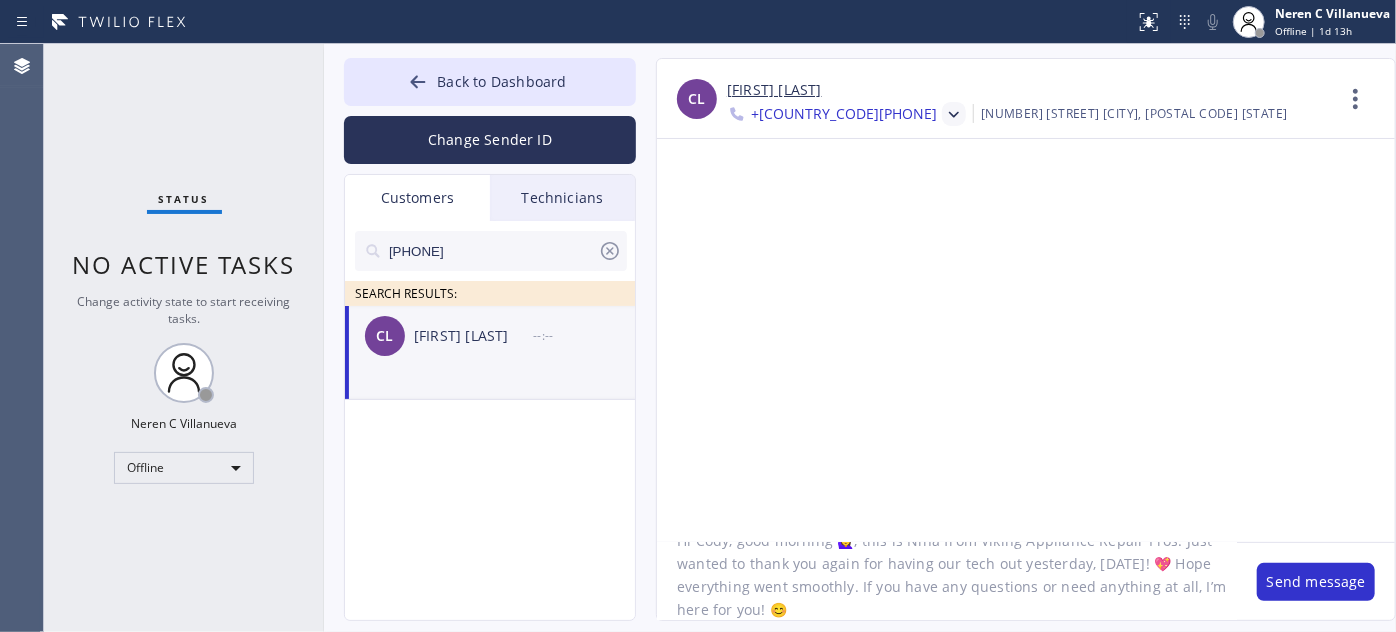 scroll, scrollTop: 0, scrollLeft: 0, axis: both 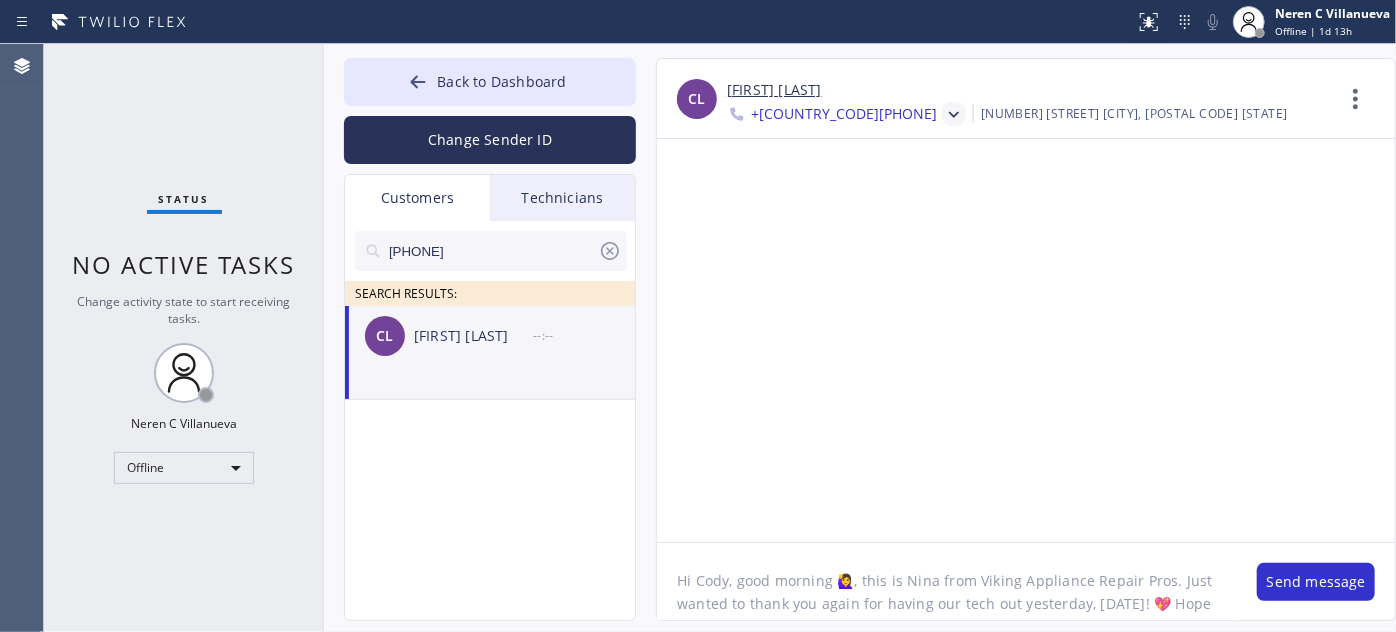 drag, startPoint x: 728, startPoint y: 572, endPoint x: 695, endPoint y: 572, distance: 33 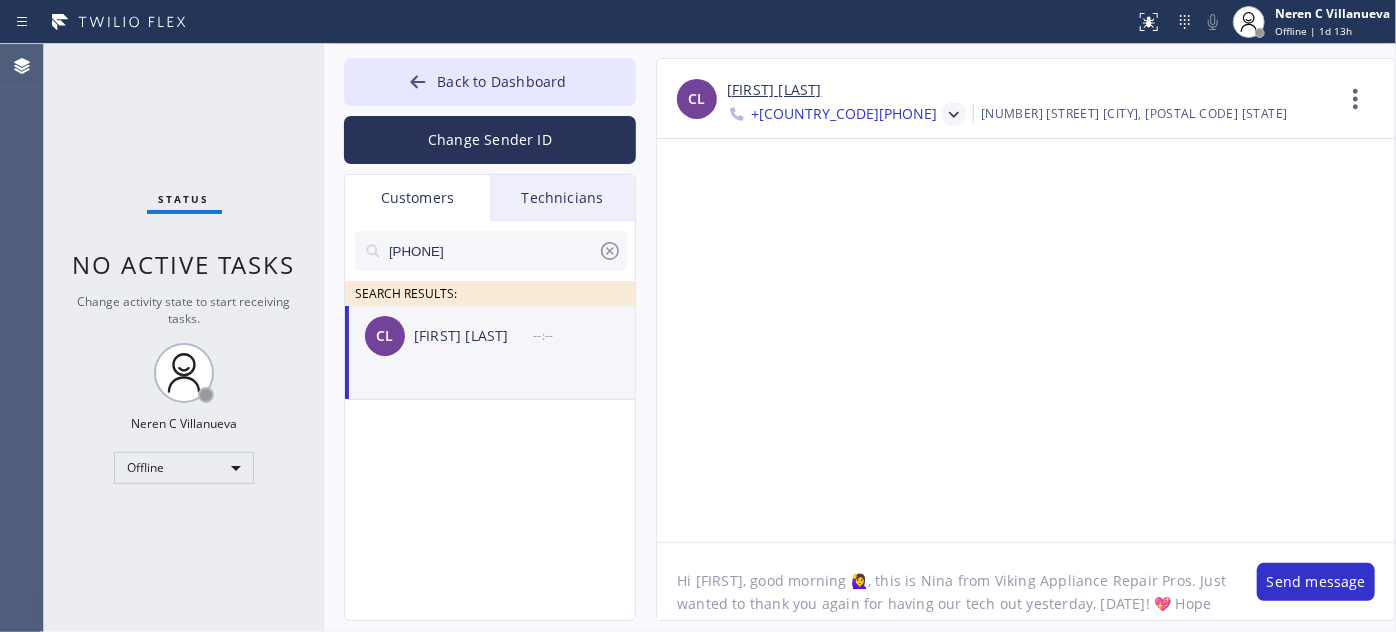 type on "Hi Jenny, good morning 🙋‍♀️, this is Nina from Viking Appliance Repair Pros. Just wanted to thank you again for having our tech out yesterday, [DATE]! 💖 Hope everything went smoothly. If you have any questions or need anything at all, I’m here for you! 😊" 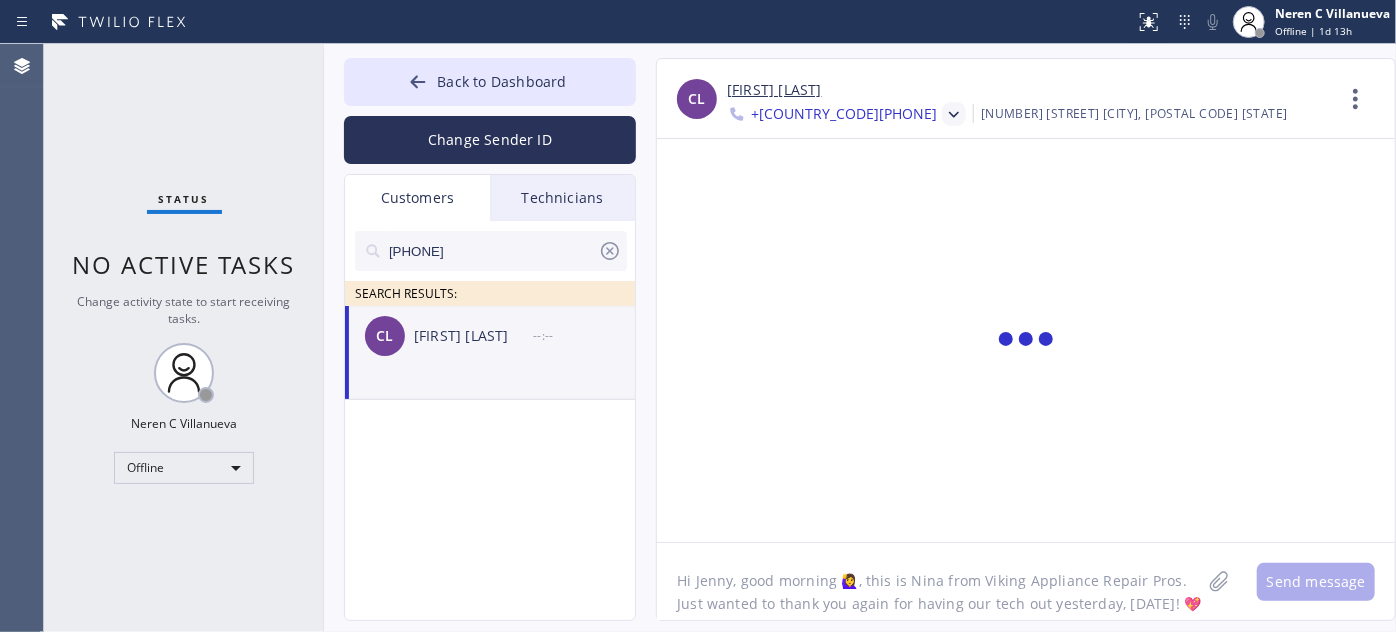 type 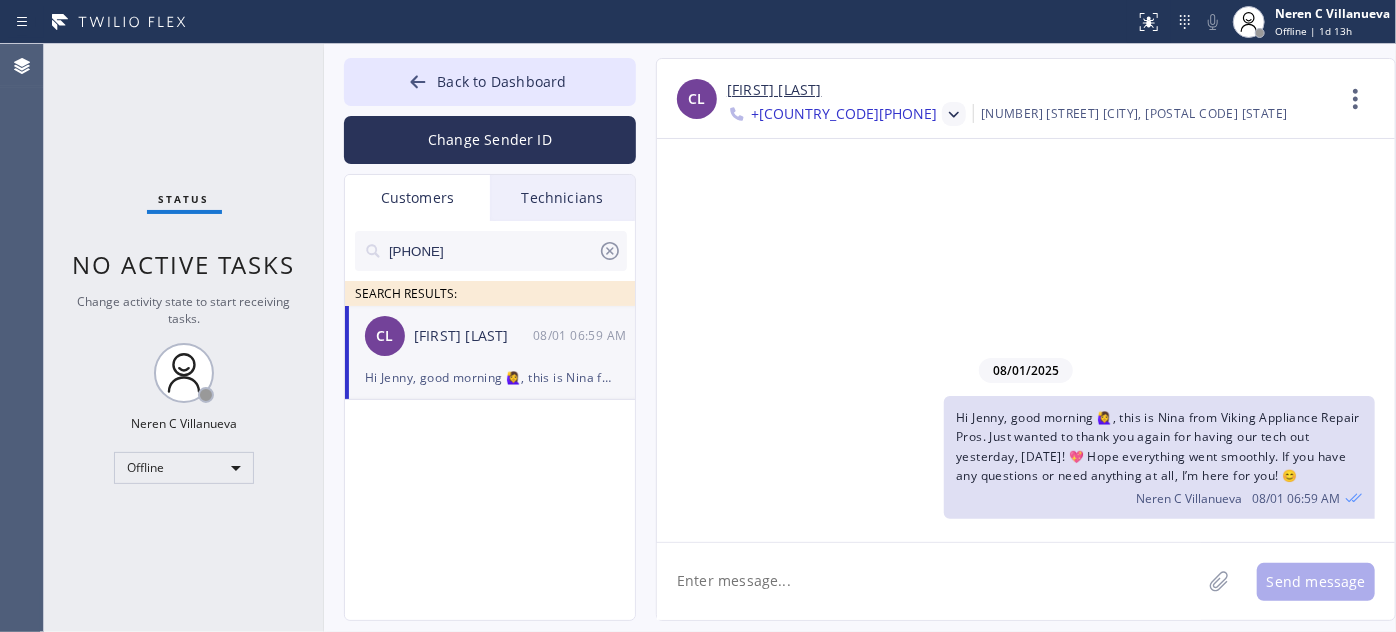 drag, startPoint x: 317, startPoint y: 228, endPoint x: 300, endPoint y: 227, distance: 17.029387 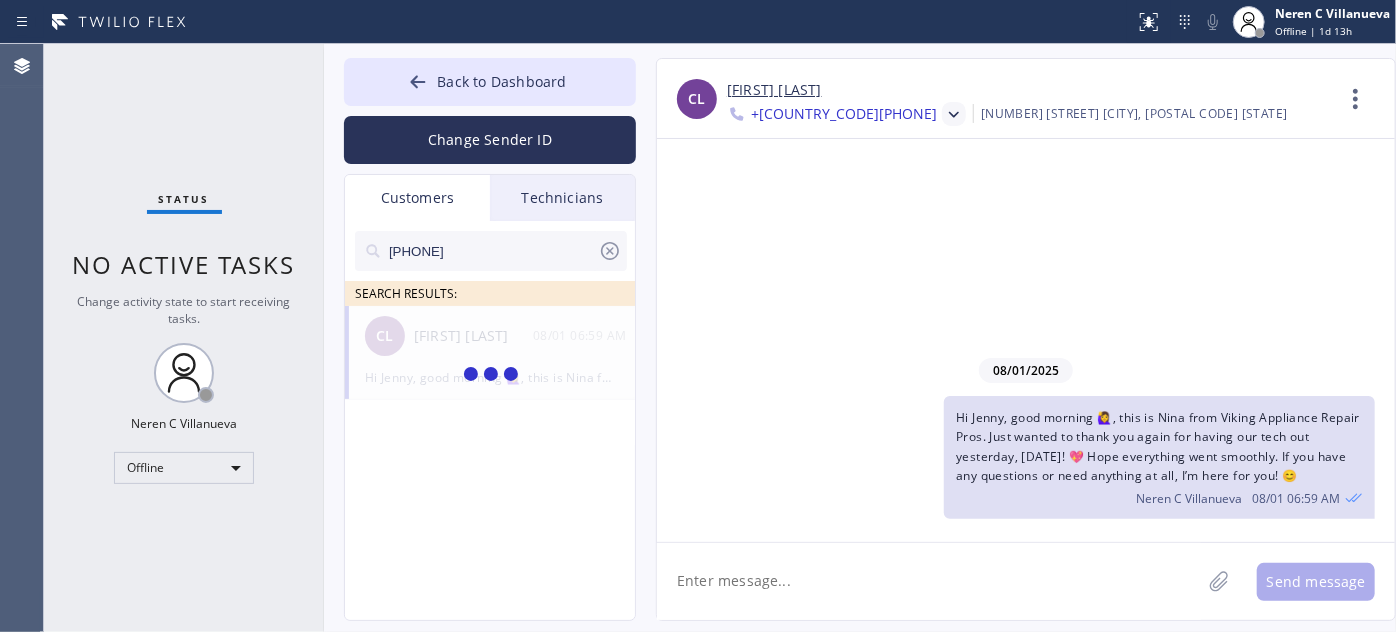 type on "[PHONE]" 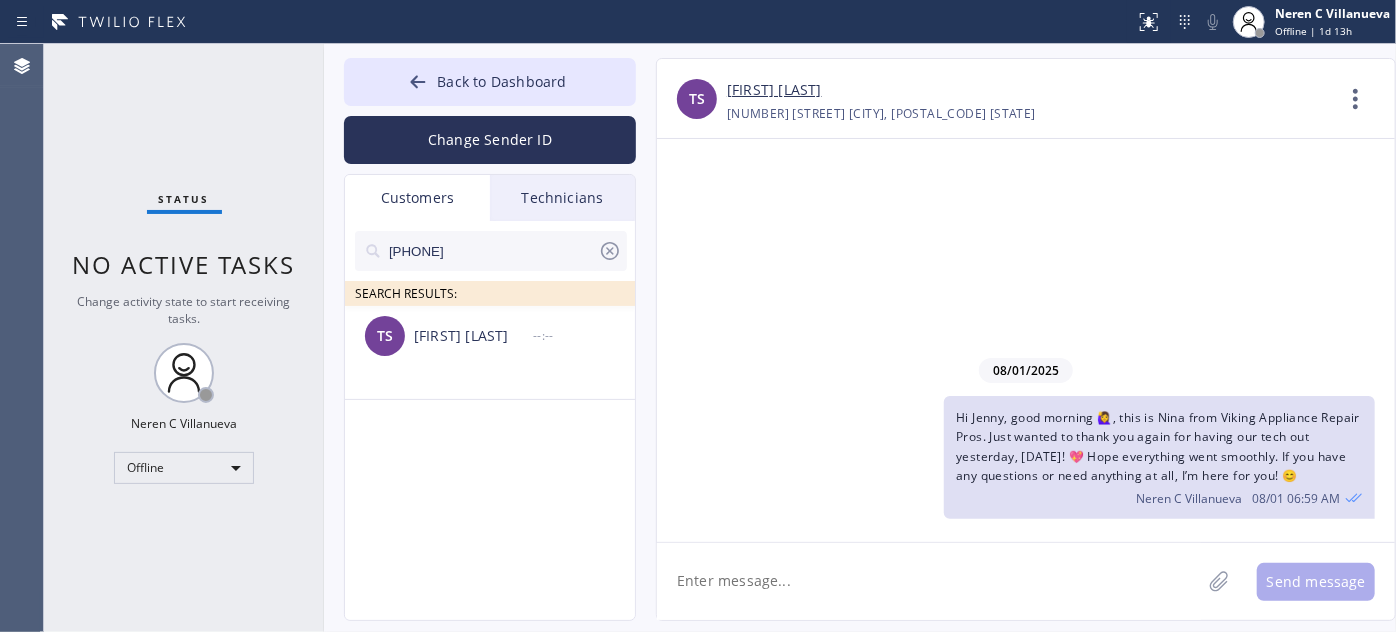 drag, startPoint x: 565, startPoint y: 351, endPoint x: 653, endPoint y: 257, distance: 128.76335 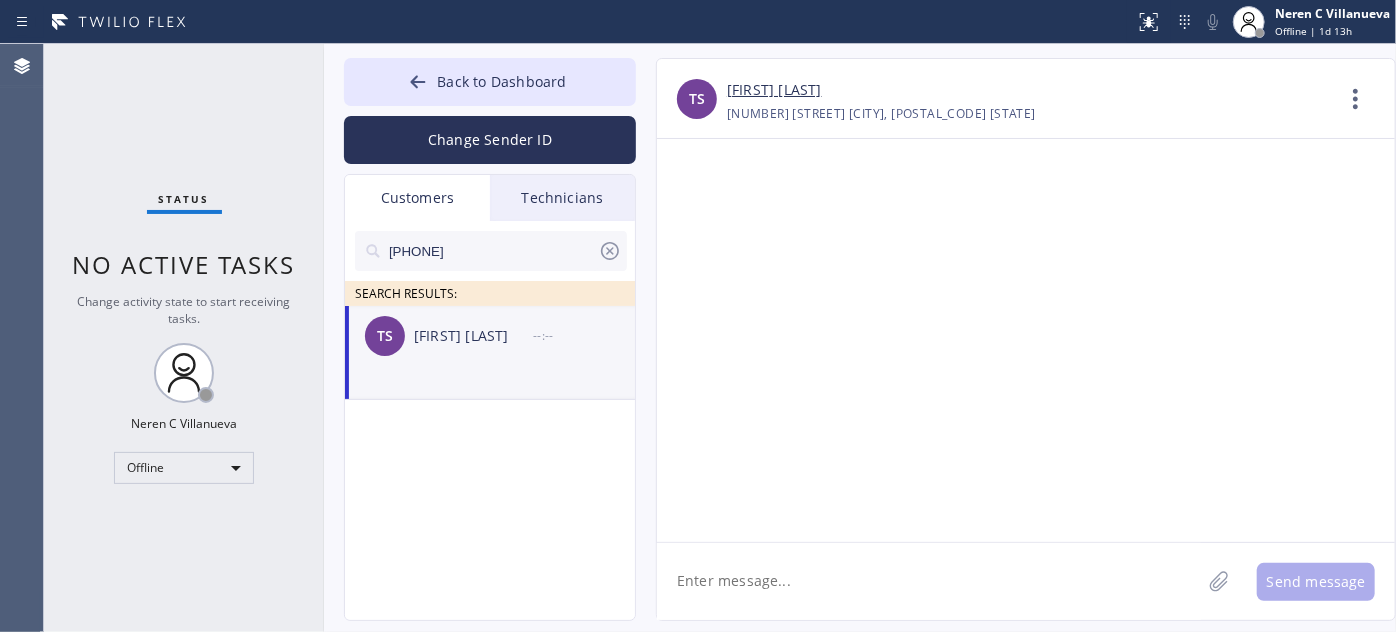 click on "TS Toni Stein --:--" at bounding box center (491, 336) 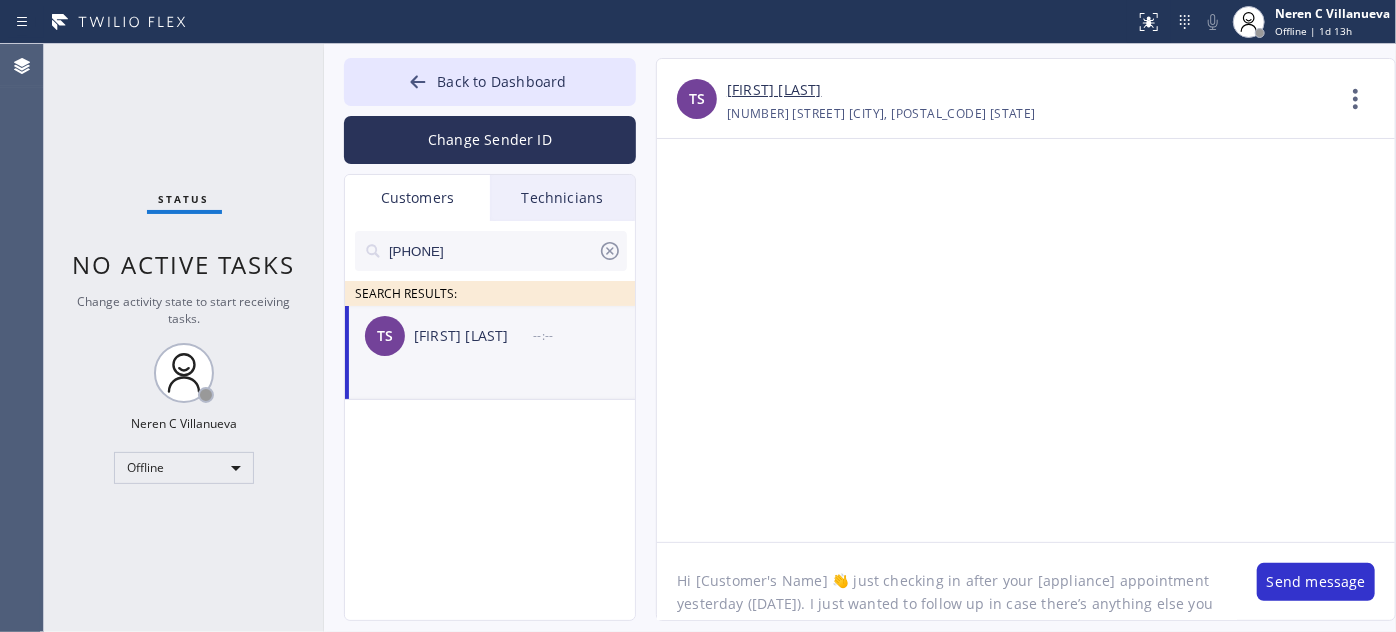 scroll, scrollTop: 40, scrollLeft: 0, axis: vertical 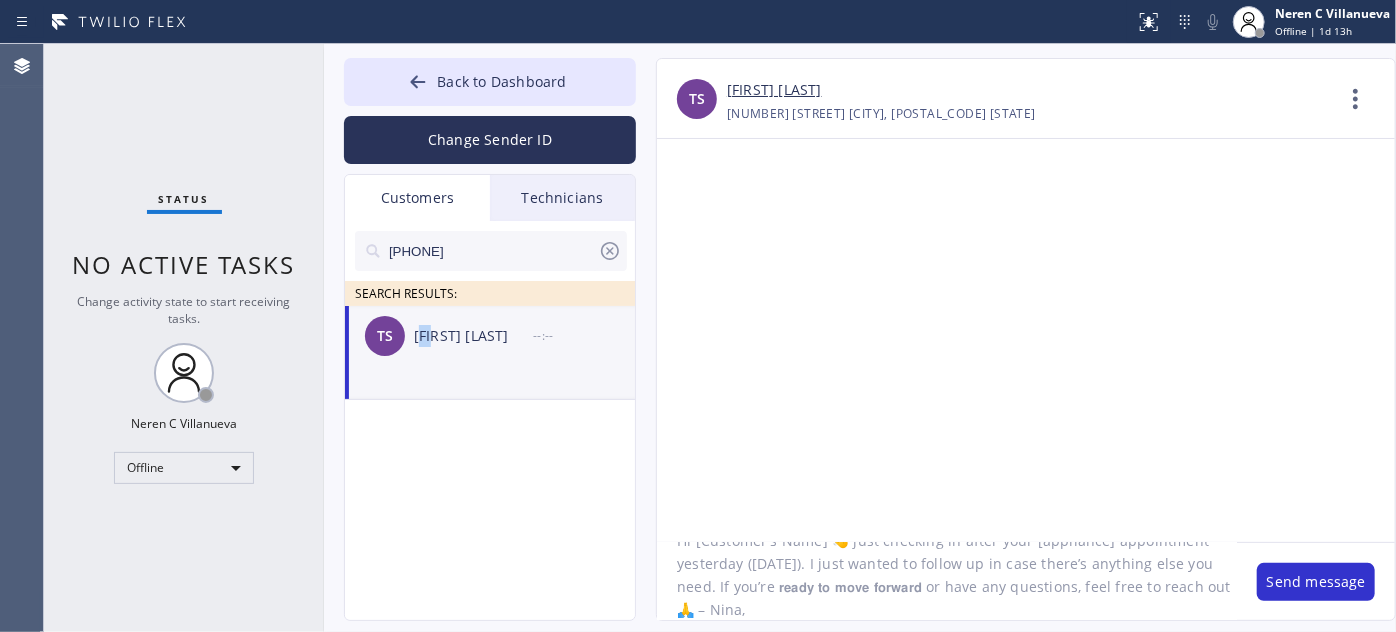 drag, startPoint x: 417, startPoint y: 341, endPoint x: 437, endPoint y: 351, distance: 22.36068 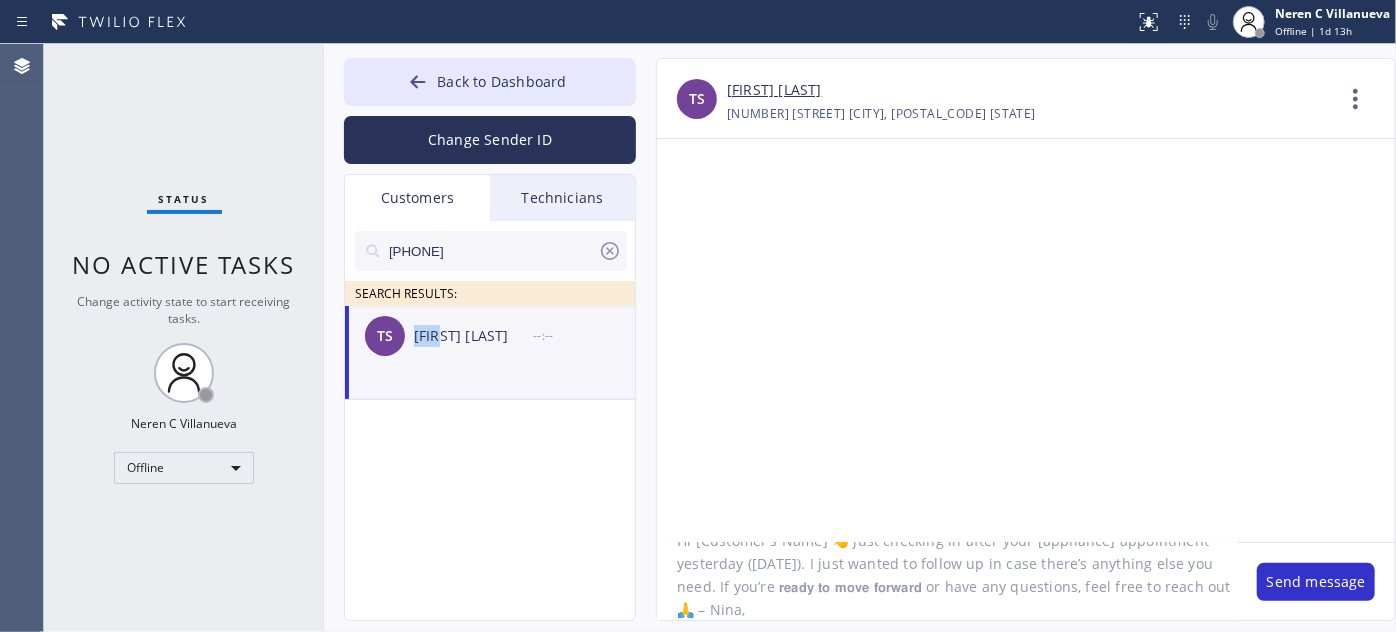 drag, startPoint x: 415, startPoint y: 346, endPoint x: 440, endPoint y: 346, distance: 25 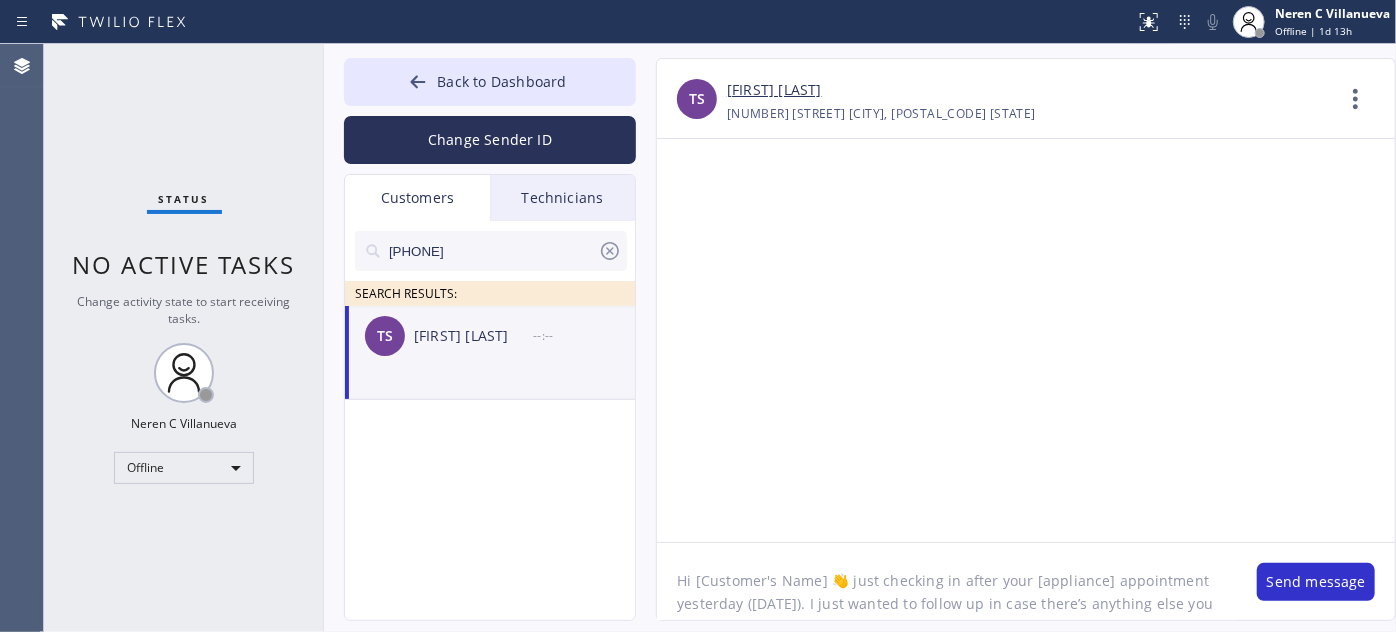 drag, startPoint x: 693, startPoint y: 579, endPoint x: 827, endPoint y: 575, distance: 134.0597 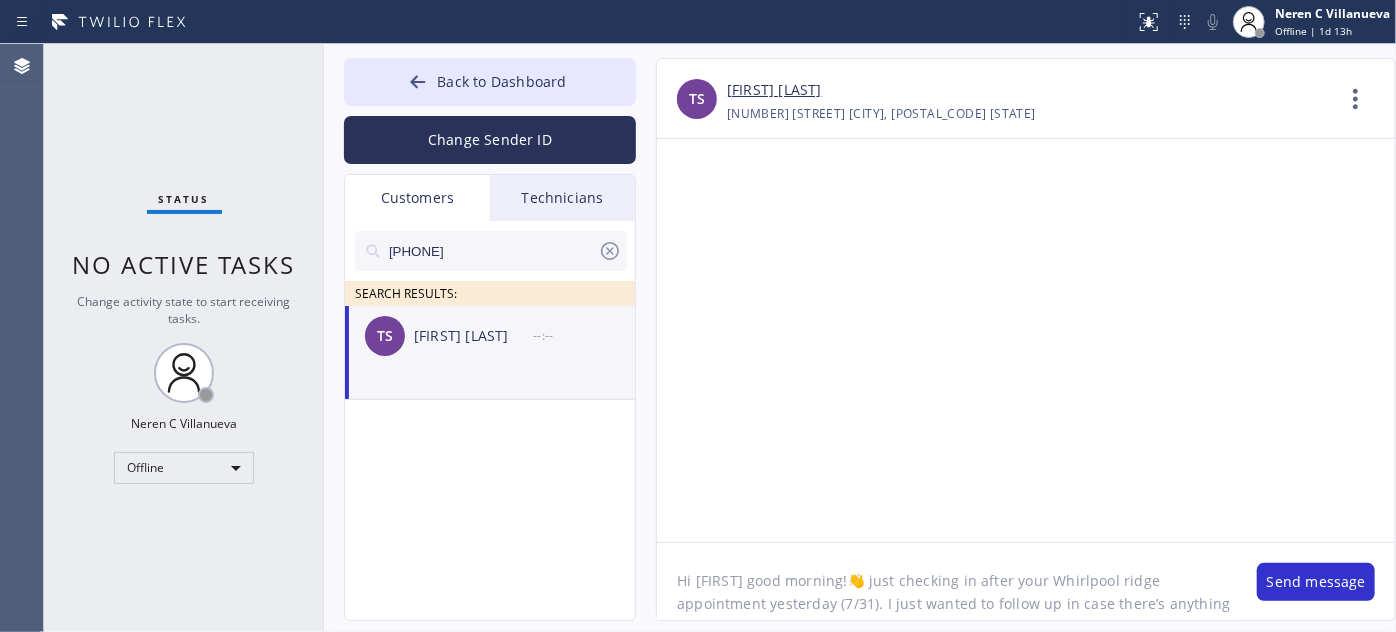 drag, startPoint x: 1024, startPoint y: 580, endPoint x: 1101, endPoint y: 578, distance: 77.02597 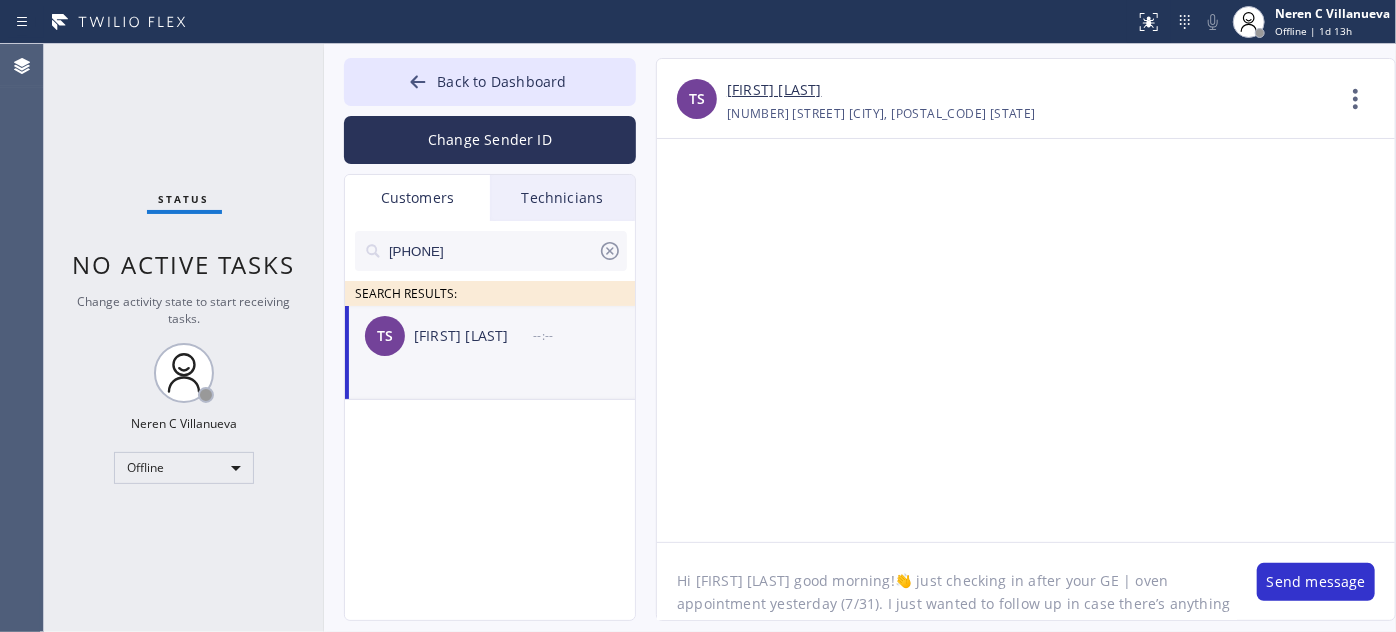 drag, startPoint x: 1059, startPoint y: 580, endPoint x: 1048, endPoint y: 580, distance: 11 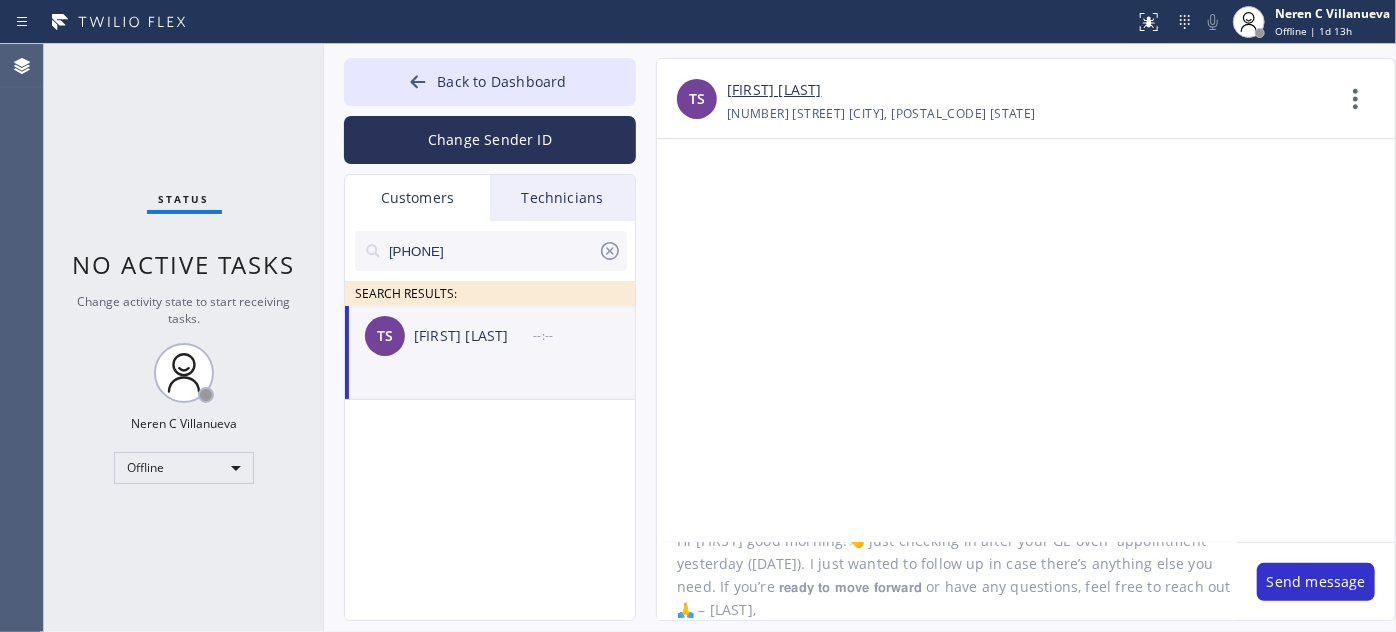 scroll, scrollTop: 41, scrollLeft: 0, axis: vertical 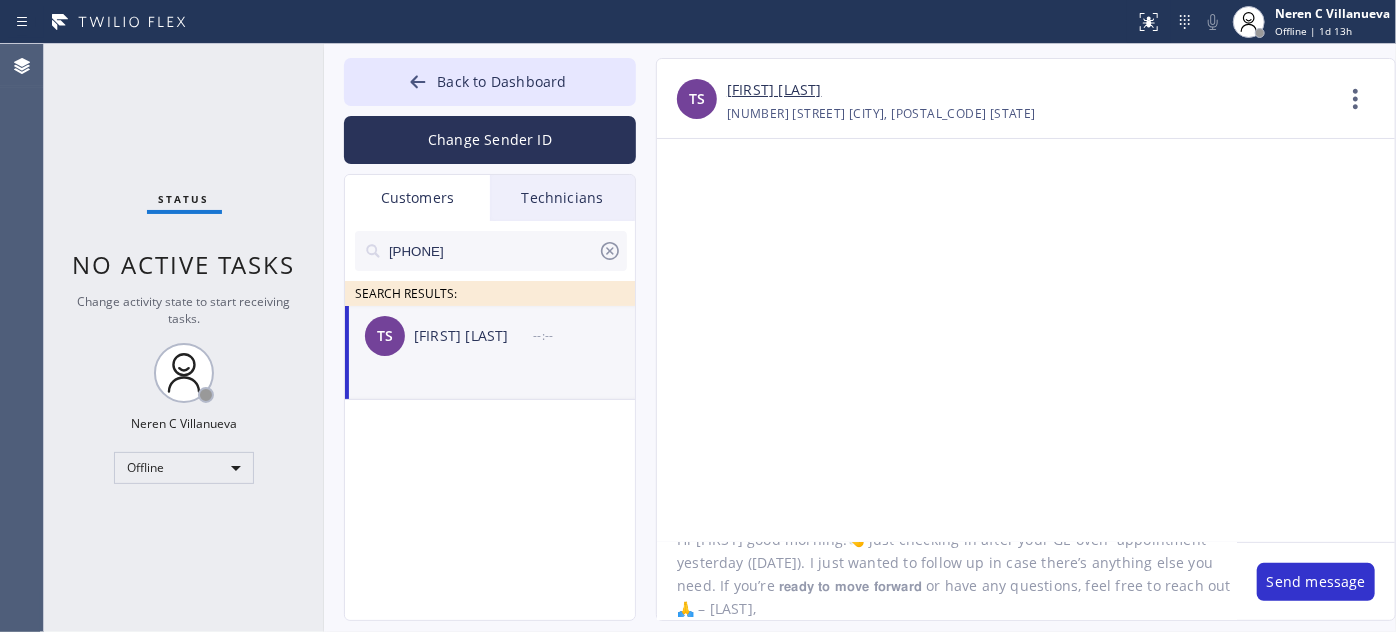 click on "Hi [FIRST] good morning!👋 just checking in after your GE oven  appointment yesterday ([DATE]). I just wanted to follow up in case there’s anything else you need. If you’re 𝗿𝗲𝗮𝗱𝘆 𝘁𝗼 𝗺𝗼𝘃𝗲 𝗳𝗼𝗿𝘄𝗮𝗿𝗱 or have any questions, feel free to reach out 🙏 – [LAST]," 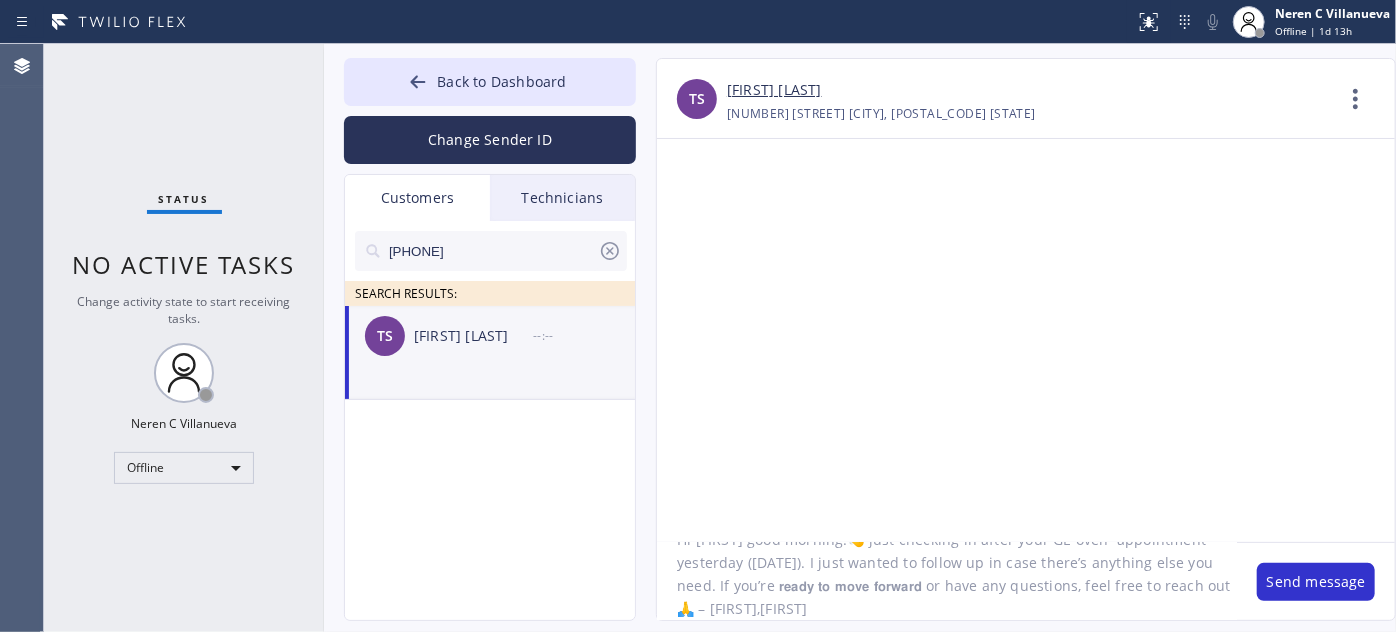 click on "Hi [FIRST] good morning!👋 just checking in after your GE oven  appointment yesterday ([DATE]). I just wanted to follow up in case there’s anything else you need. If you’re 𝗿𝗲𝗮𝗱𝘆 𝘁𝗼 𝗺𝗼𝘃𝗲 𝗳𝗼𝗿𝘄𝗮𝗿𝗱 or have any questions, feel free to reach out 🙏 – [FIRST],[FIRST]" 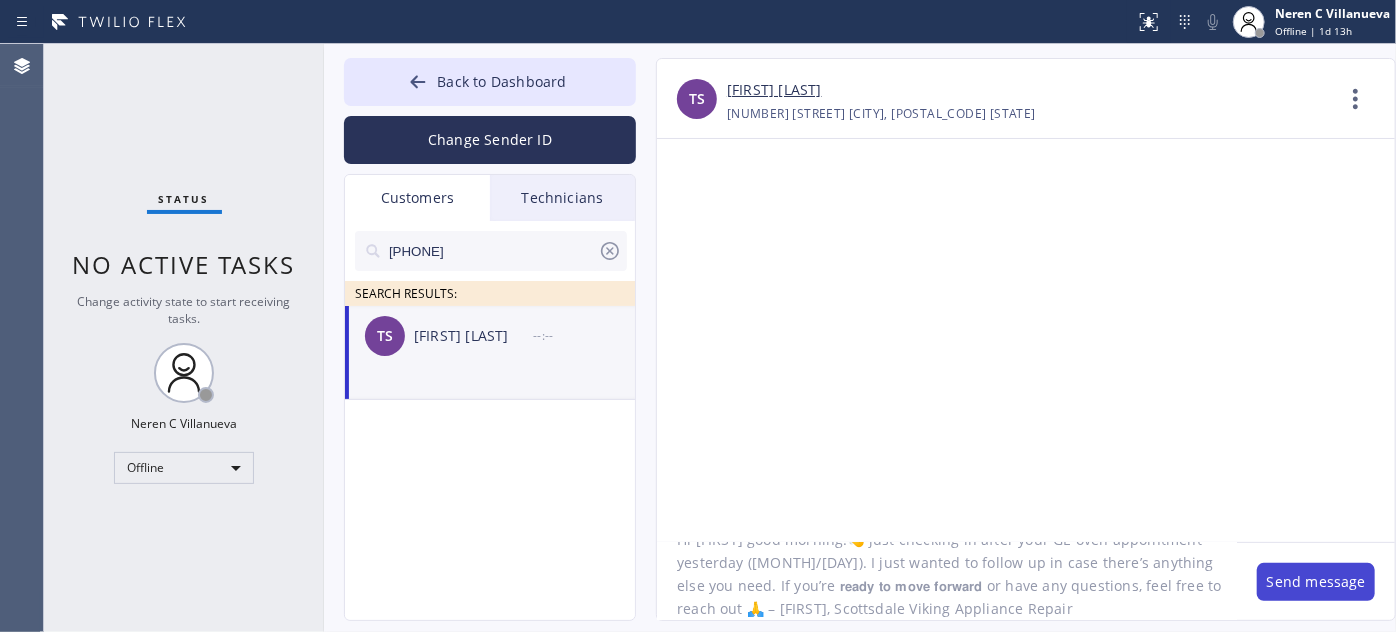 type on "Hi [FIRST] good morning!👋 just checking in after your GE oven appointment yesterday ([MONTH]/[DAY]). I just wanted to follow up in case there’s anything else you need. If you’re 𝗿𝗲𝗮𝗱𝘆 𝘁𝗼 𝗺𝗼𝘃𝗲 𝗳𝗼𝗿𝘄𝗮𝗿𝗱 or have any questions, feel free to reach out 🙏 – [FIRST], Scottsdale Viking Appliance Repair" 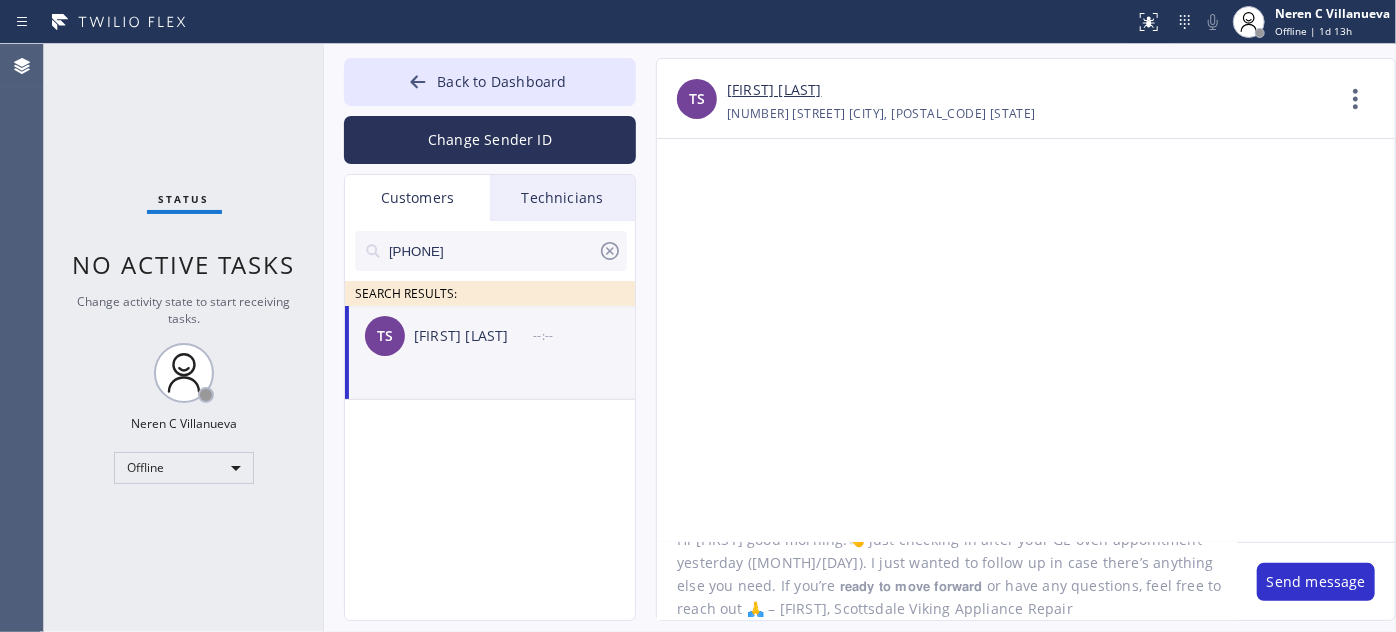 type 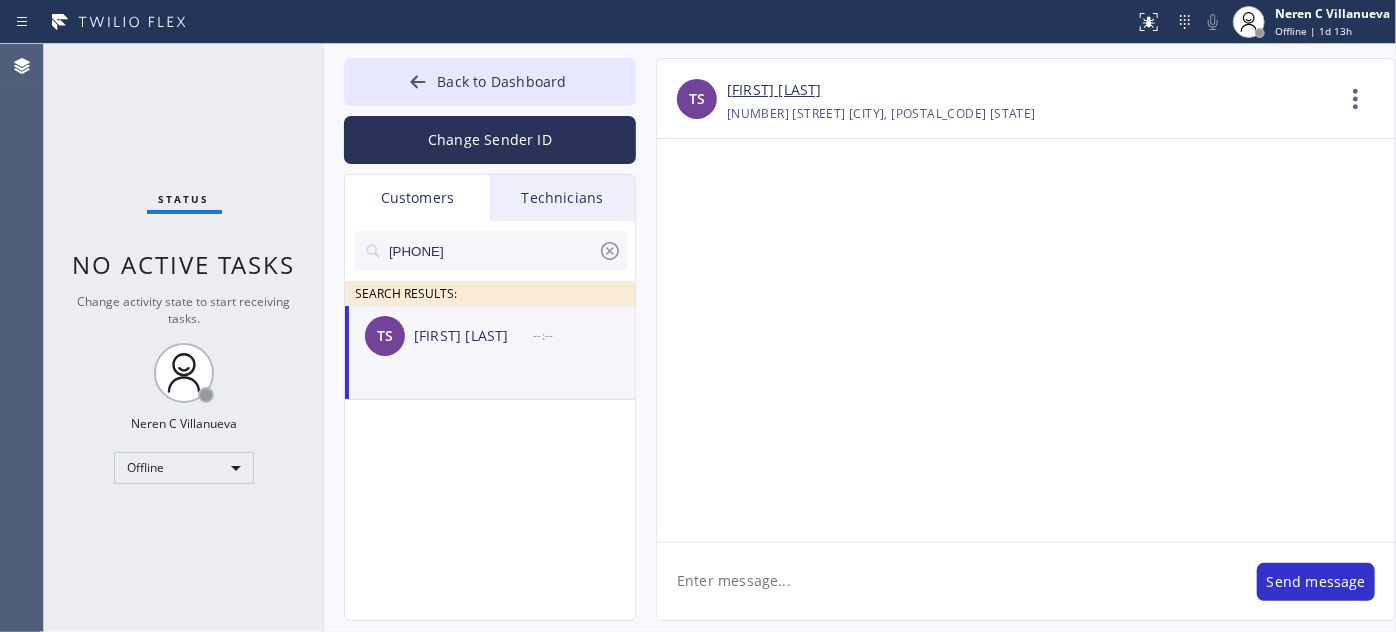 scroll, scrollTop: 0, scrollLeft: 0, axis: both 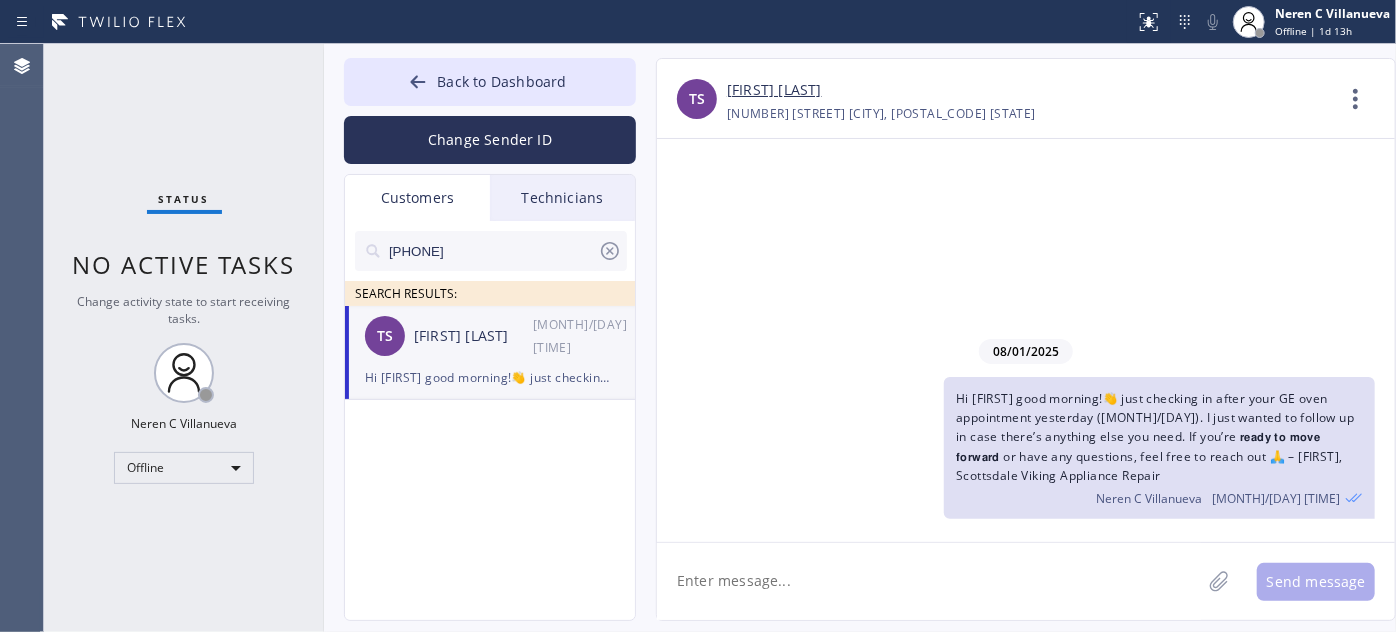 drag, startPoint x: 494, startPoint y: 249, endPoint x: 293, endPoint y: 246, distance: 201.02238 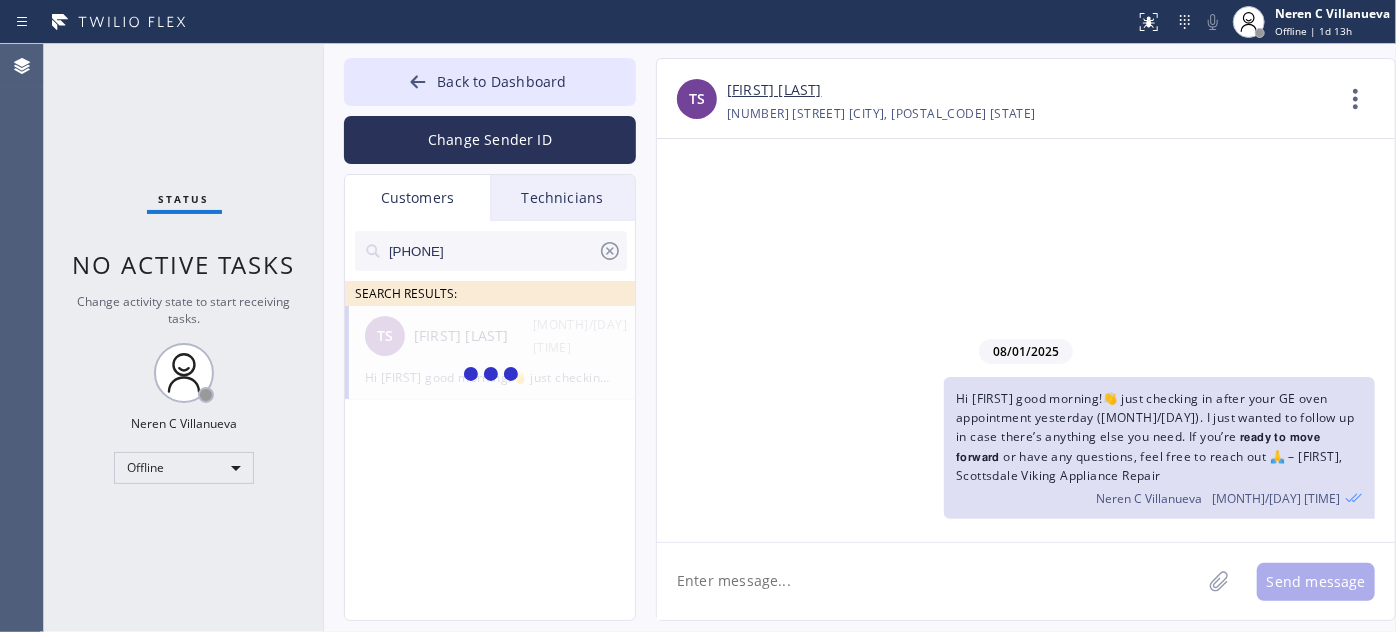 type on "[PHONE]" 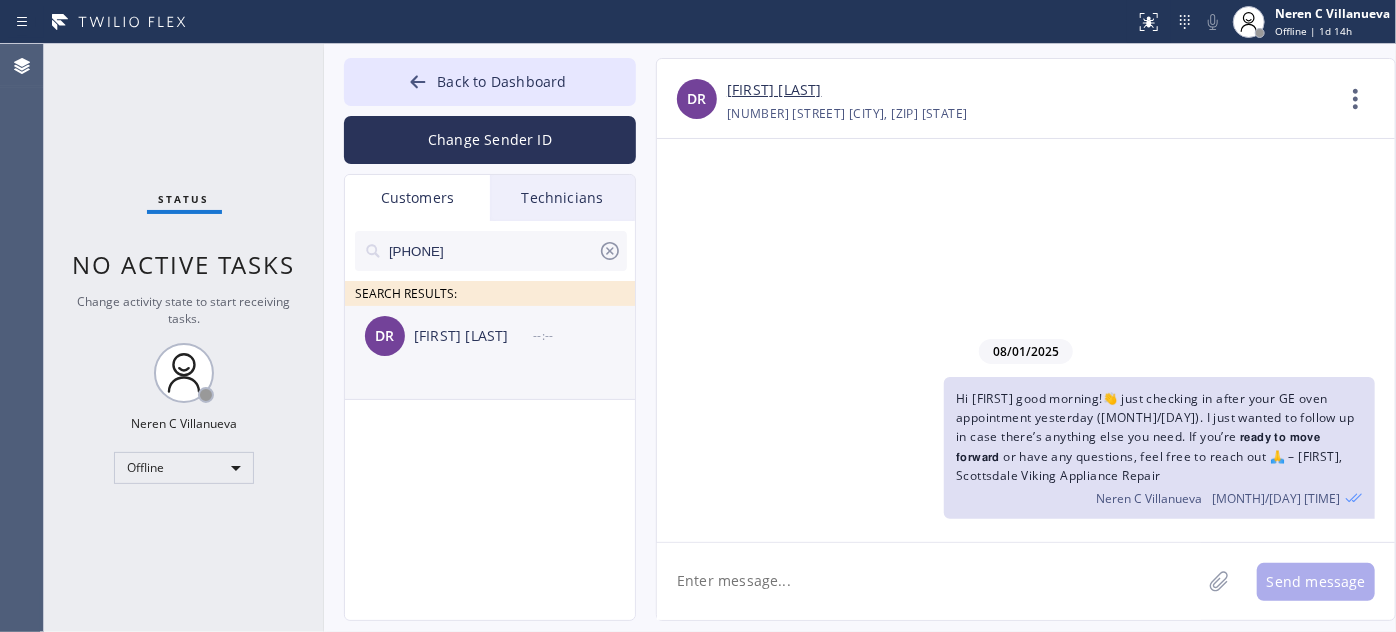 drag, startPoint x: 528, startPoint y: 360, endPoint x: 600, endPoint y: 322, distance: 81.41253 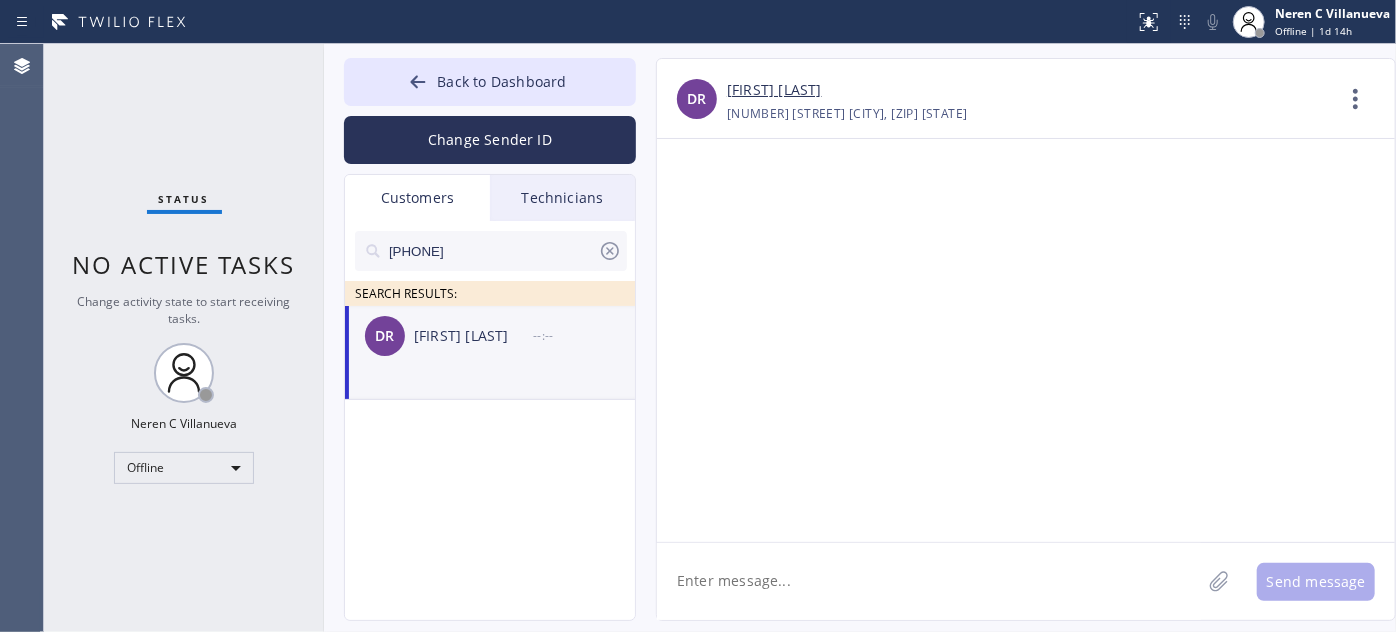 click on "DR [FIRST]  [LAST] --:--" at bounding box center (491, 336) 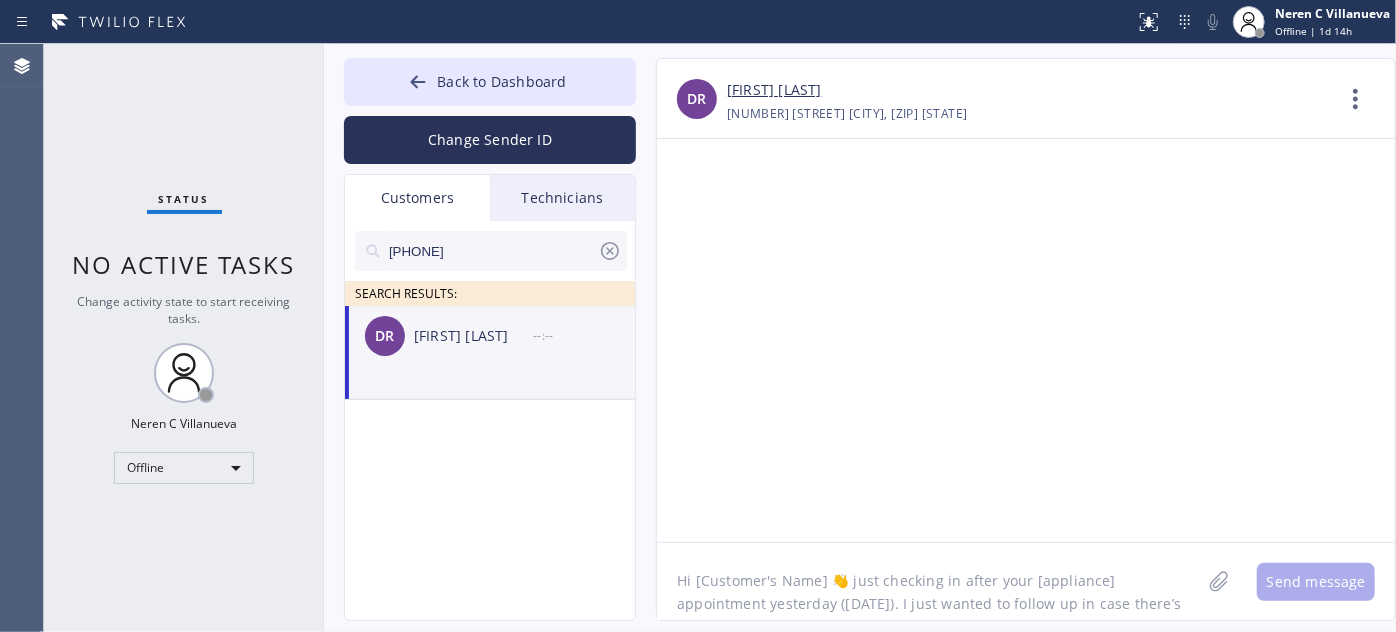 scroll, scrollTop: 40, scrollLeft: 0, axis: vertical 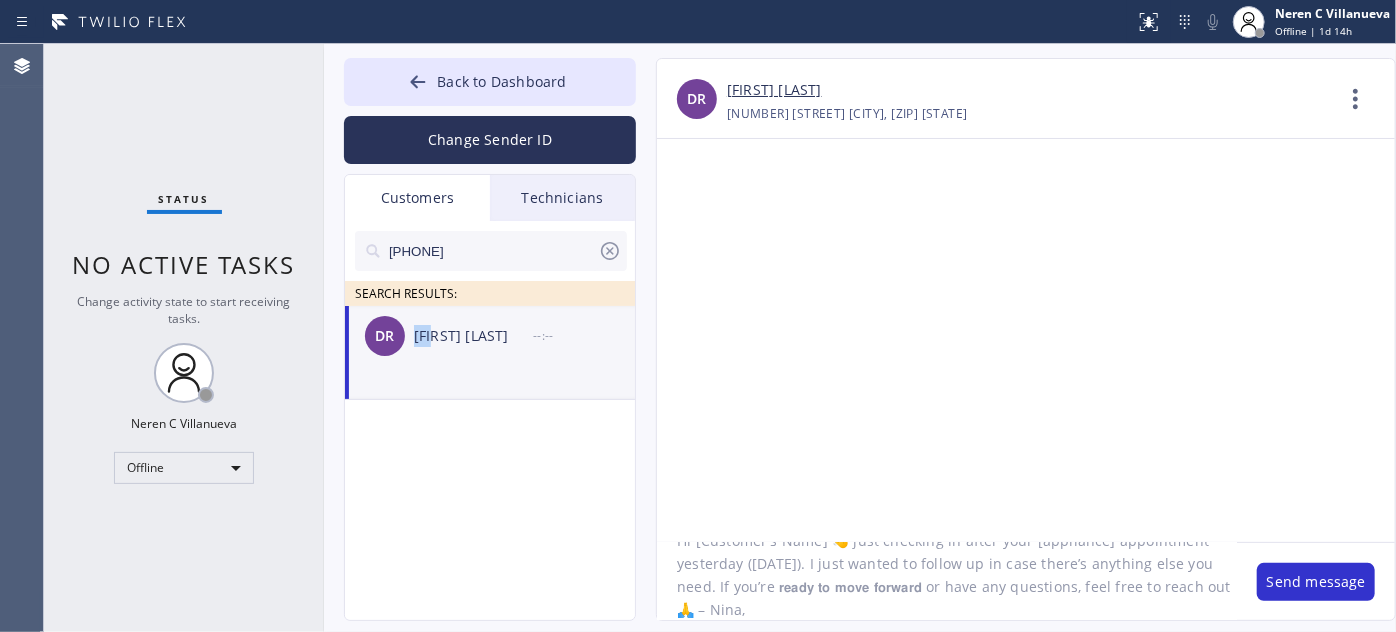 drag, startPoint x: 411, startPoint y: 338, endPoint x: 440, endPoint y: 351, distance: 31.780497 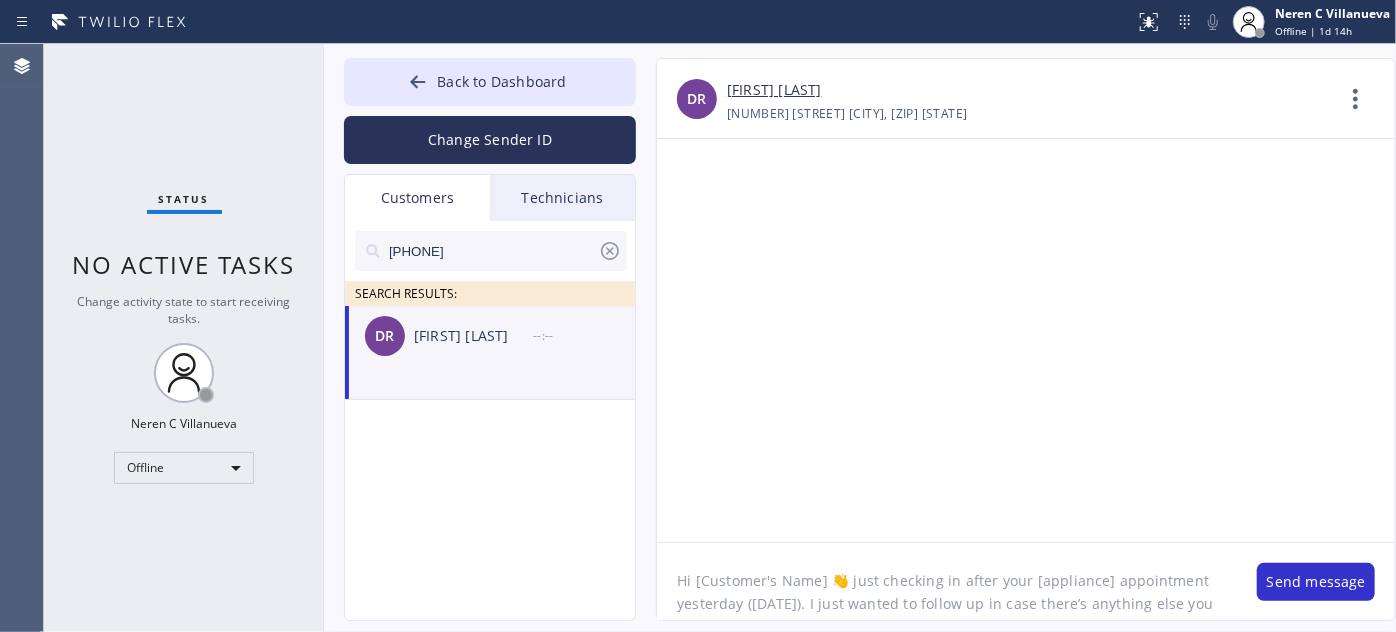 drag, startPoint x: 694, startPoint y: 572, endPoint x: 821, endPoint y: 573, distance: 127.00394 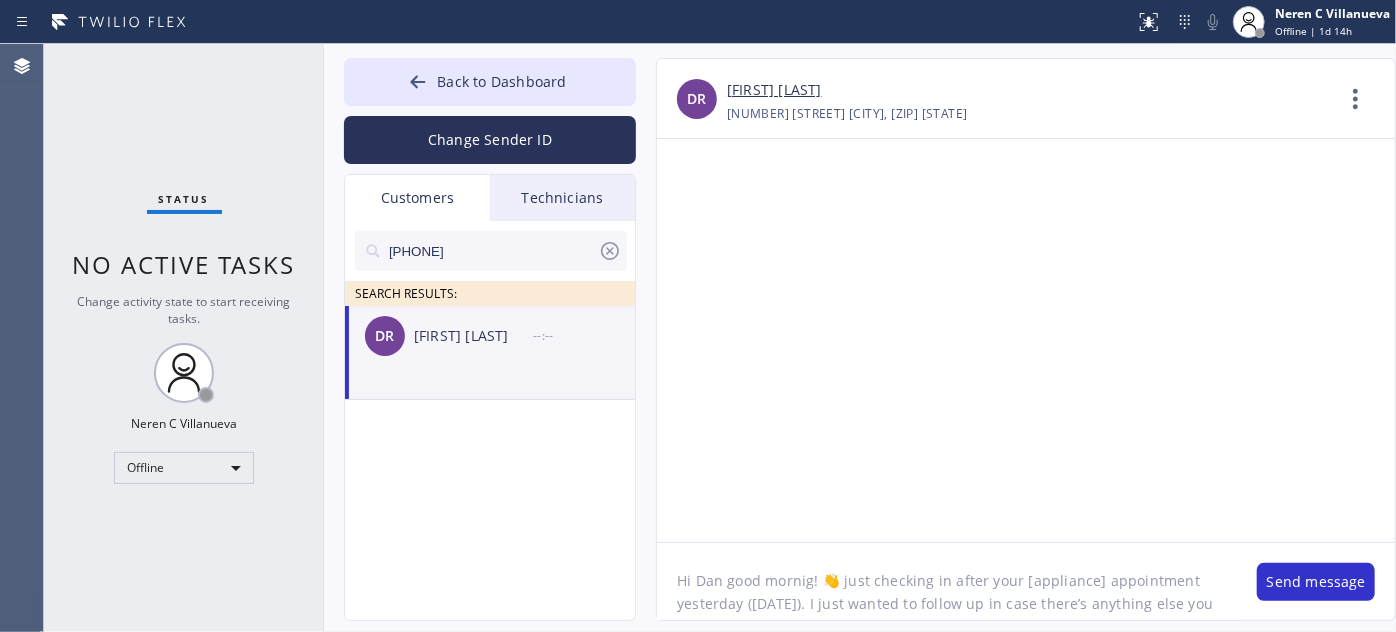 drag, startPoint x: 1018, startPoint y: 583, endPoint x: 1093, endPoint y: 581, distance: 75.026665 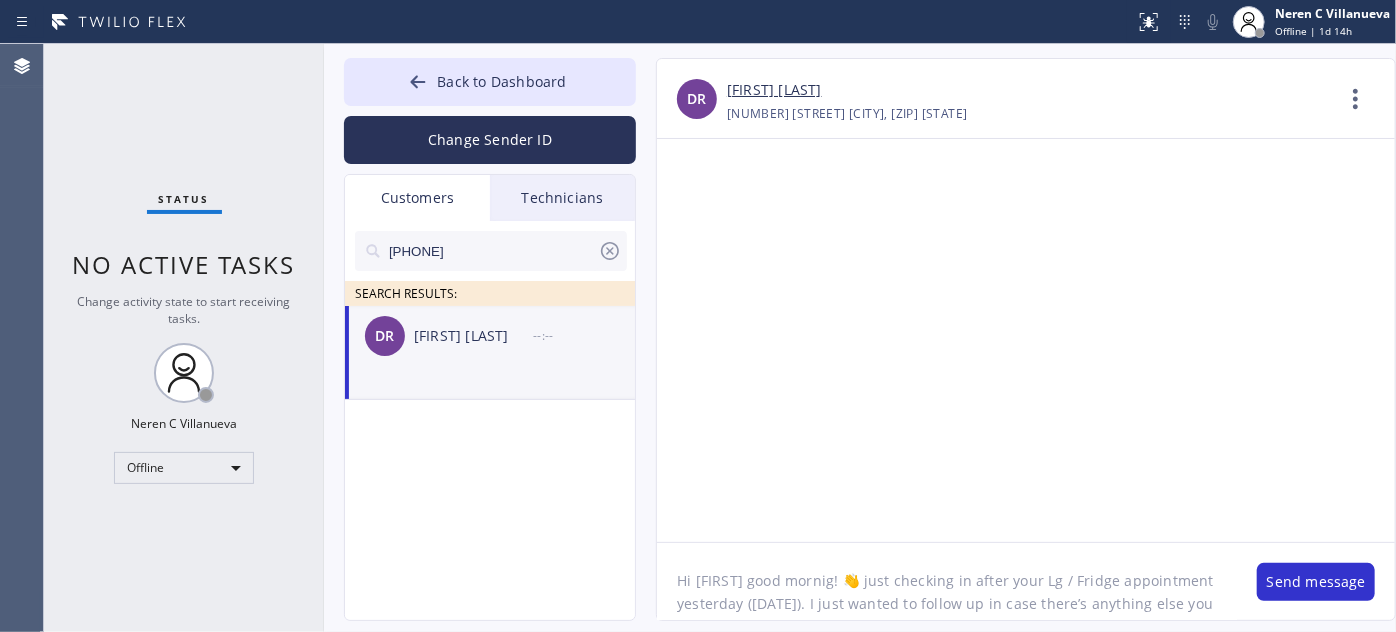 drag, startPoint x: 1053, startPoint y: 580, endPoint x: 1038, endPoint y: 574, distance: 16.155495 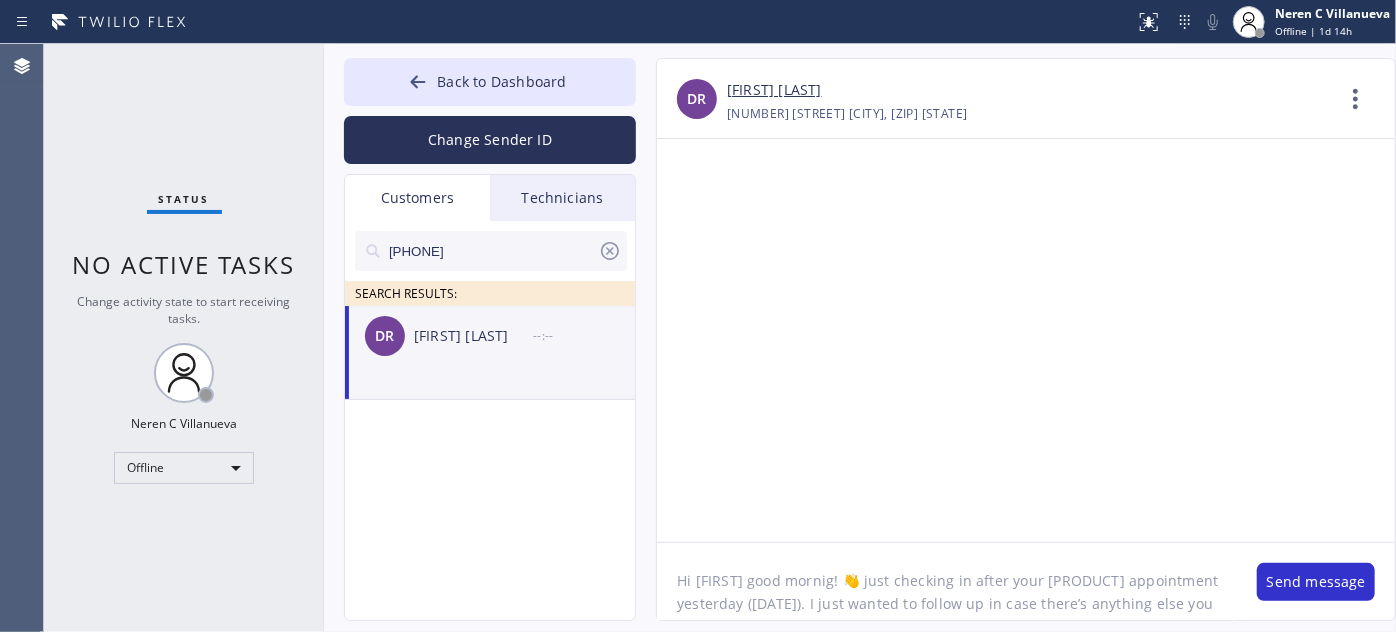 drag, startPoint x: 1036, startPoint y: 580, endPoint x: 1024, endPoint y: 625, distance: 46.572525 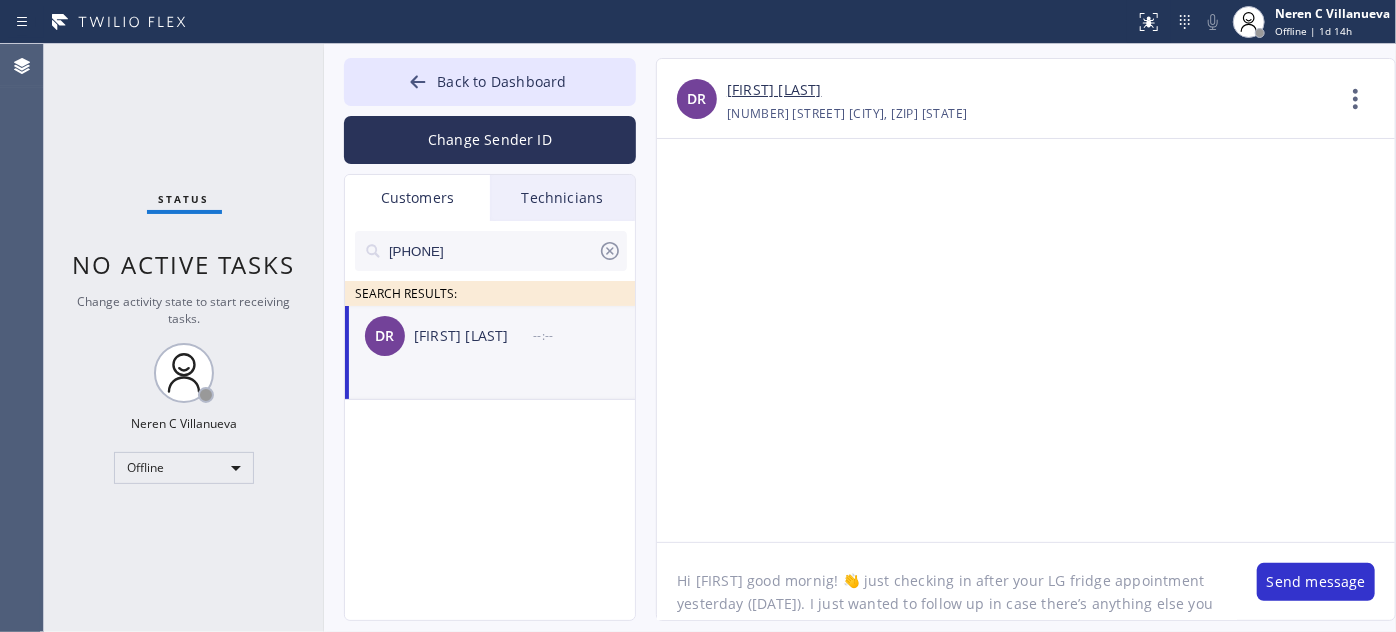 scroll, scrollTop: 41, scrollLeft: 0, axis: vertical 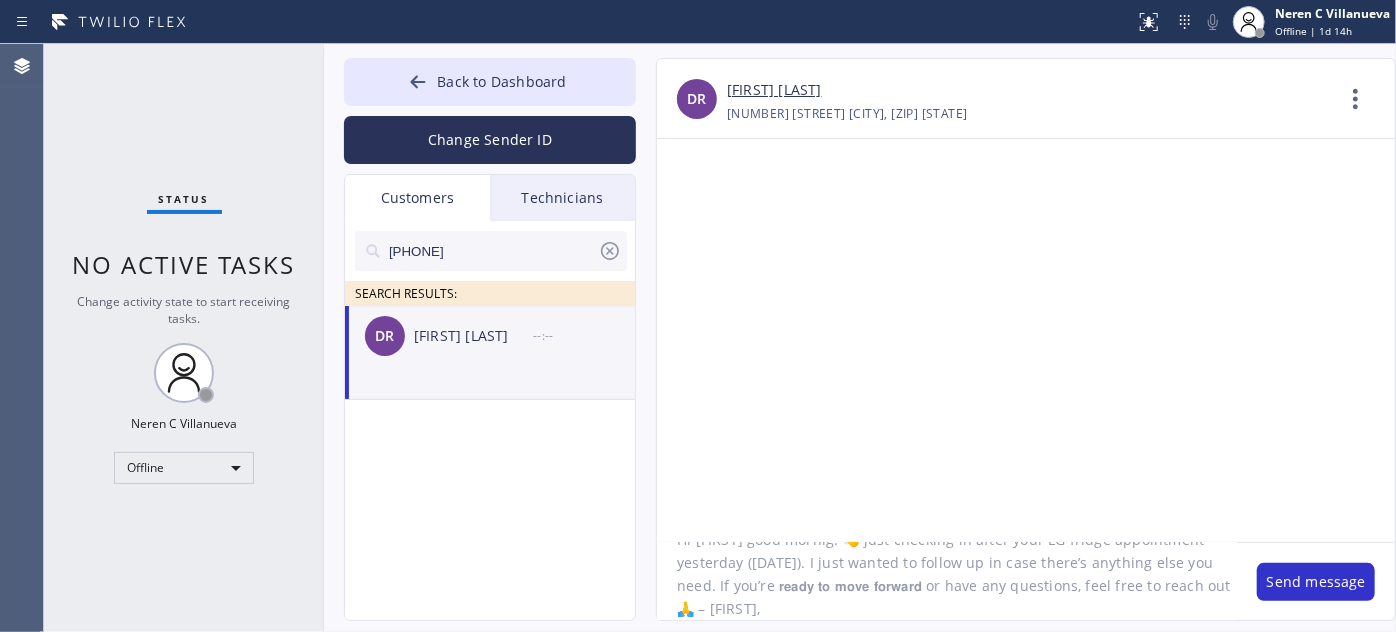 click on "Hi [FIRST] good mornig! 👋 just checking in after your LG fridge appointment yesterday ([DATE]). I just wanted to follow up in case there’s anything else you need. If you’re 𝗿𝗲𝗮𝗱𝘆 𝘁𝗼 𝗺𝗼𝘃𝗲 𝗳𝗼𝗿𝘄𝗮𝗿𝗱 or have any questions, feel free to reach out 🙏 – [FIRST]," 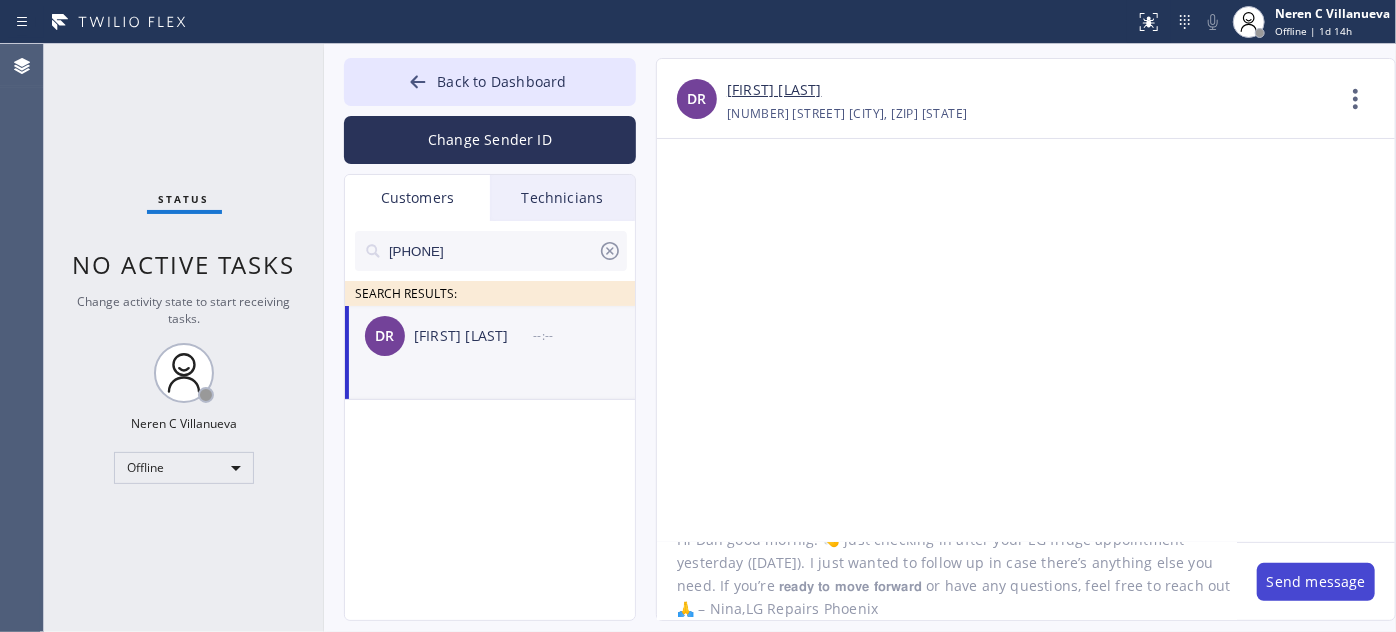 type on "Hi Dan good mornig! 👋 just checking in after your LG fridge appointment yesterday ([DATE]). I just wanted to follow up in case there’s anything else you need. If you’re 𝗿𝗲𝗮𝗱𝘆 𝘁𝗼 𝗺𝗼𝘃𝗲 𝗳𝗼𝗿𝘄𝗮𝗿𝗱 or have any questions, feel free to reach out 🙏 – Nina,LG Repairs Phoenix" 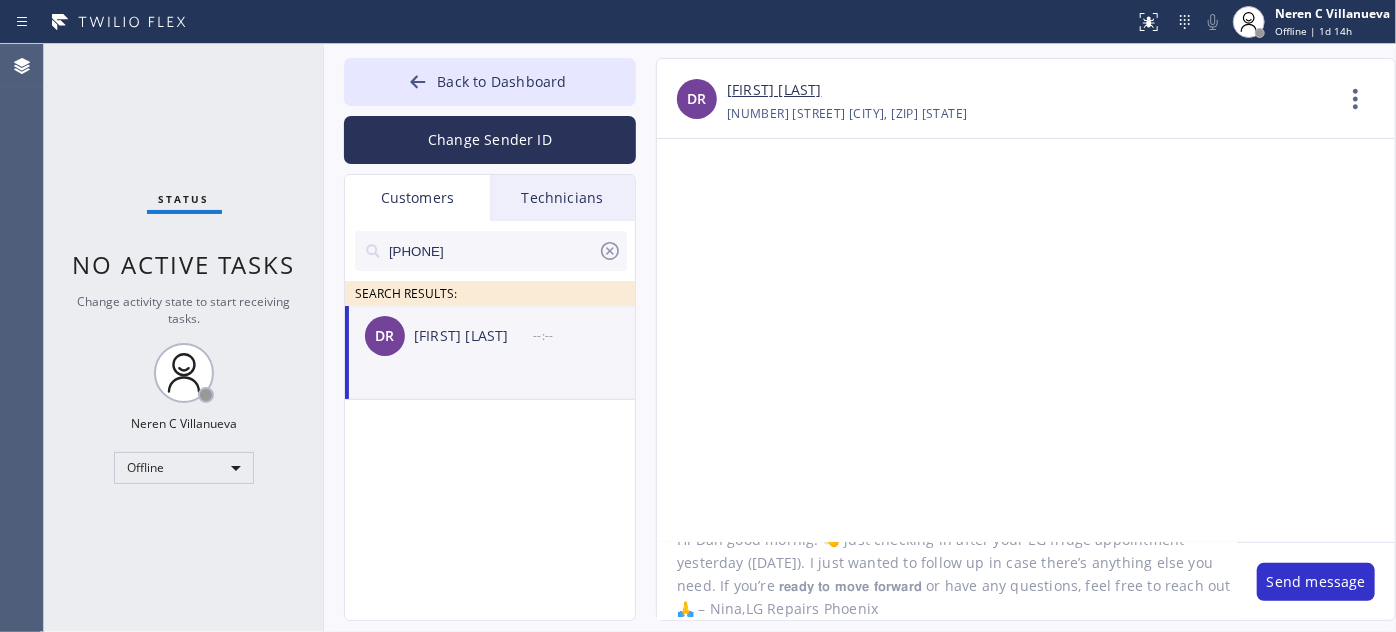 drag, startPoint x: 1280, startPoint y: 574, endPoint x: 1280, endPoint y: 554, distance: 20 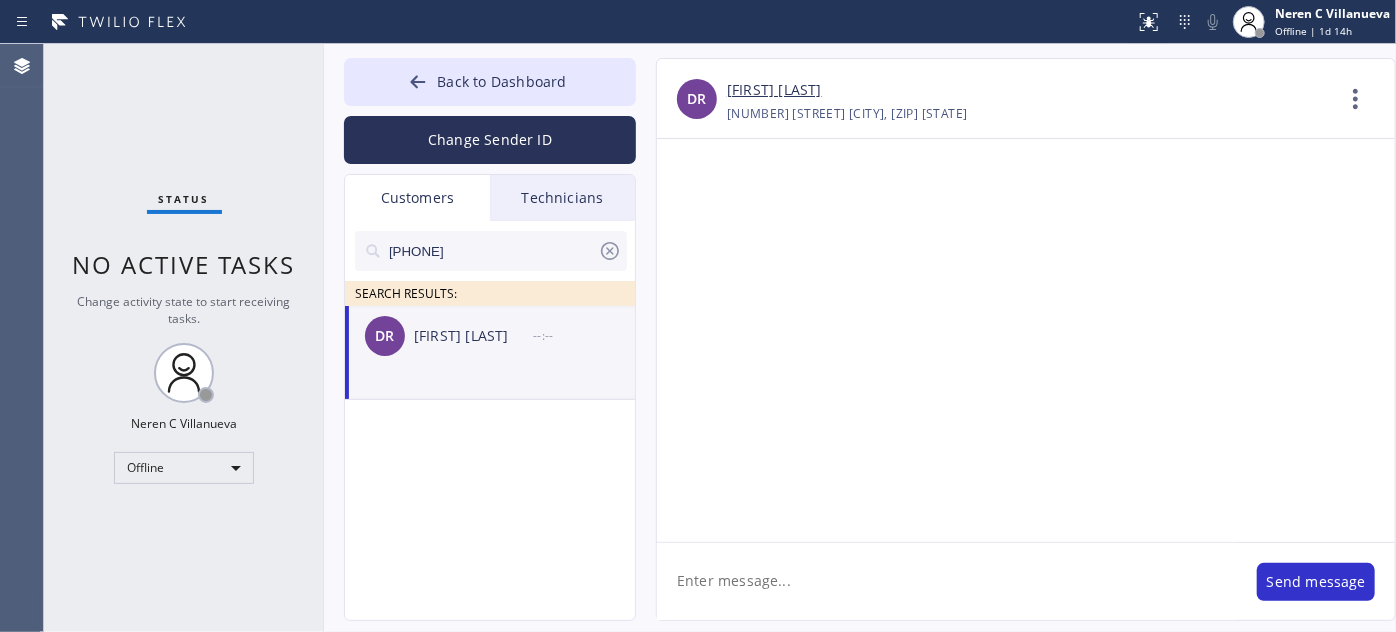 scroll, scrollTop: 0, scrollLeft: 0, axis: both 